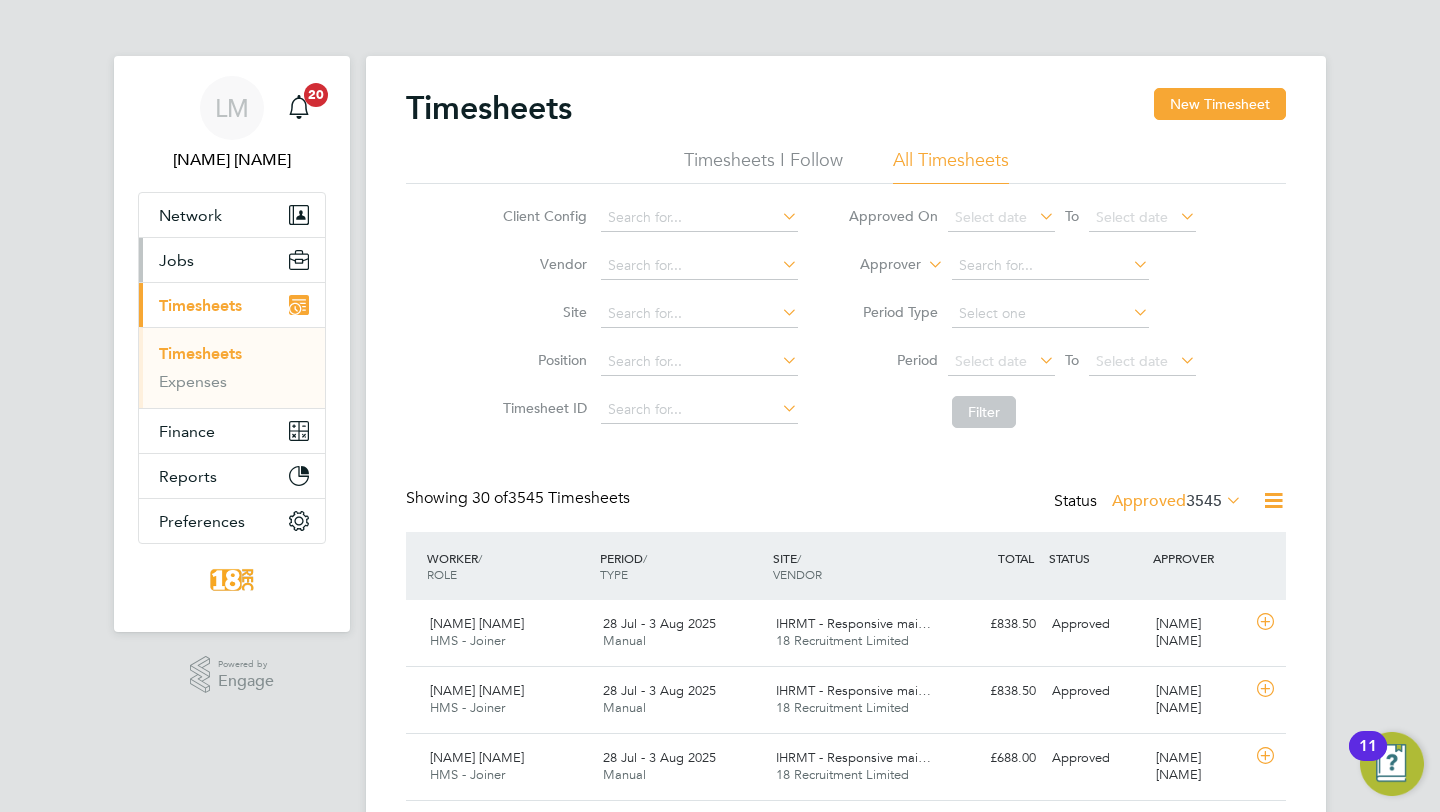 scroll, scrollTop: 0, scrollLeft: 0, axis: both 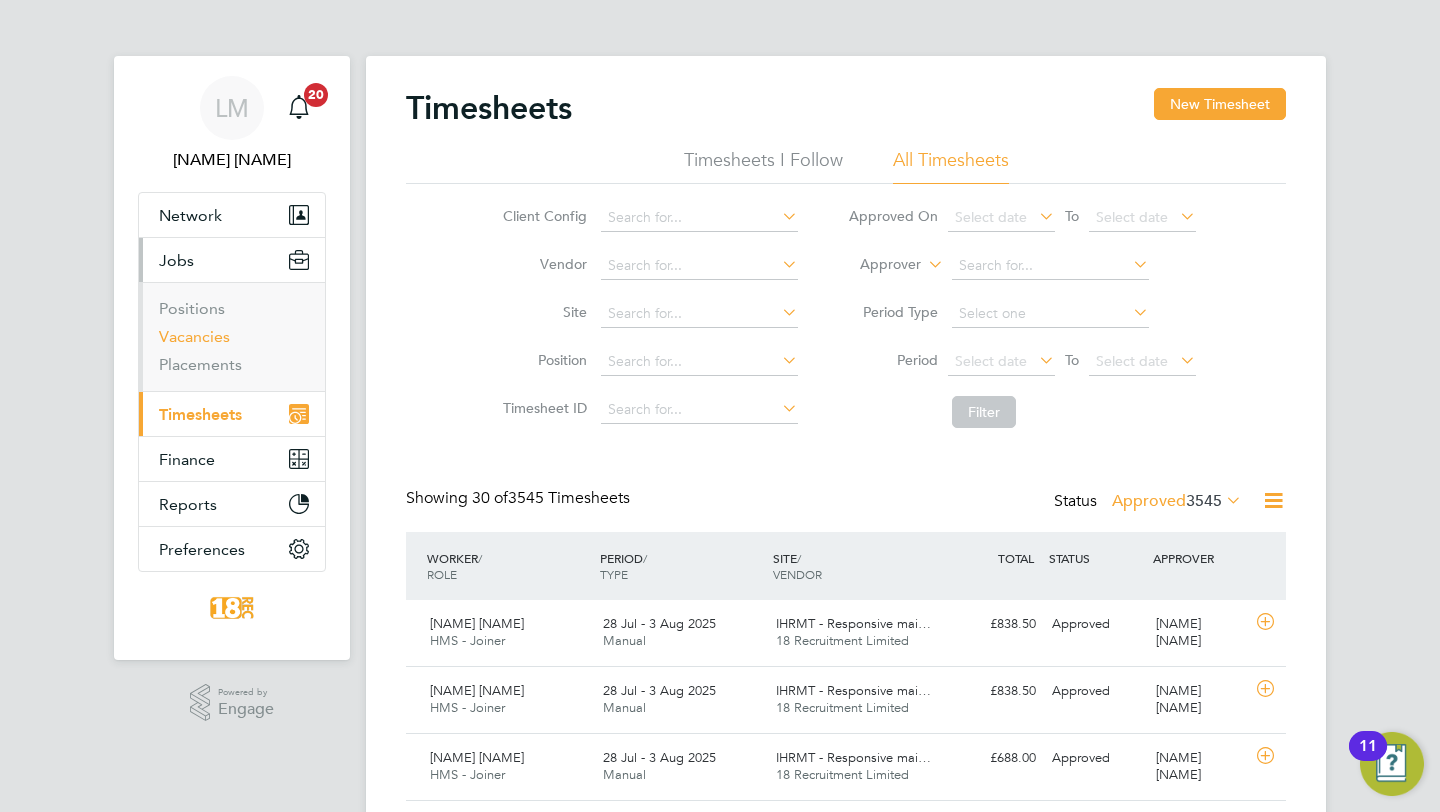 click on "Vacancies" at bounding box center (194, 336) 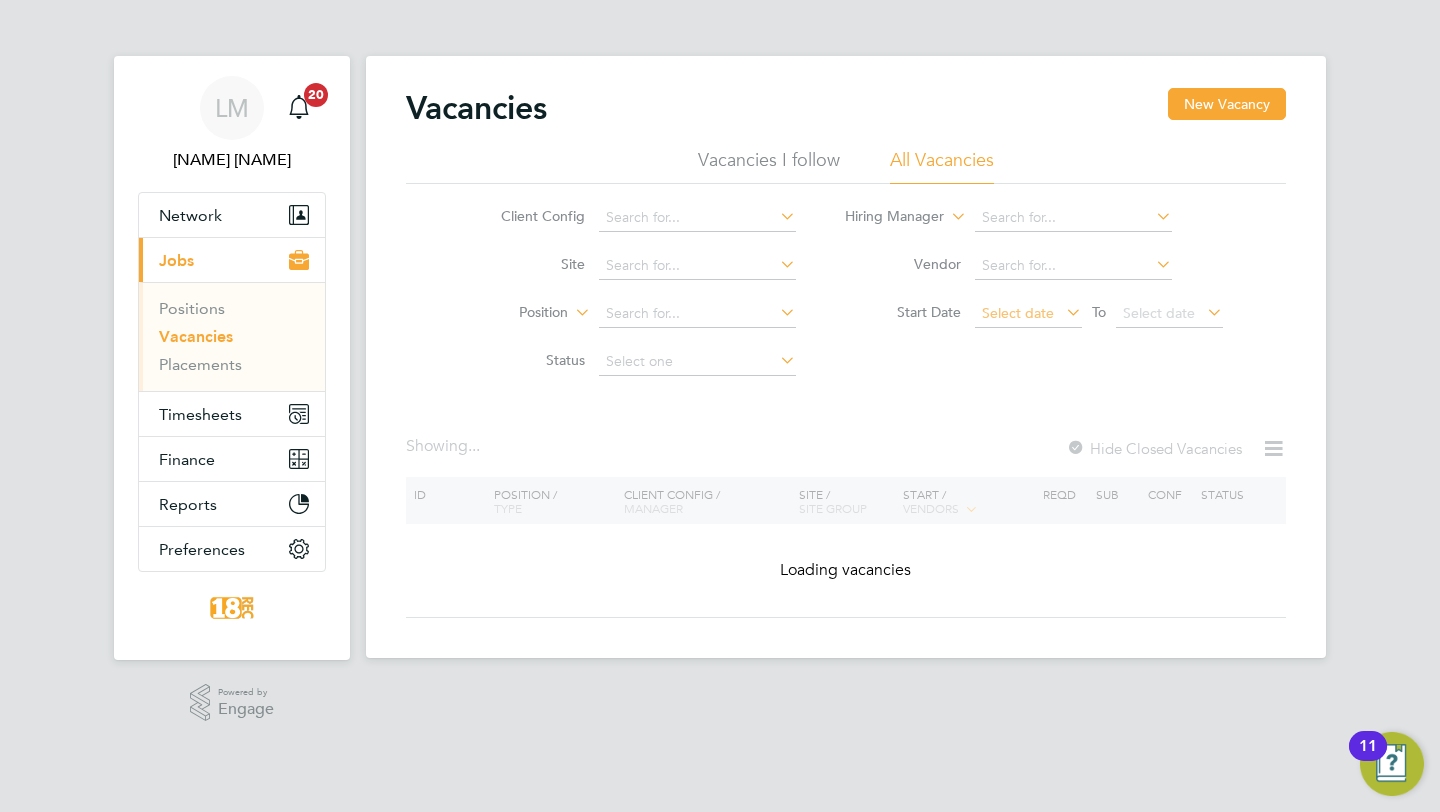 click on "Select date" 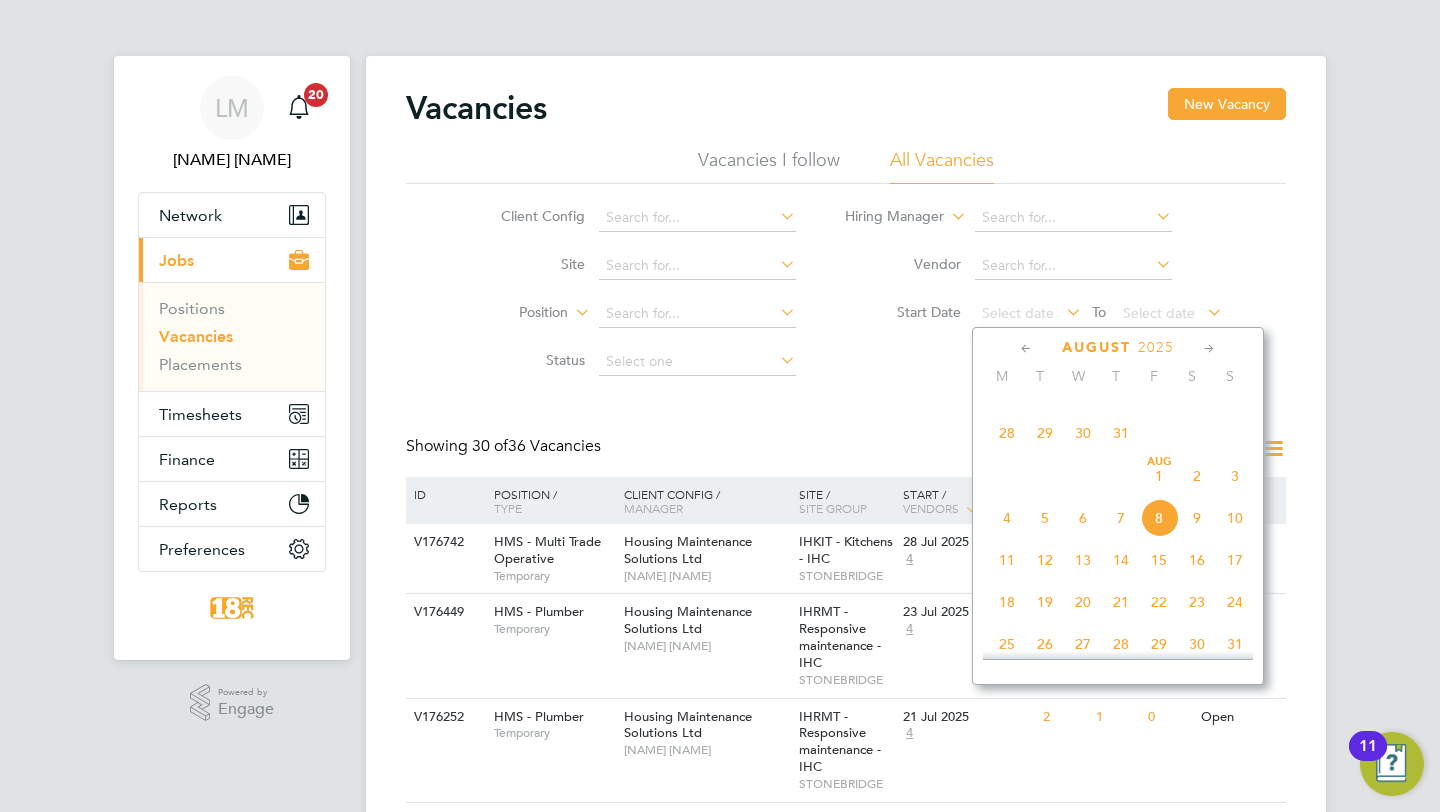 click on "28" 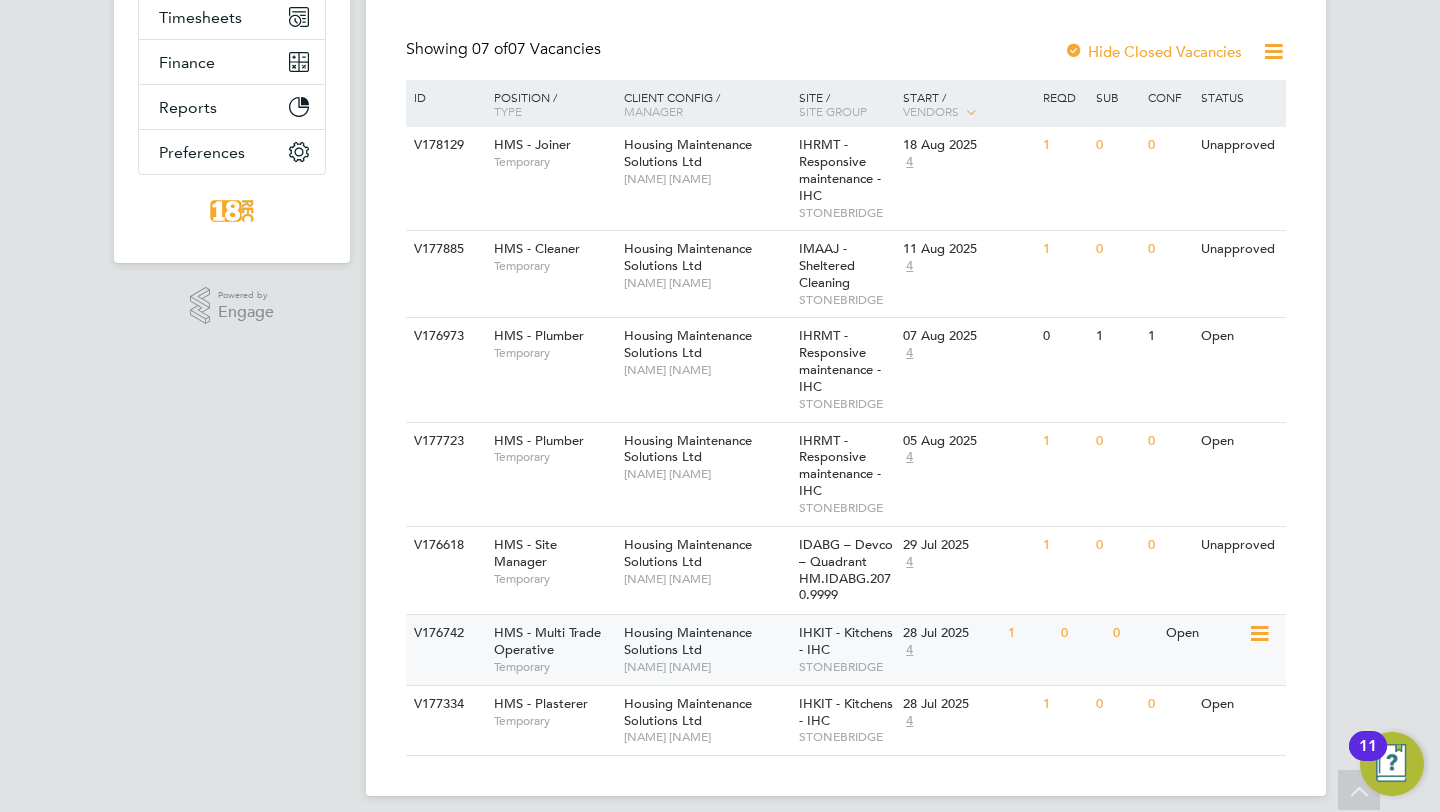 click on "Karl Sandford" 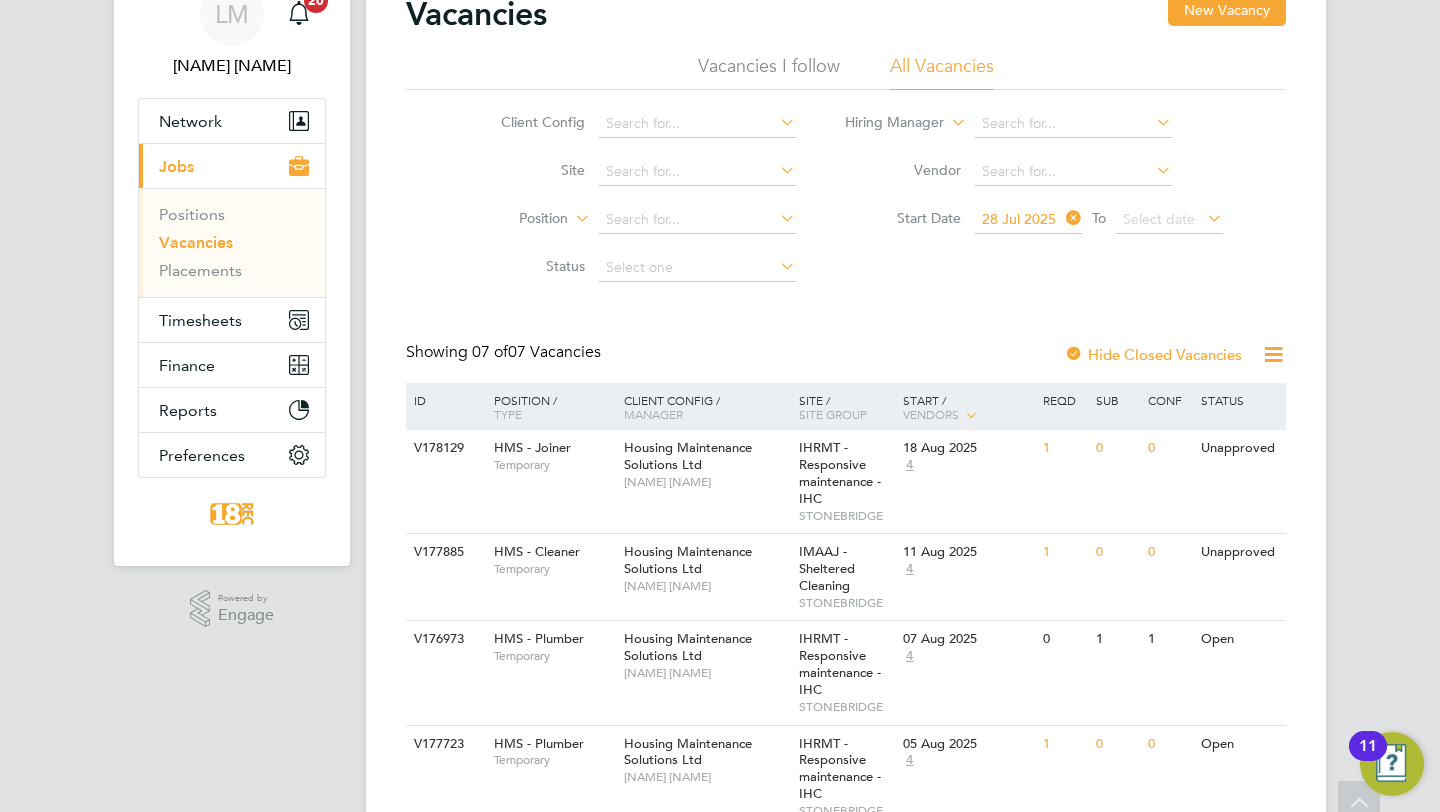 scroll, scrollTop: 76, scrollLeft: 0, axis: vertical 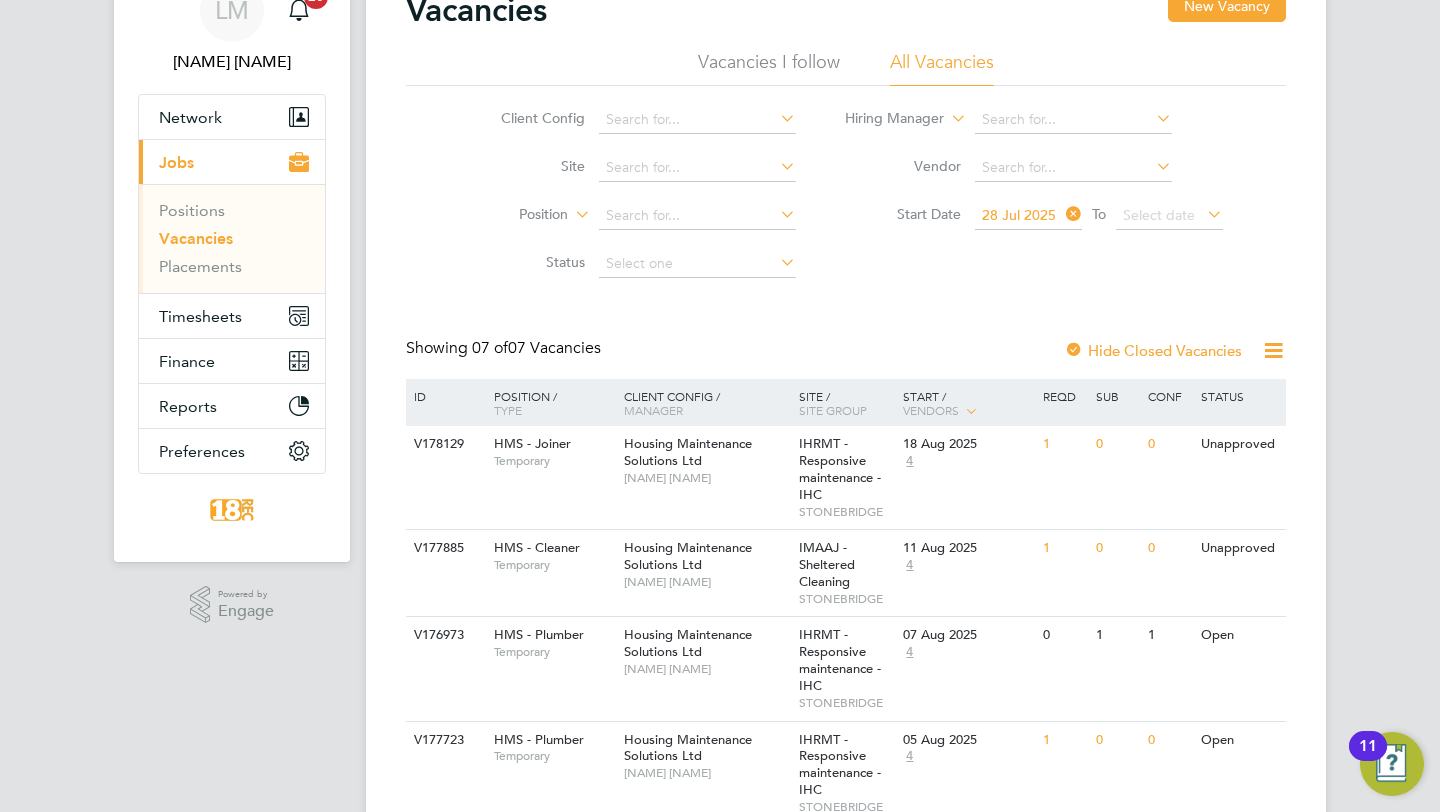 click on "28 Jul 2025" 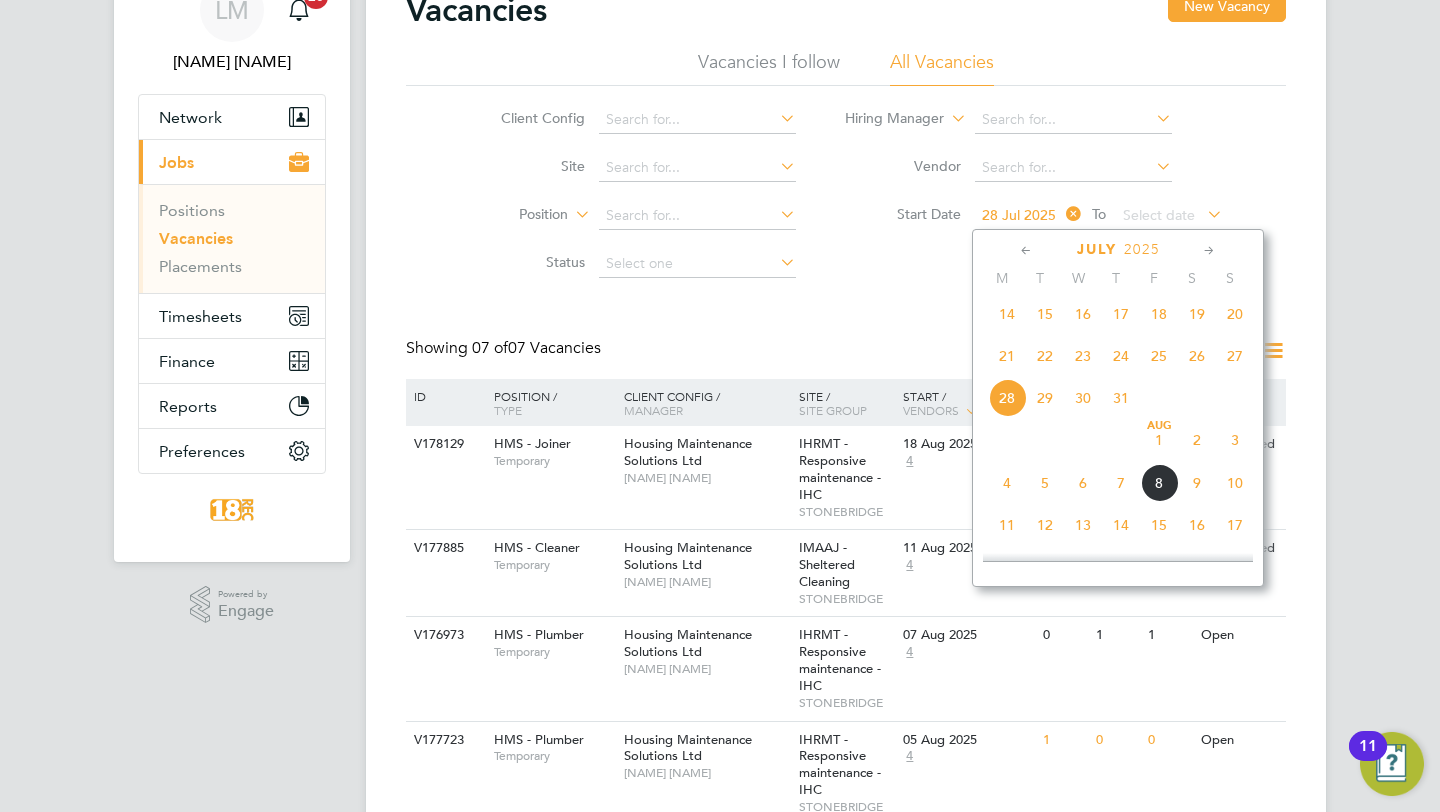 click on "14" 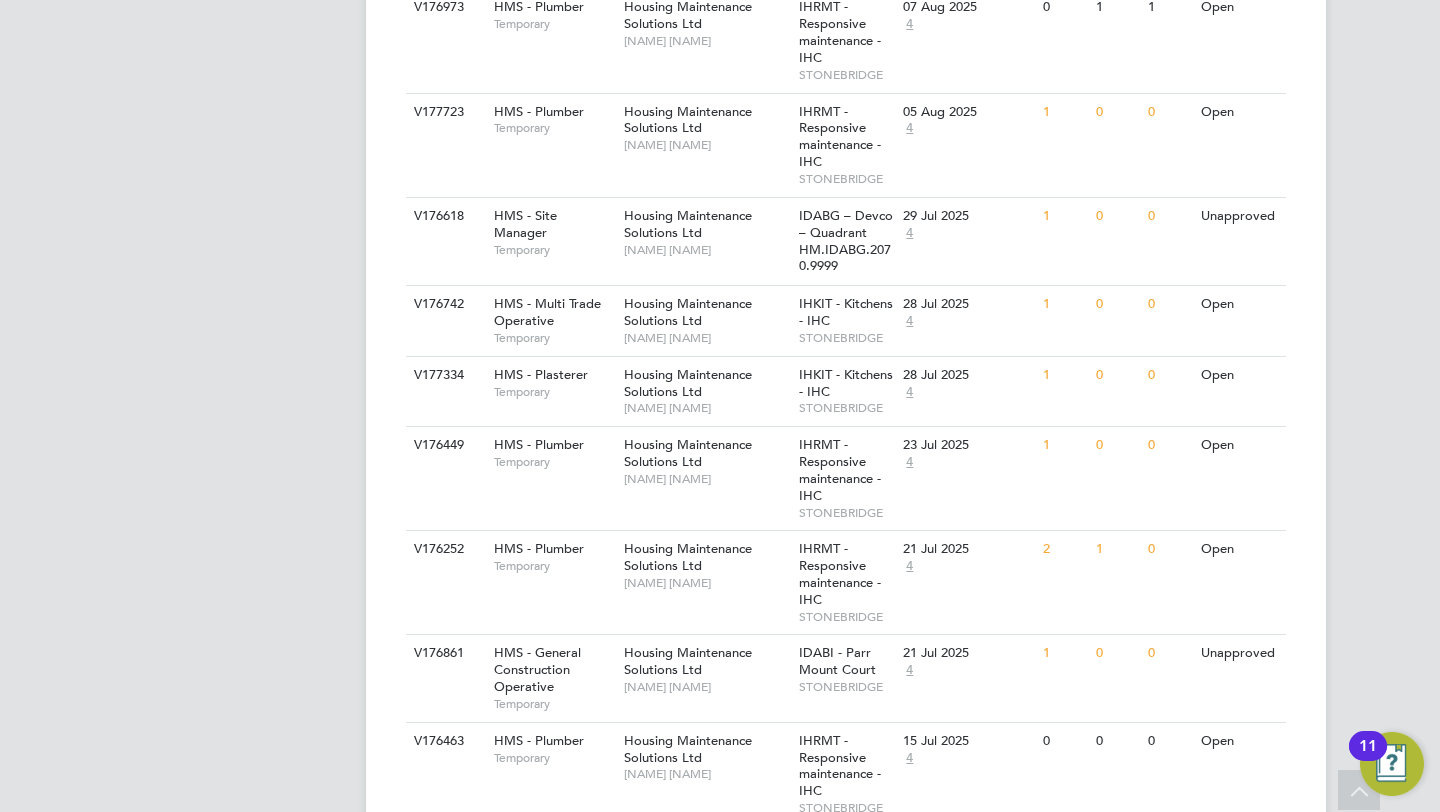 scroll, scrollTop: 725, scrollLeft: 0, axis: vertical 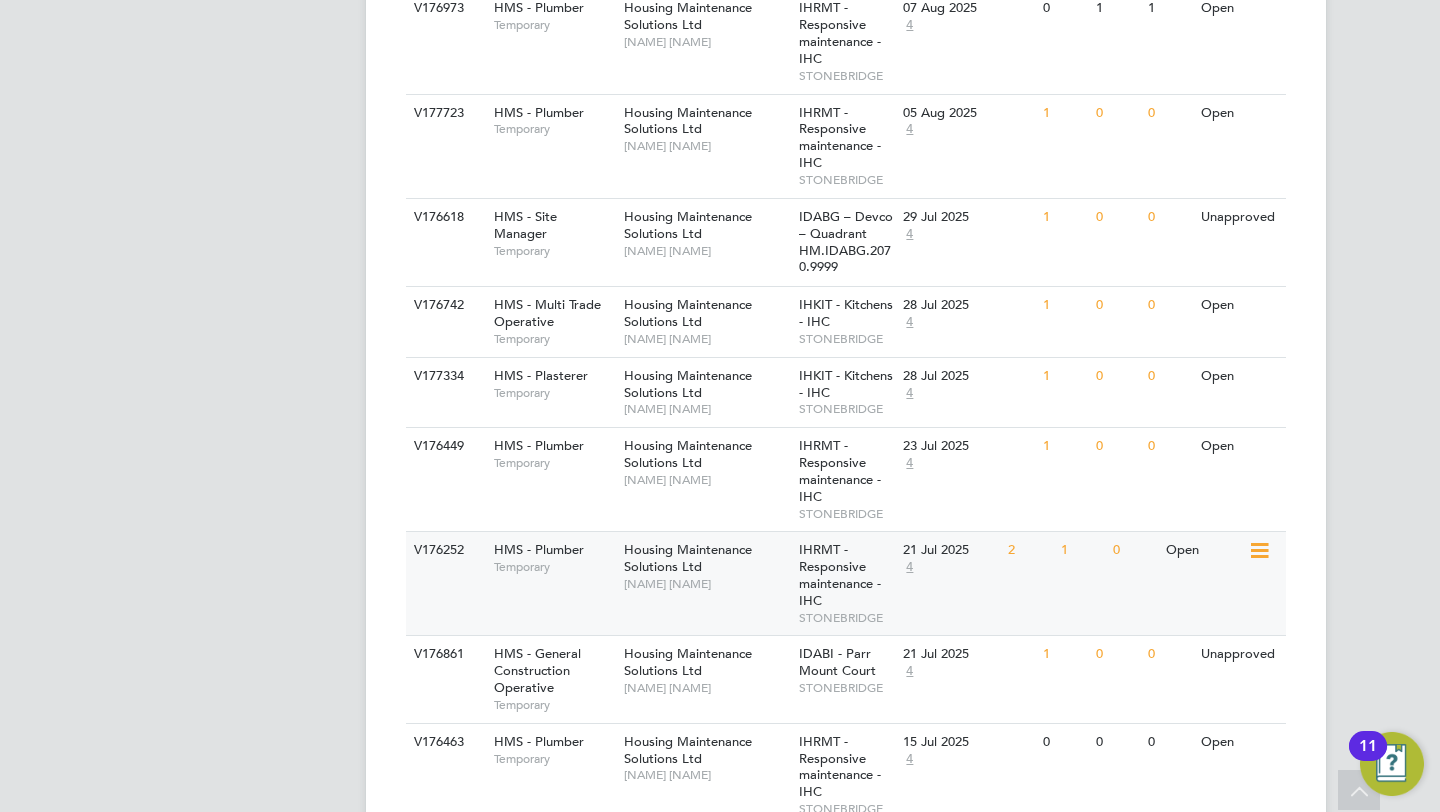 click on "V176252 HMS - Plumber   Temporary Housing Maintenance Solutions Ltd   Lee Johnson IHRMT - Responsive maintenance - IHC   STONEBRIDGE 21 Jul 2025 4 2 1 0 Open" 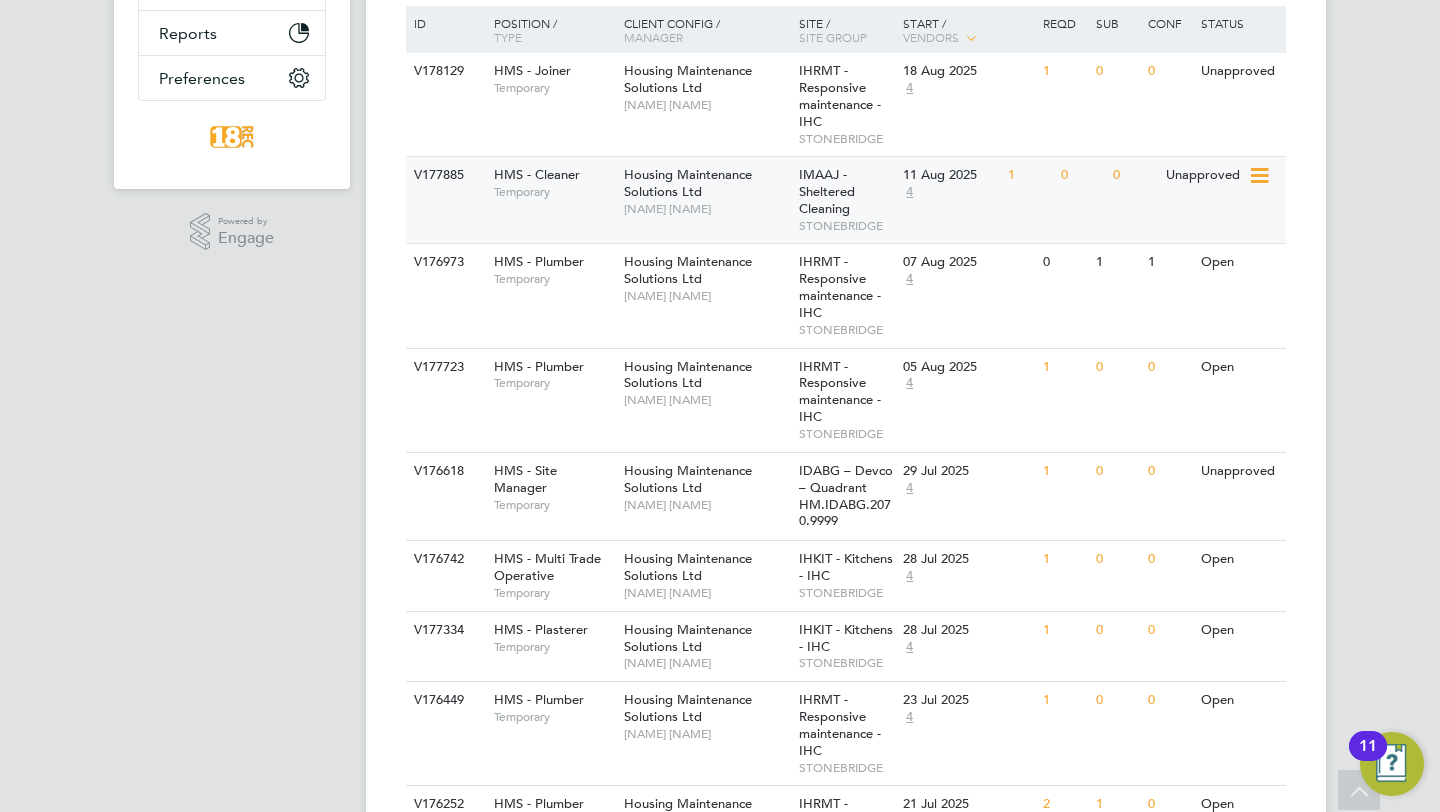 scroll, scrollTop: 440, scrollLeft: 0, axis: vertical 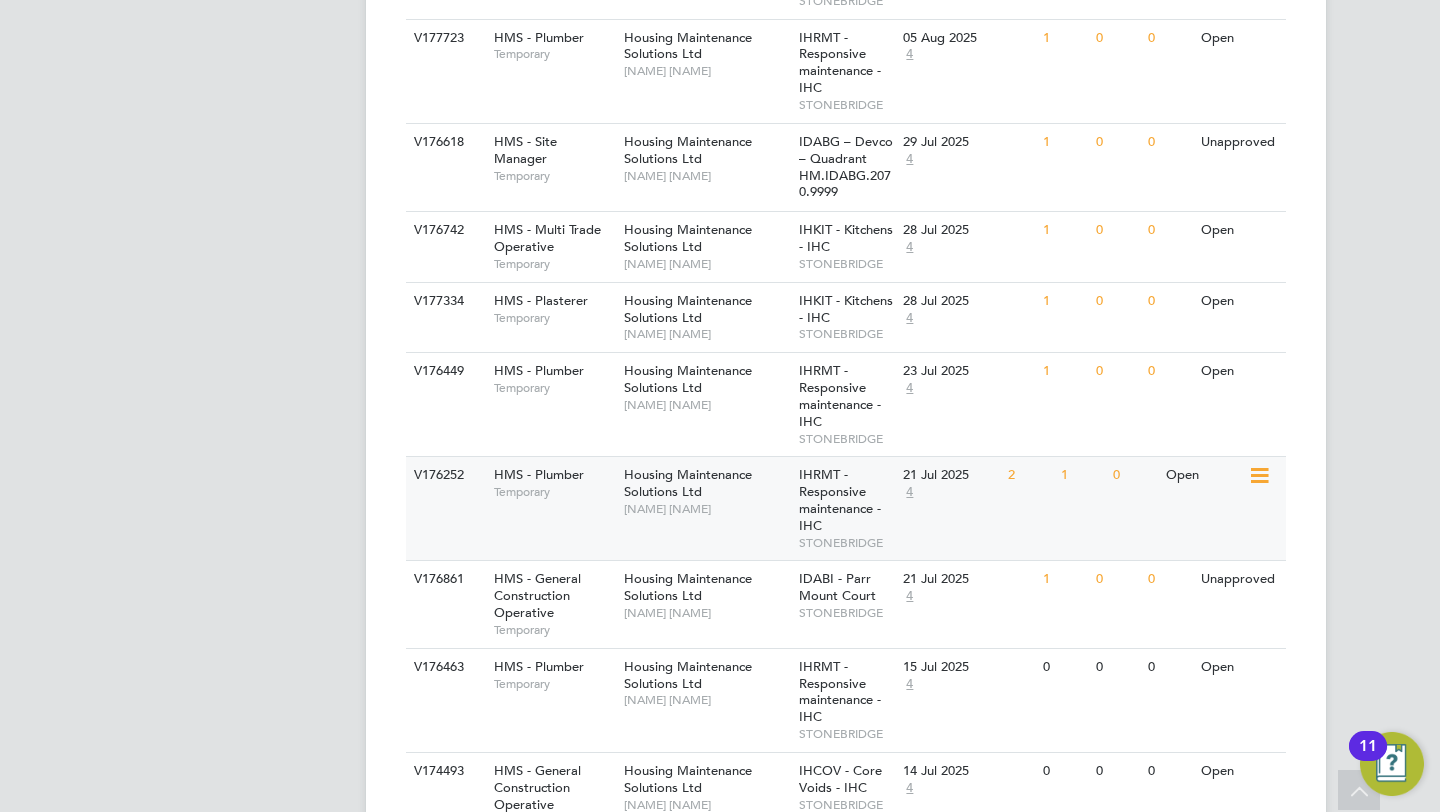 click on "Housing Maintenance Solutions Ltd" 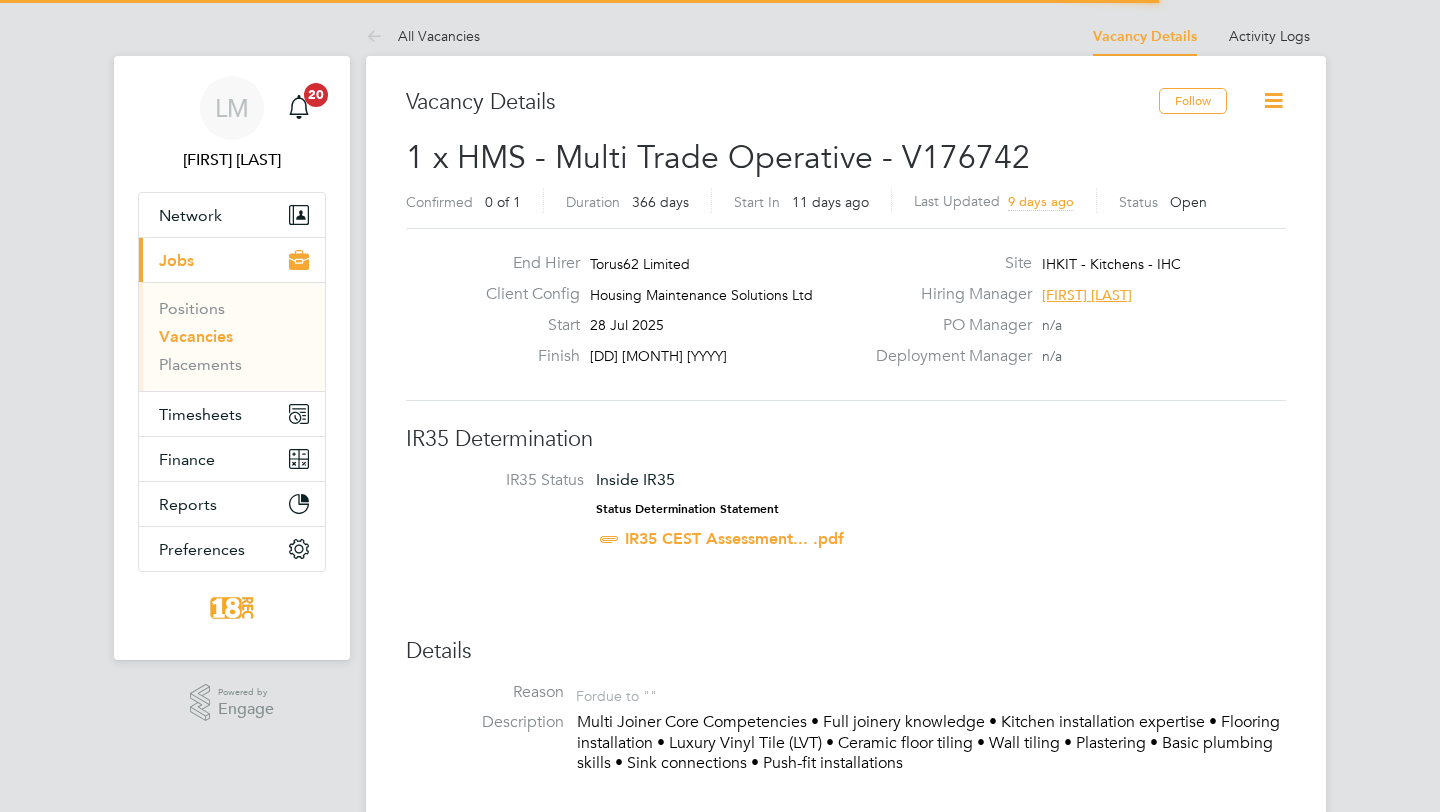 scroll, scrollTop: 0, scrollLeft: 0, axis: both 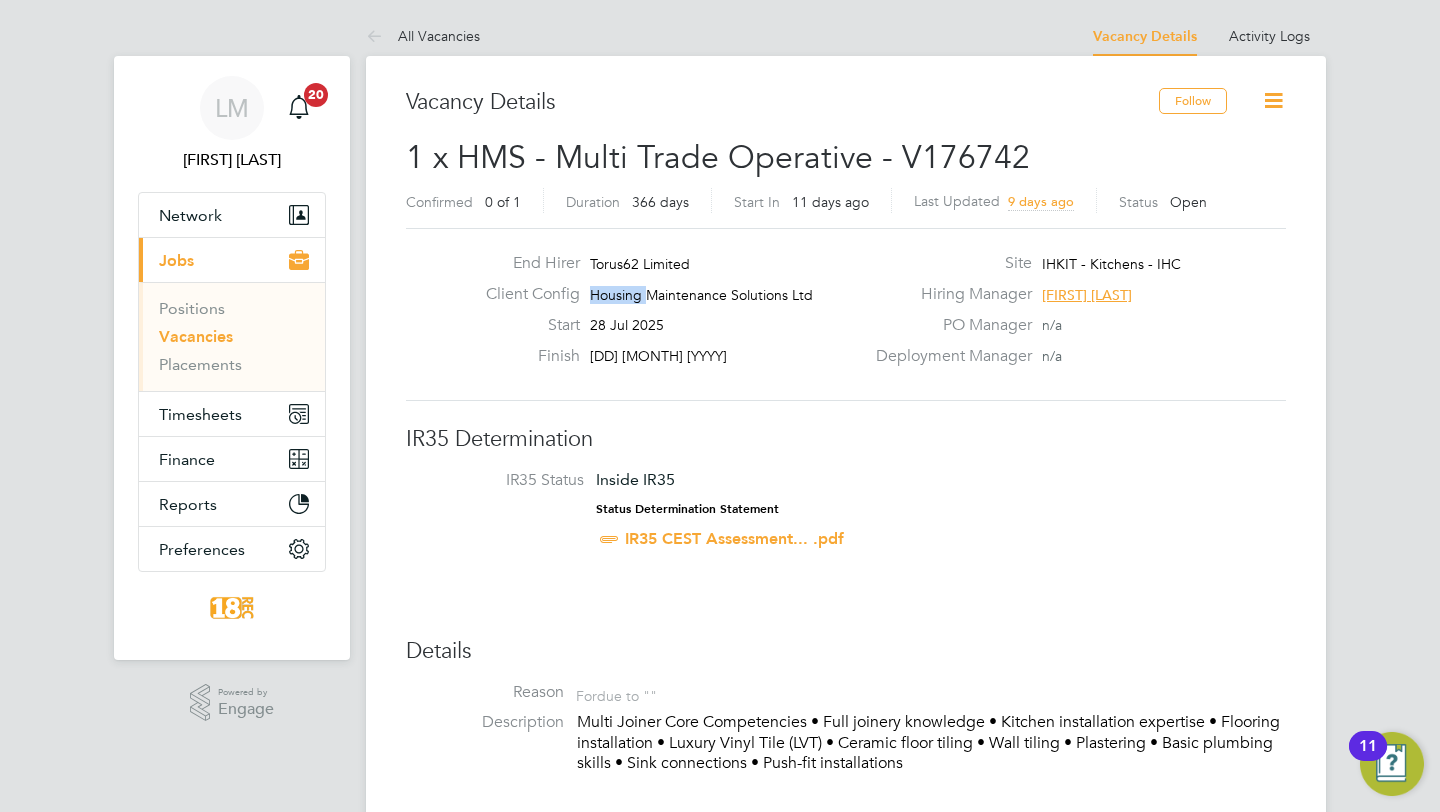drag, startPoint x: 651, startPoint y: 298, endPoint x: 599, endPoint y: 278, distance: 55.713554 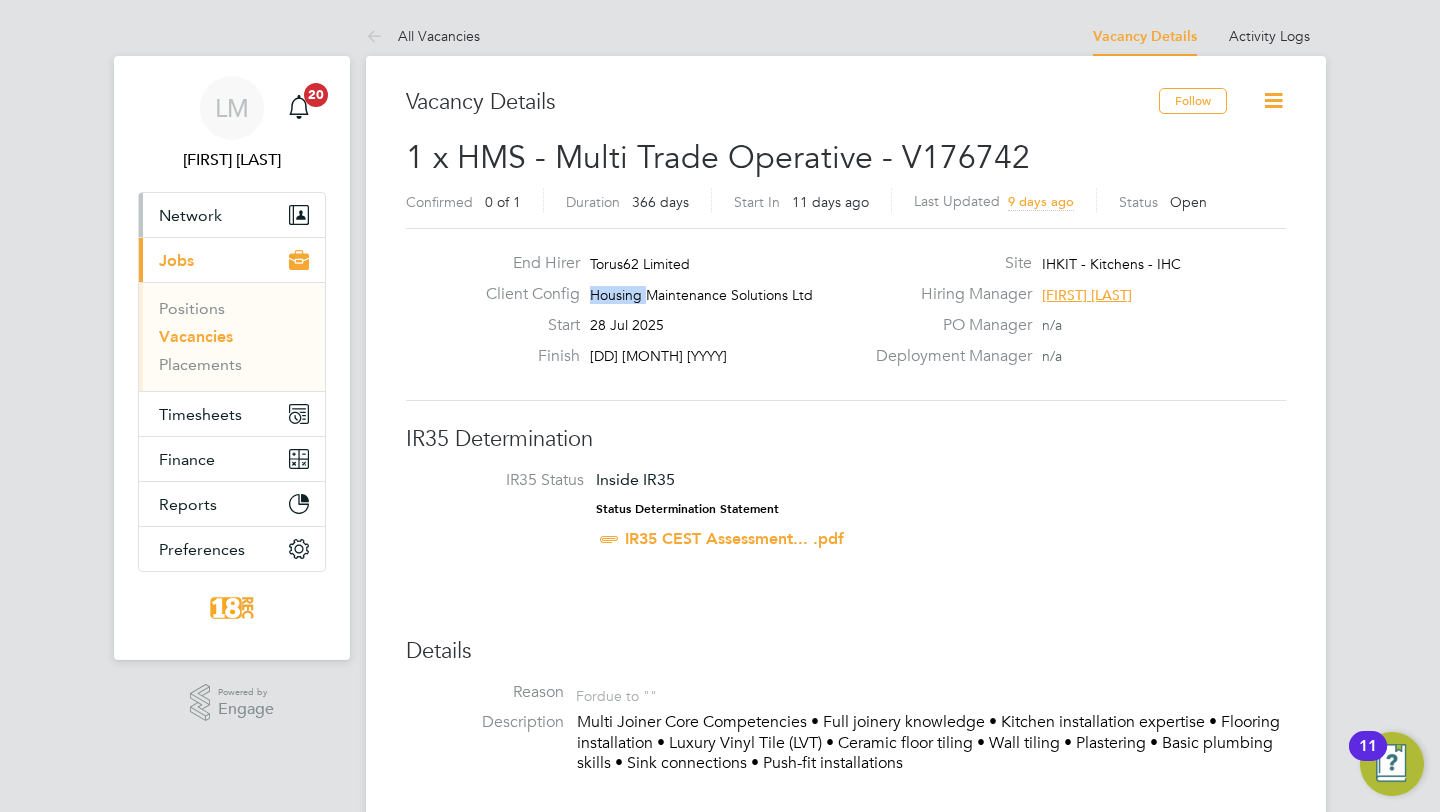 click on "Network" at bounding box center (232, 215) 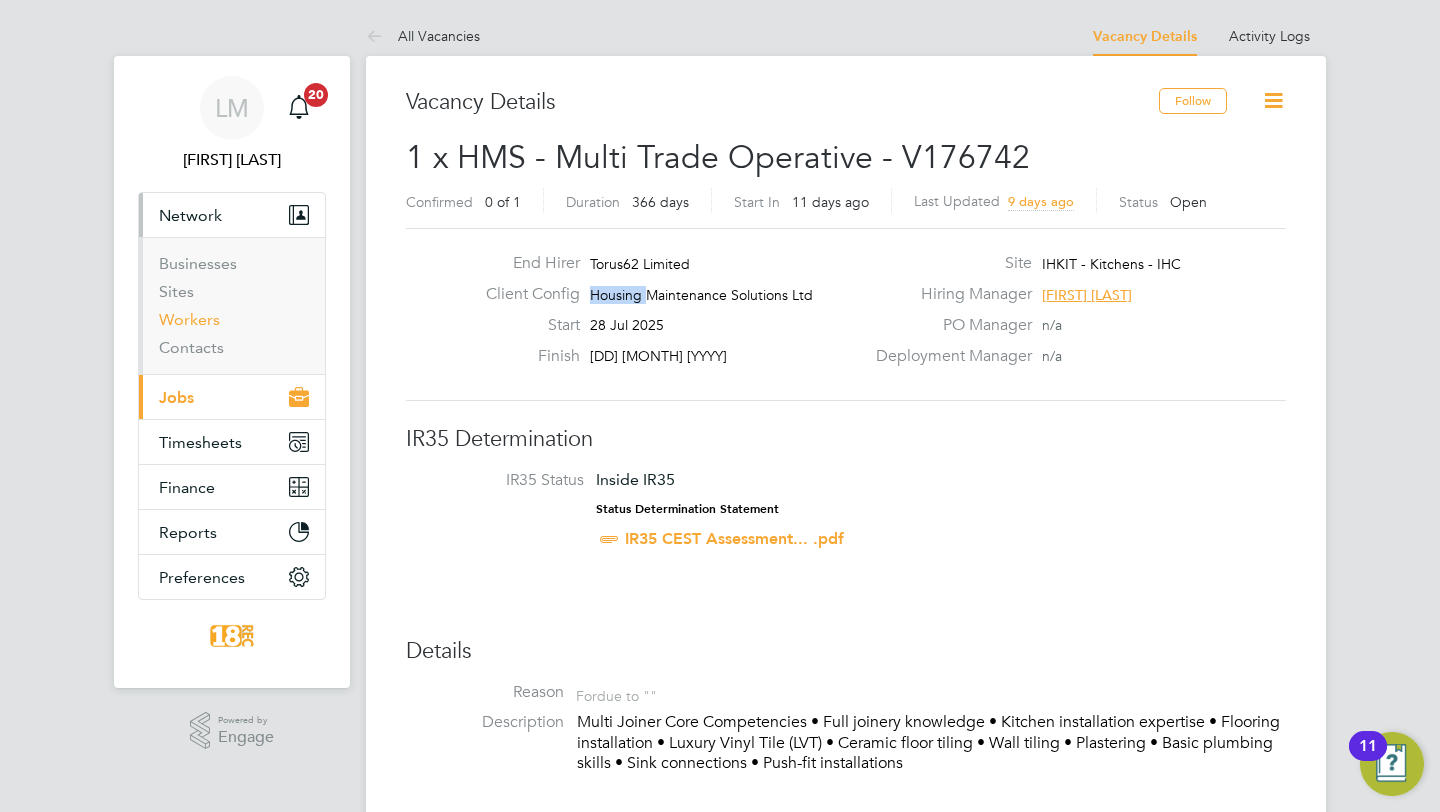 click on "Workers" at bounding box center [189, 319] 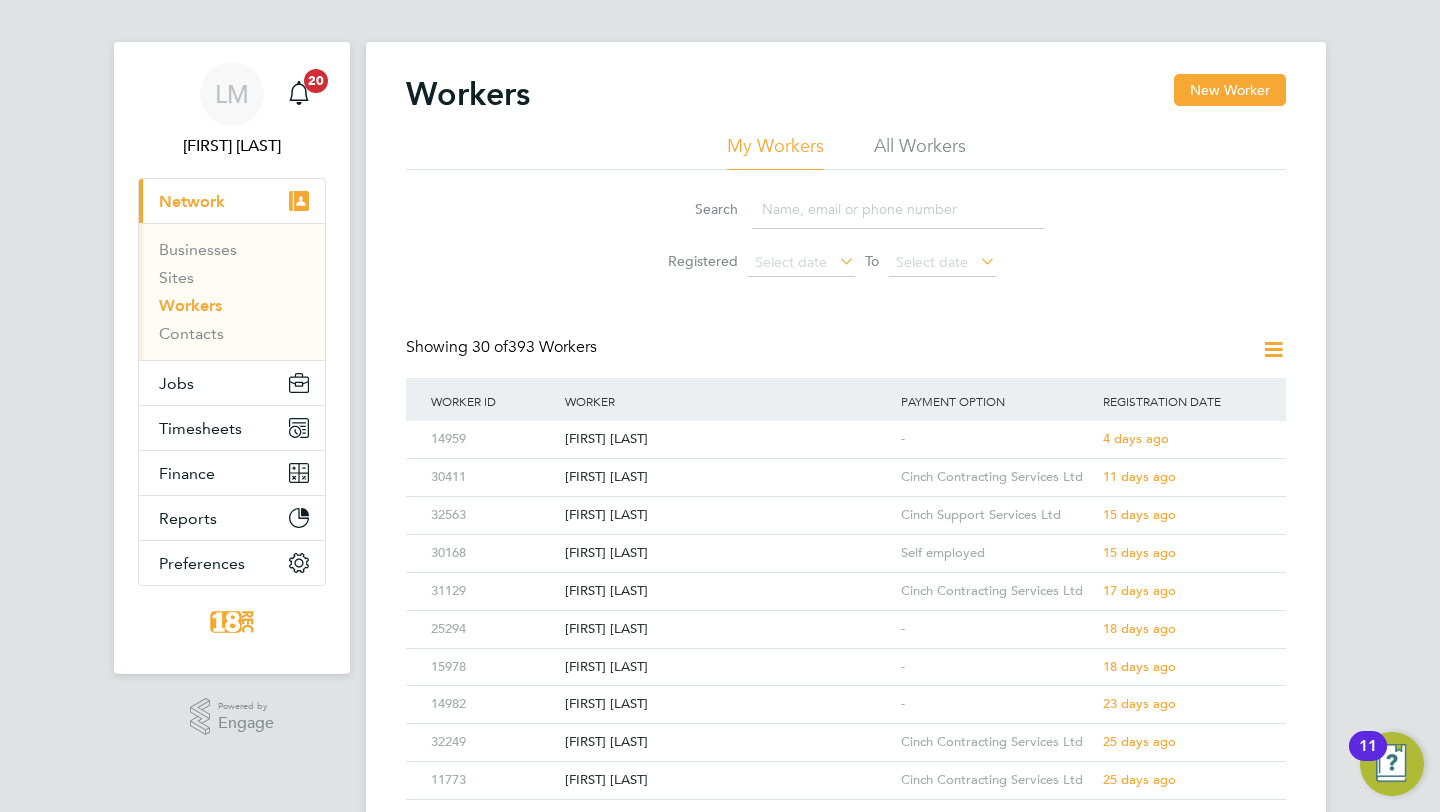 scroll, scrollTop: 37, scrollLeft: 0, axis: vertical 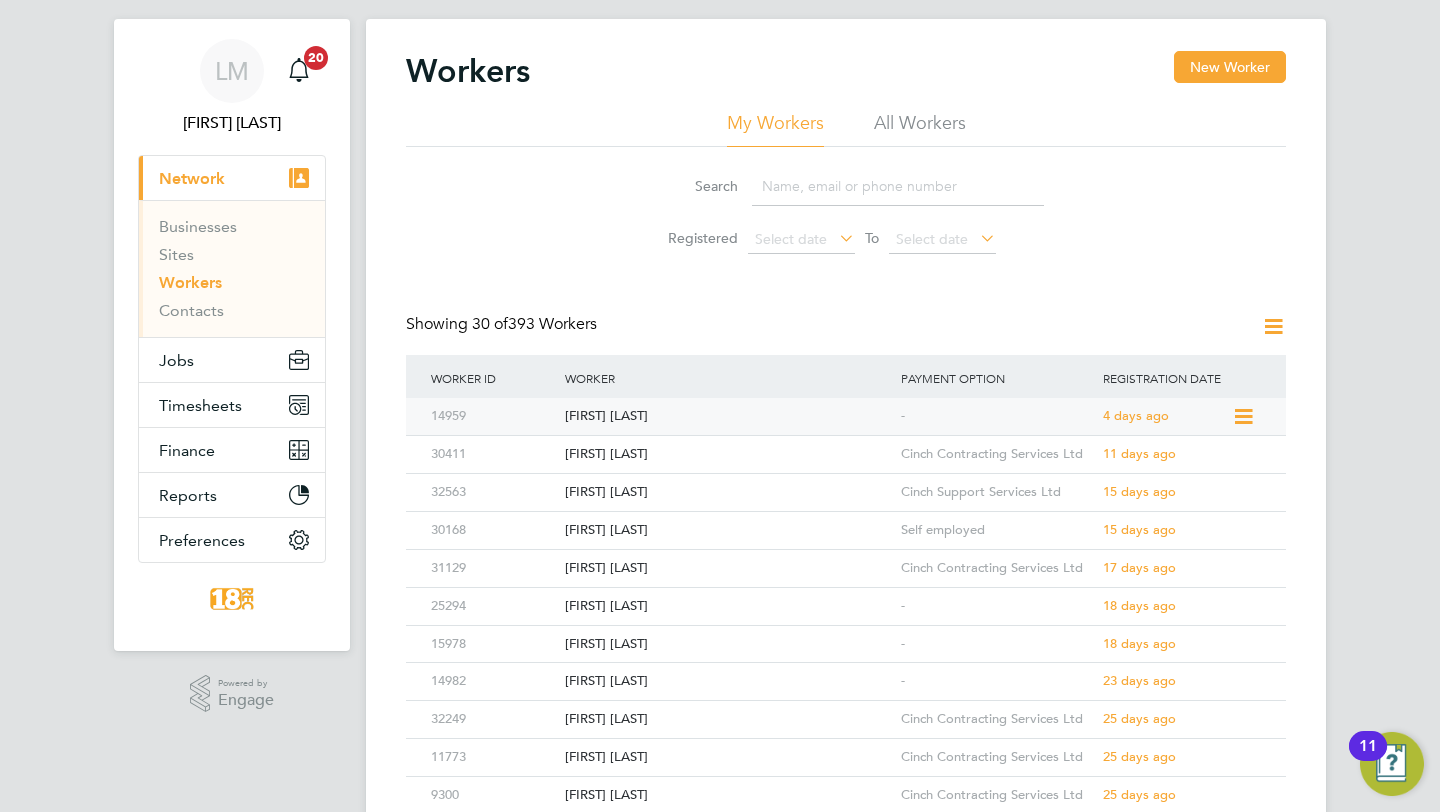 click 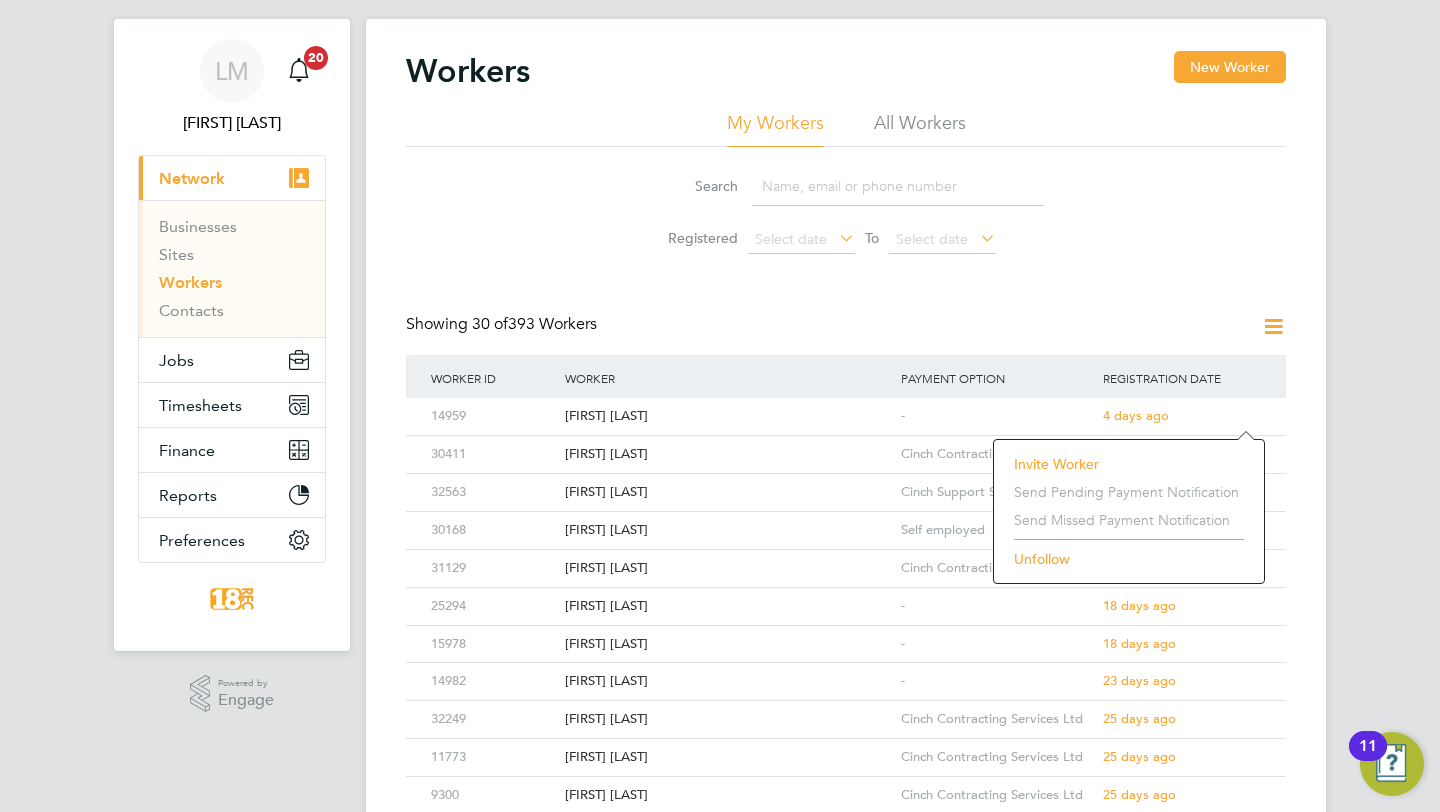 click on "Invite Worker" 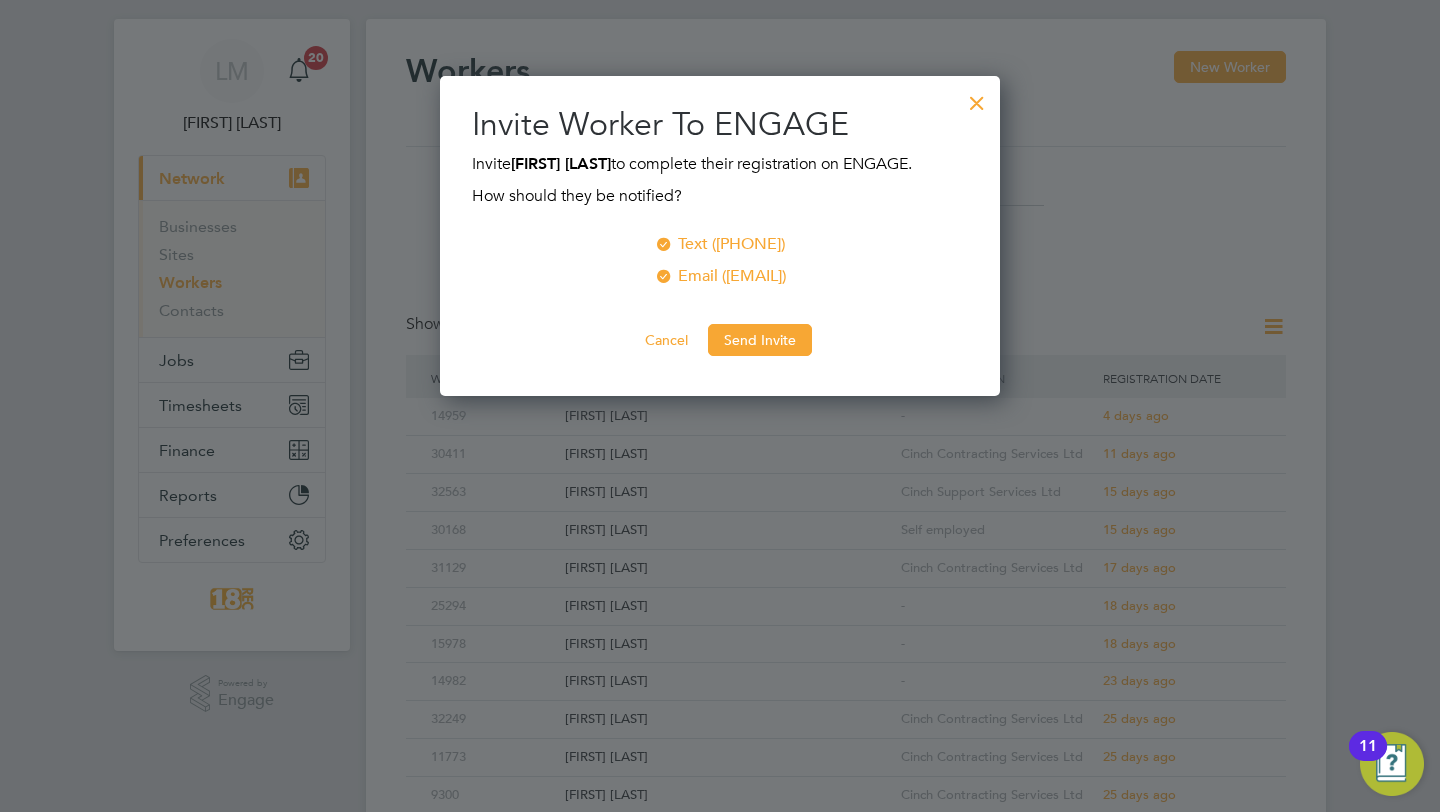 scroll, scrollTop: 9, scrollLeft: 10, axis: both 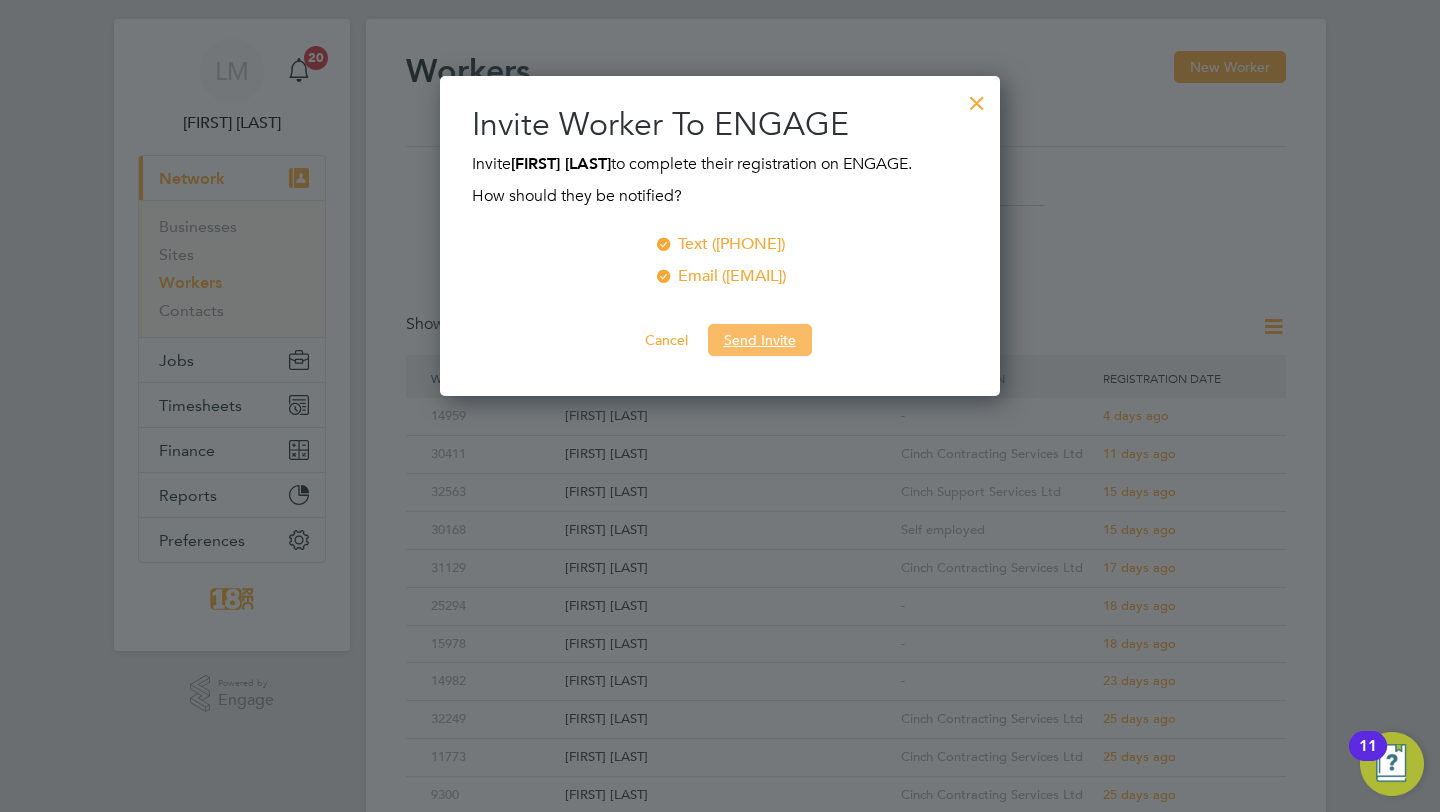 click on "Send Invite" at bounding box center (760, 340) 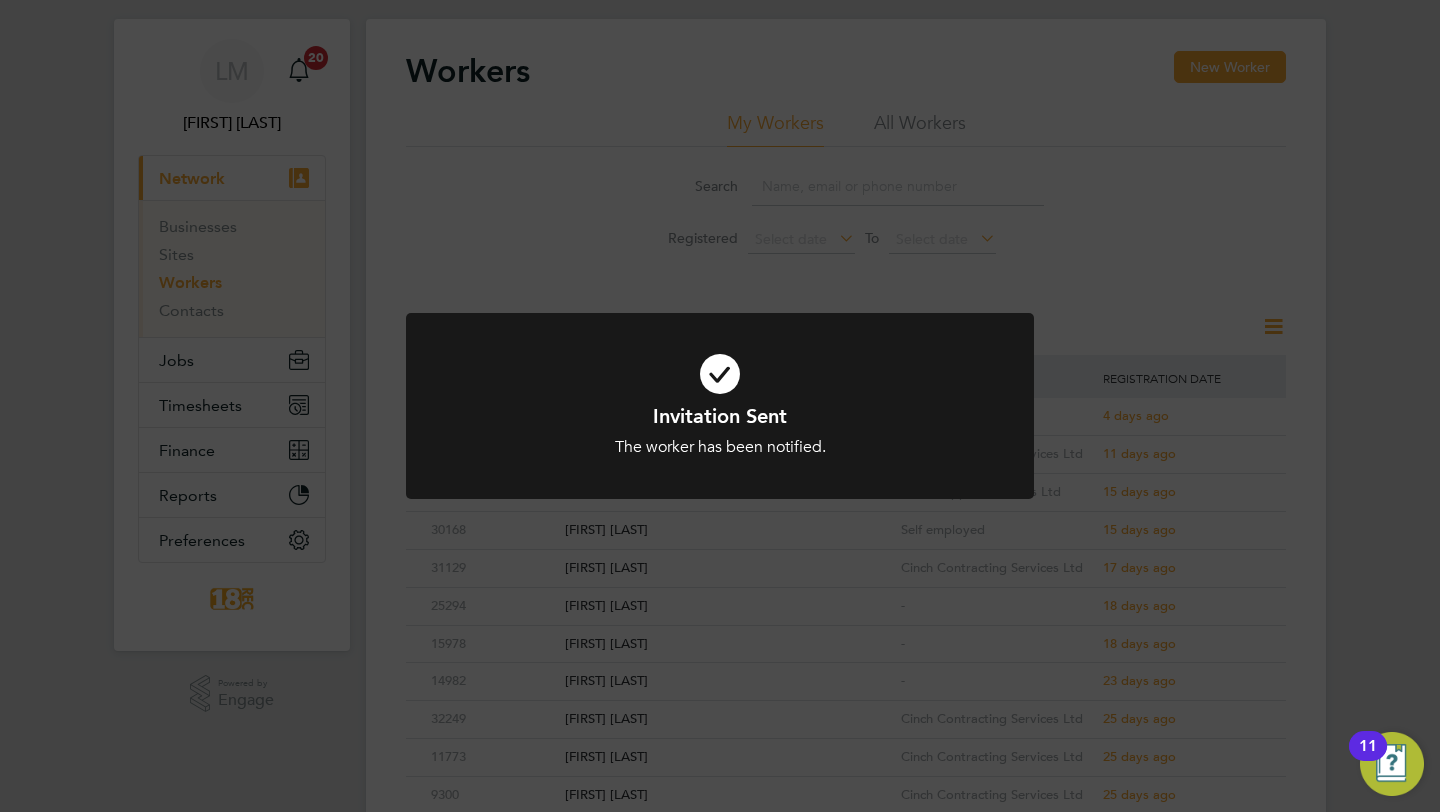 click on "Invitation Sent The worker has been notified. Cancel Okay" 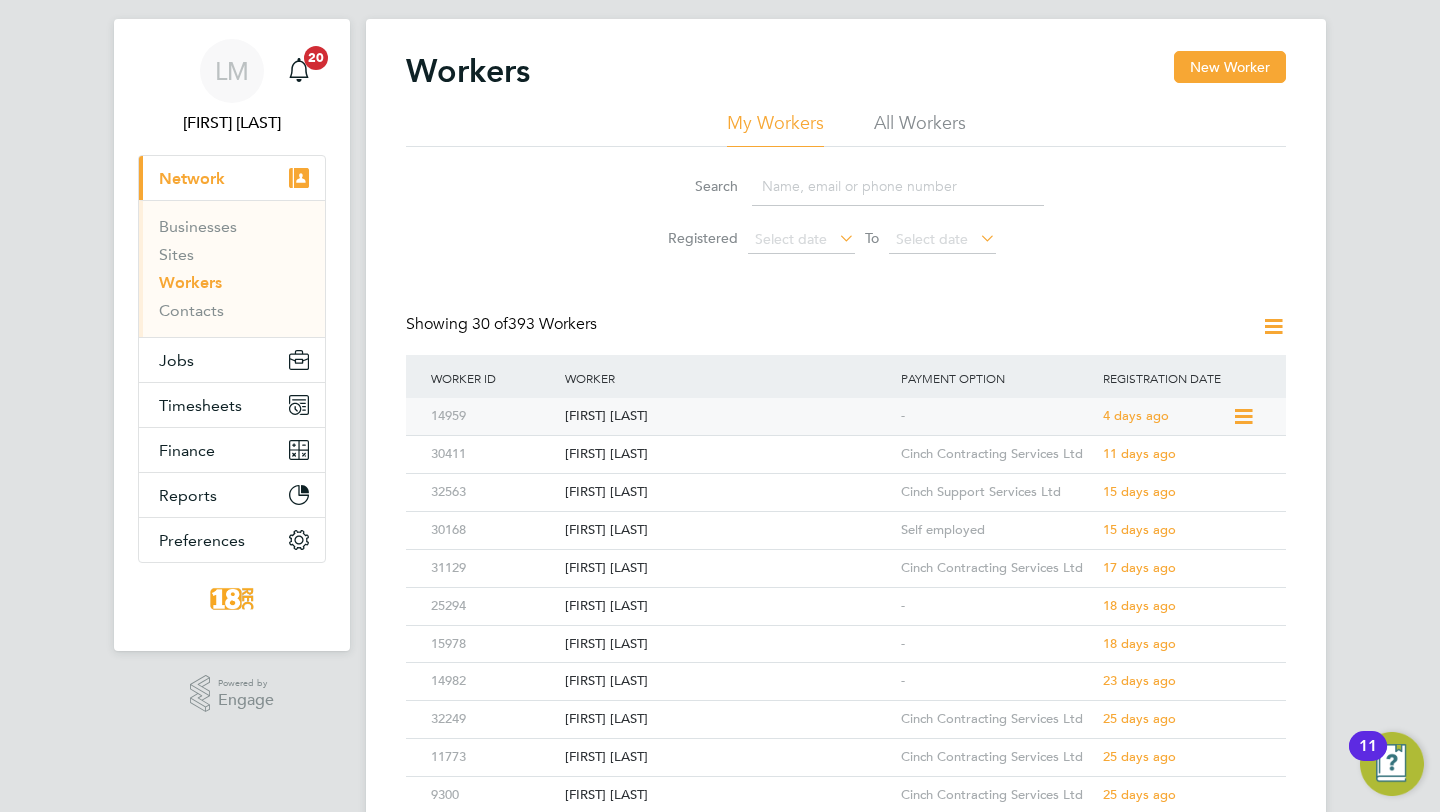 click on "[FIRST] [LAST]" 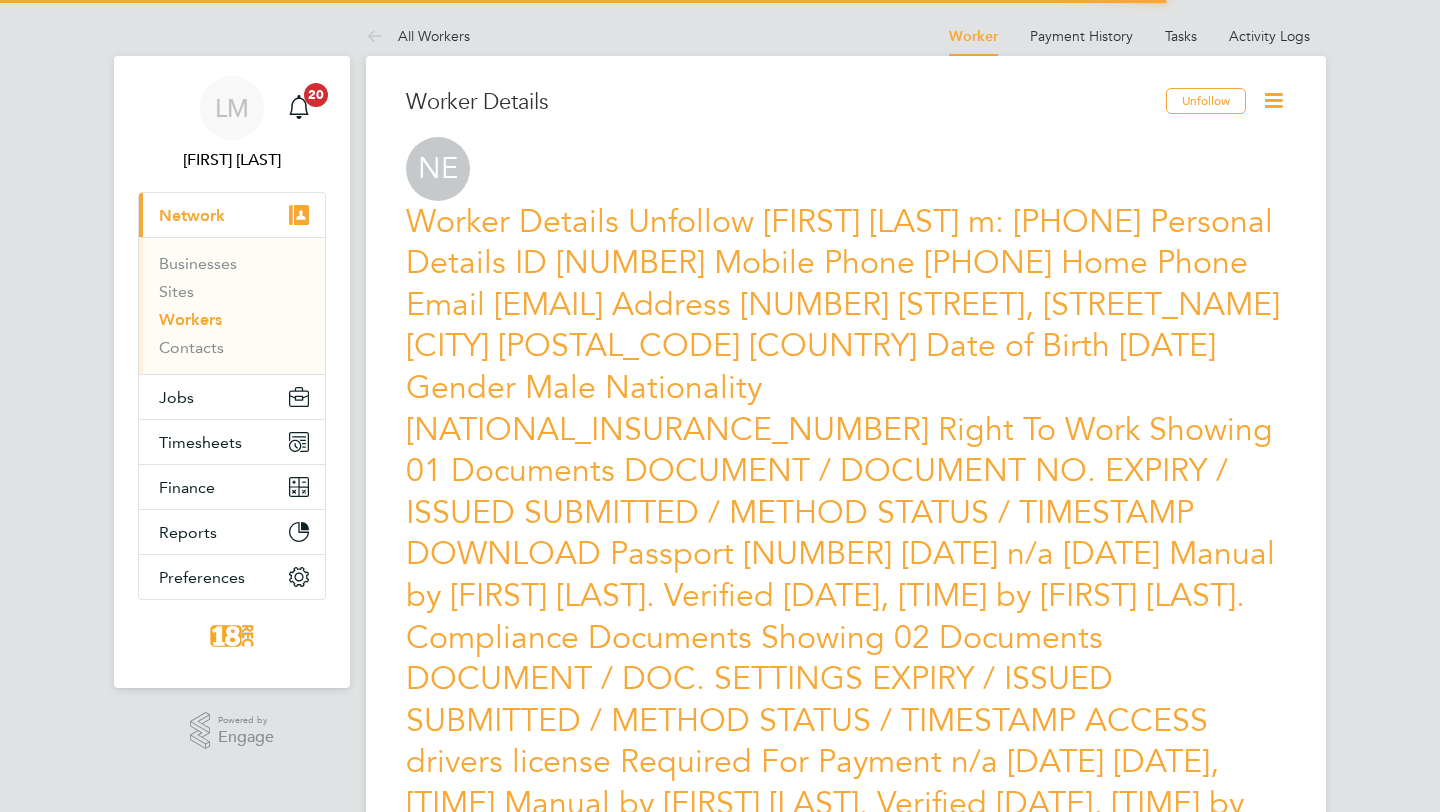 scroll, scrollTop: 0, scrollLeft: 0, axis: both 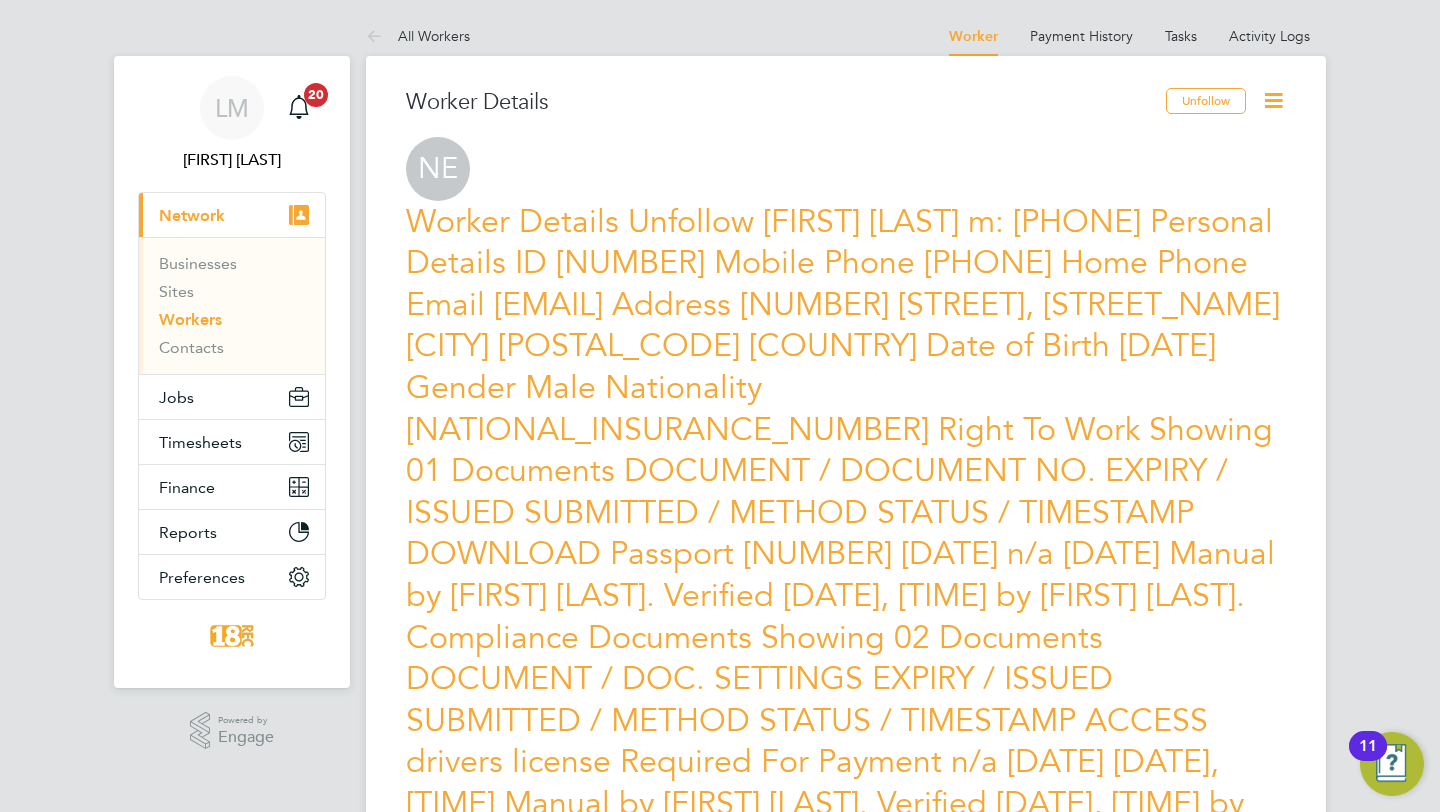 click 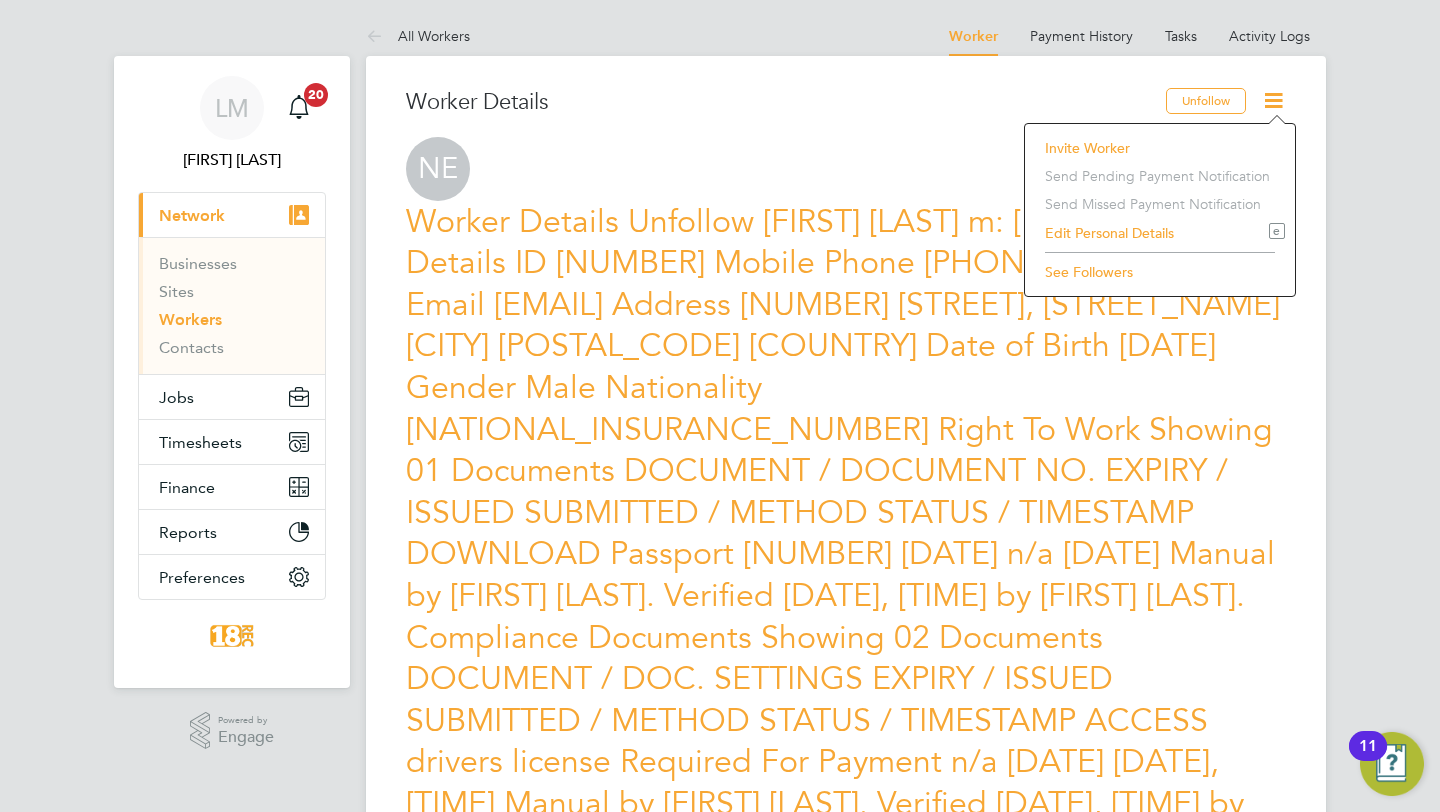 click on "Address 7 Grangehurst Court,  Grange L Gateacre Liverpool L25 5JZ United Kingdom" 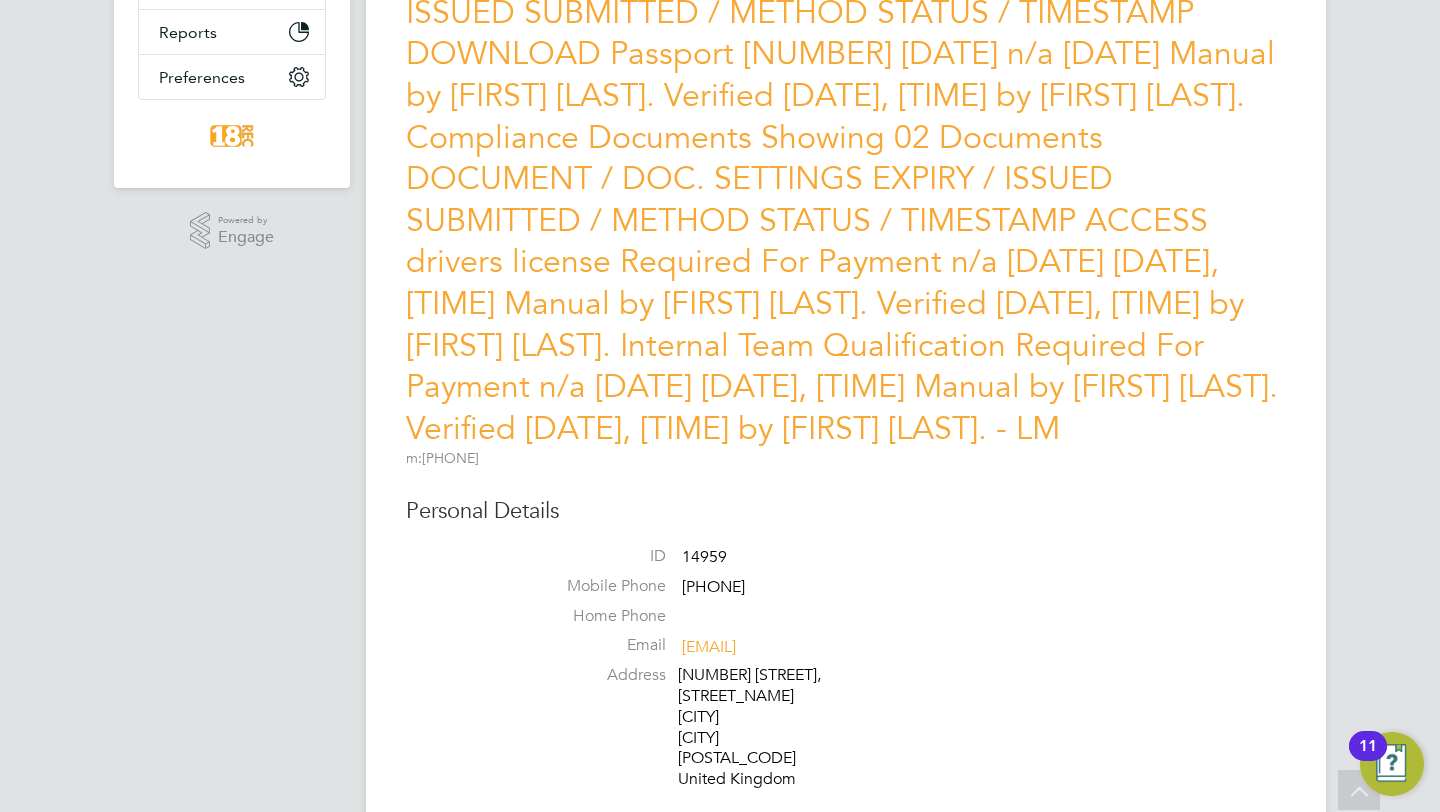 scroll, scrollTop: 582, scrollLeft: 0, axis: vertical 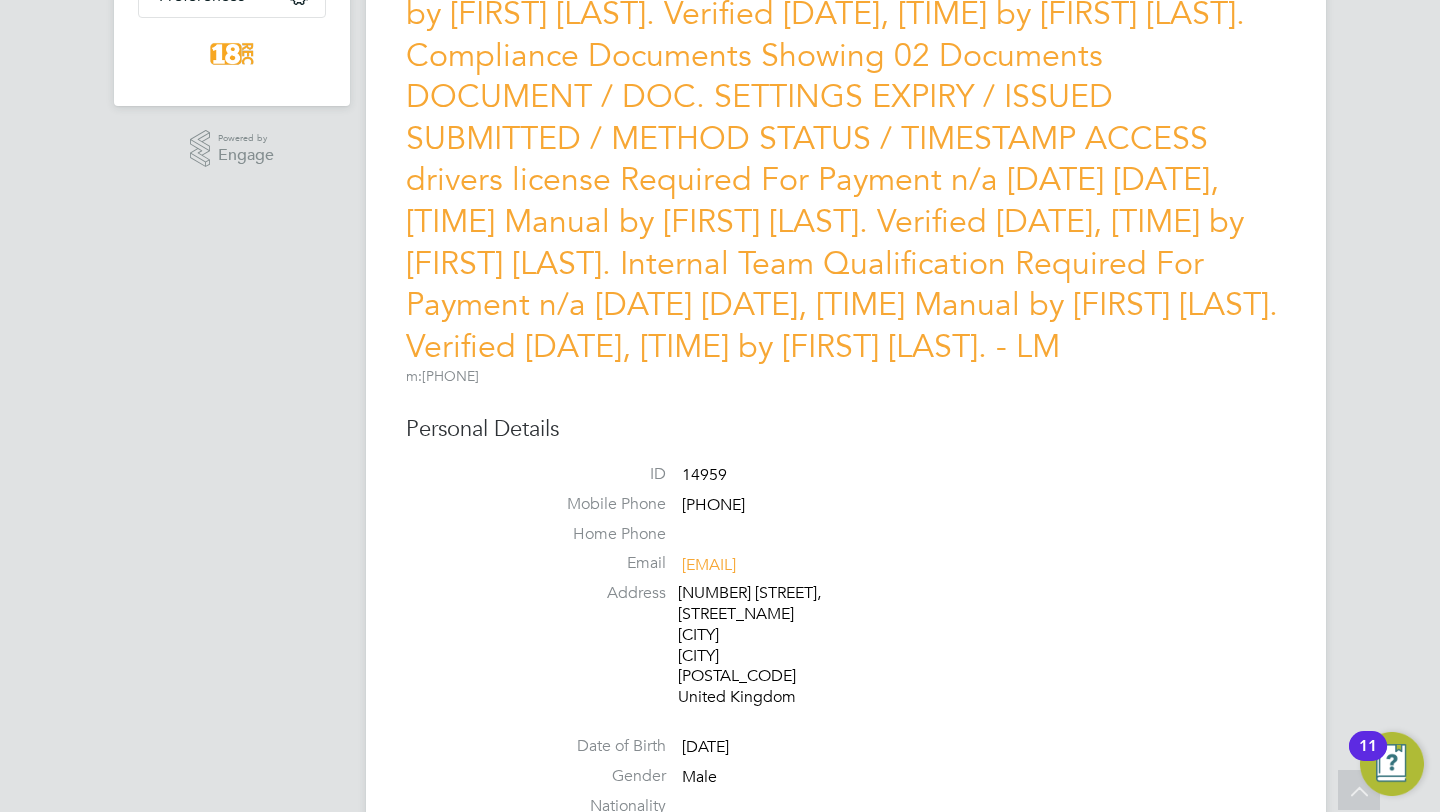 click on "Showing   01 Documents" 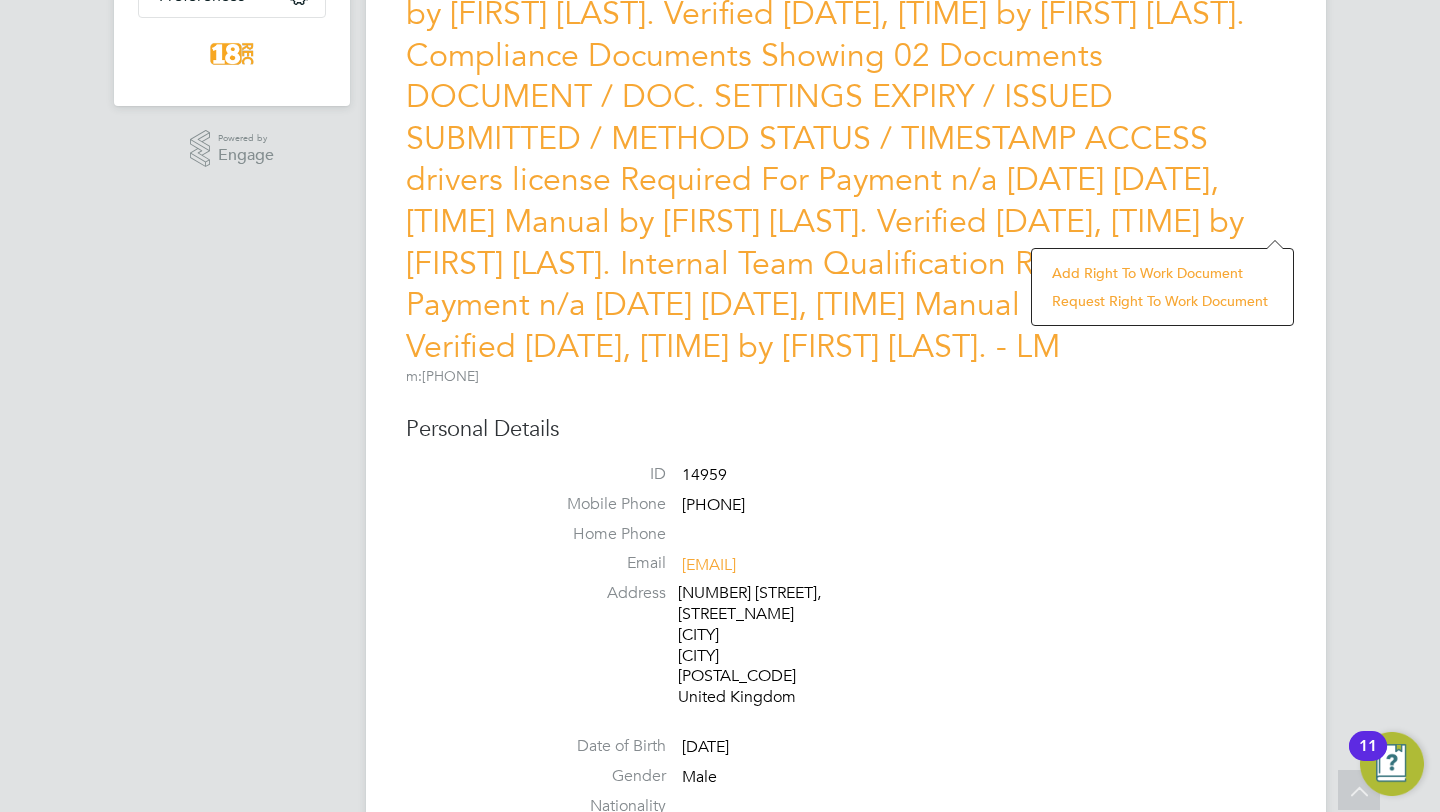 click on "Worker Details   Unfollow NE Neil Easthope     m:  07359 085898   Personal Details ID     14959 Mobile Phone   07359 085898 Home Phone   Email   neileasthope48@gmail.com Address 7 Grangehurst Court,  Grange L Gateacre Liverpool L25 5JZ United Kingdom Date of Birth   17 Aug 1976 Gender   Male Nationality   National Ins. No.   JE850039D Right To Work Showing   01 Documents DOCUMENT  / DOCUMENT NO. EXPIRY  / ISSUED SUBMITTED  / METHOD STATUS  / TIMESTAMP DOWNLOAD Passport 127732377 27 Oct 2031 n/a 04 Aug 2025  Manual by Libby Murphy. Verified 04 Aug 2025, 09:51   by Libby Murphy.  Compliance Documents Showing   02 Documents DOCUMENT  / DOC. SETTINGS EXPIRY  / ISSUED SUBMITTED  / METHOD STATUS  / TIMESTAMP ACCESS drivers license Required For Payment n/a 28 Mar 2034  04 Aug 2025, 09:52 Manual by Libby Murphy.  Verified 04 Aug 2025, 09:52 by Libby Murphy. Internal Team  Qualification Required For Payment n/a 04 Aug 2025  04 Aug 2025, 09:54 Manual by Libby Murphy.  Verified 04 Aug 2025, 09:54 by Libby Murphy. -   LM" 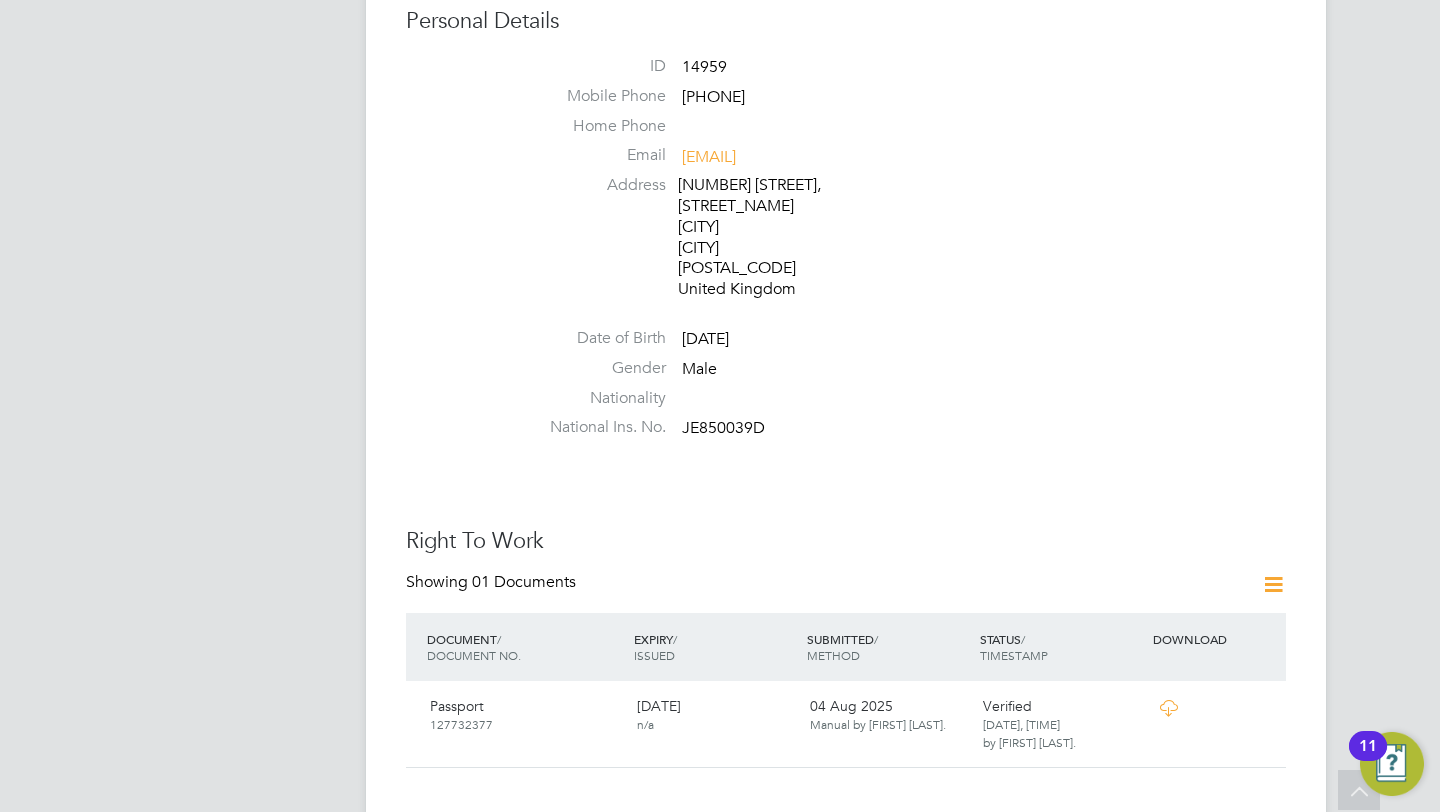 scroll, scrollTop: 988, scrollLeft: 0, axis: vertical 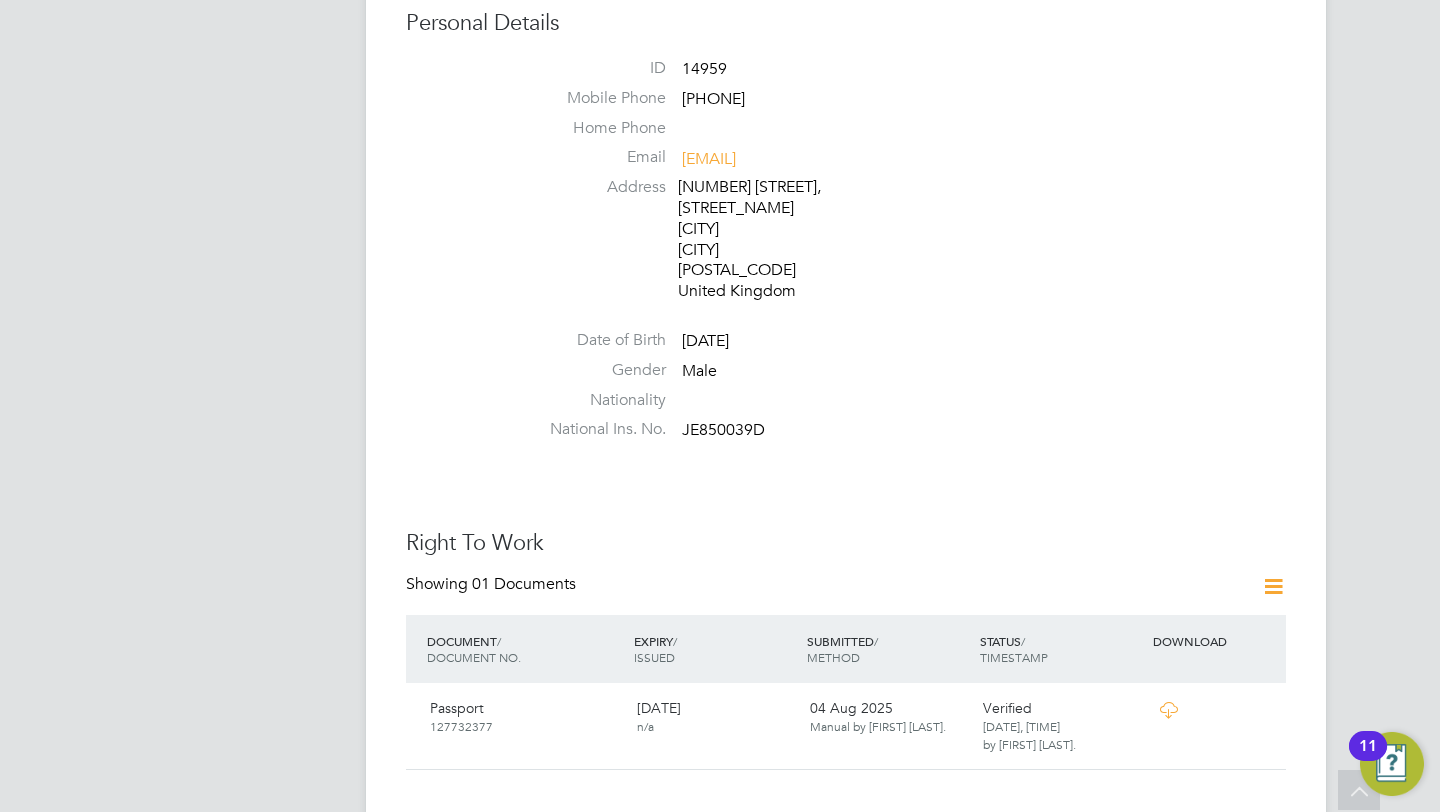 click 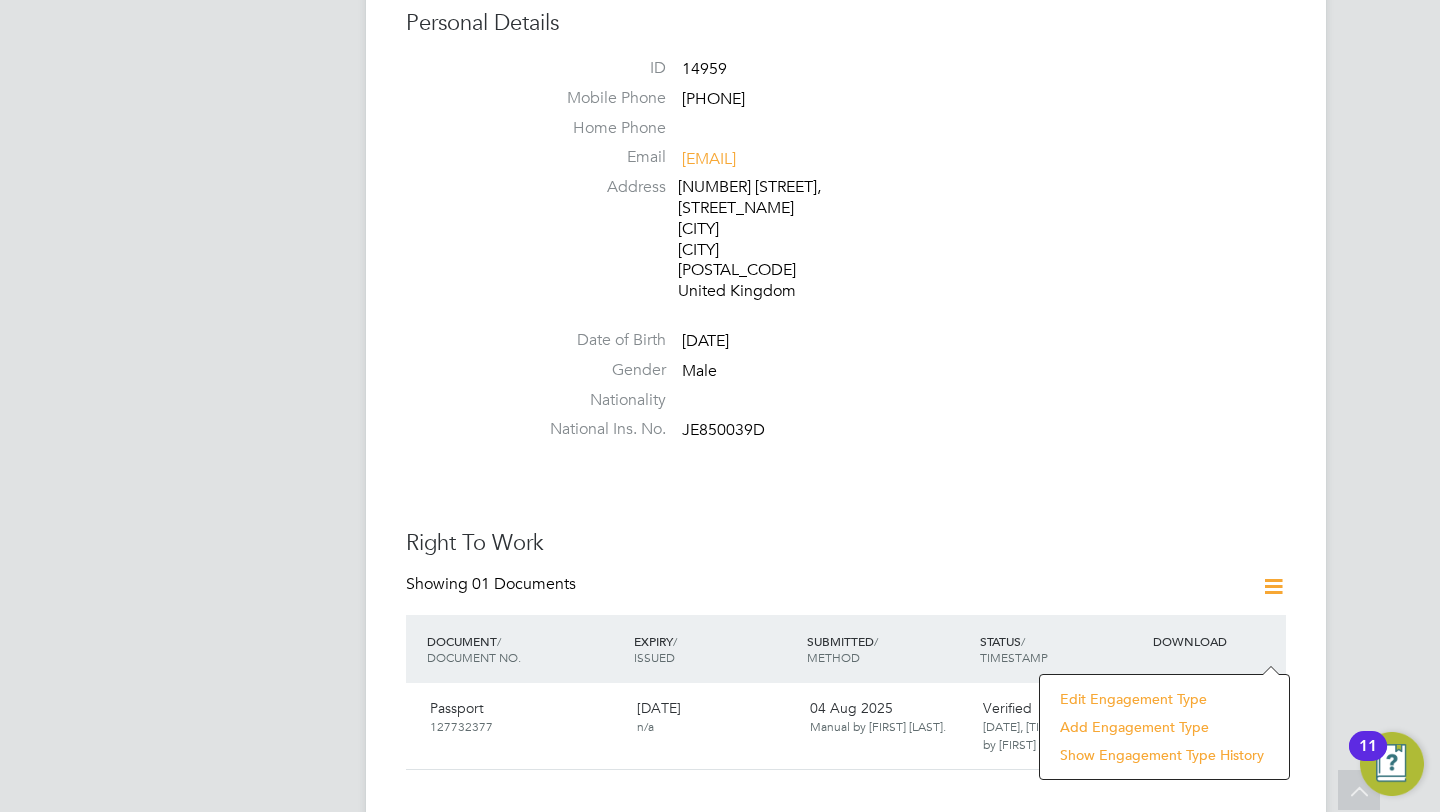 click on "Engagement Type" 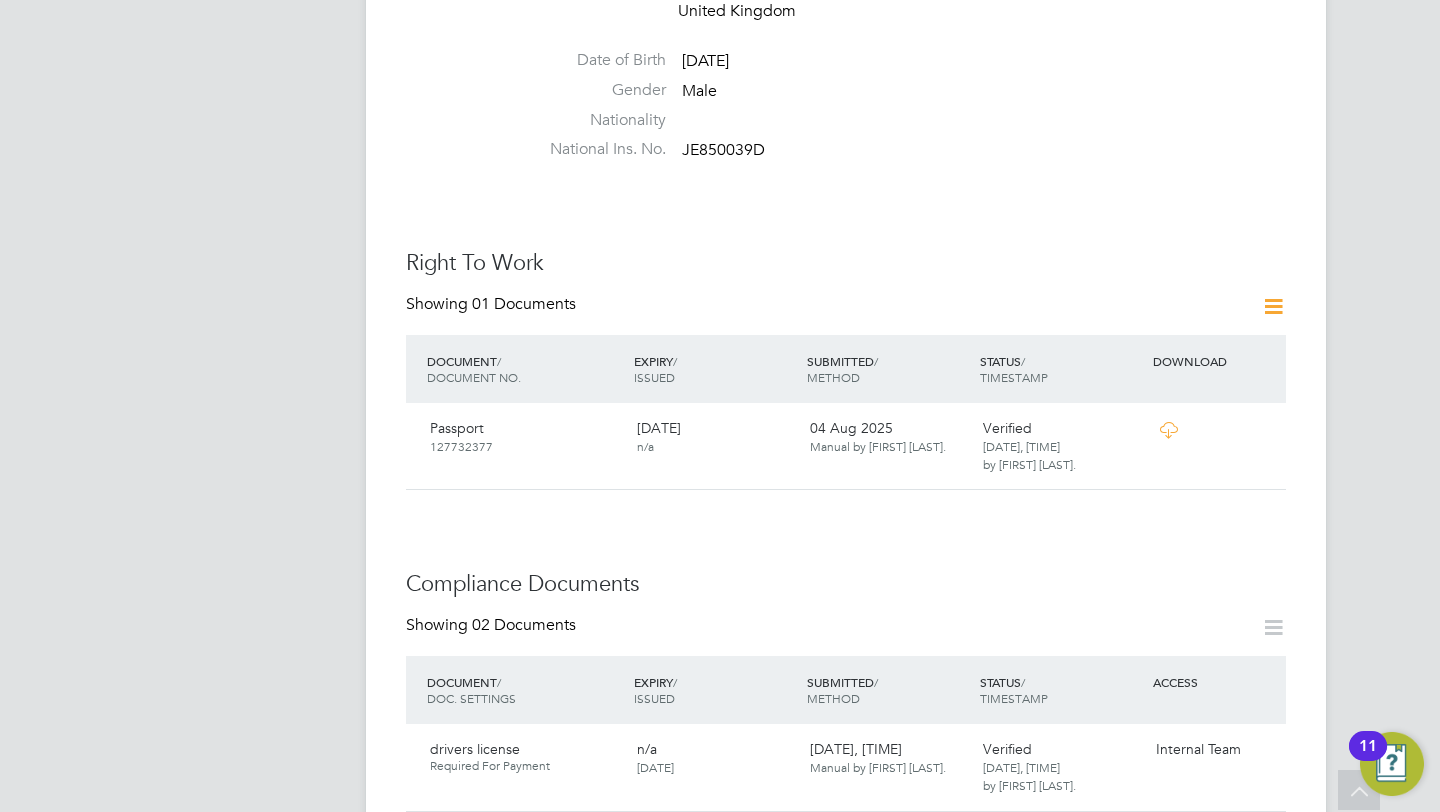 scroll, scrollTop: 1269, scrollLeft: 0, axis: vertical 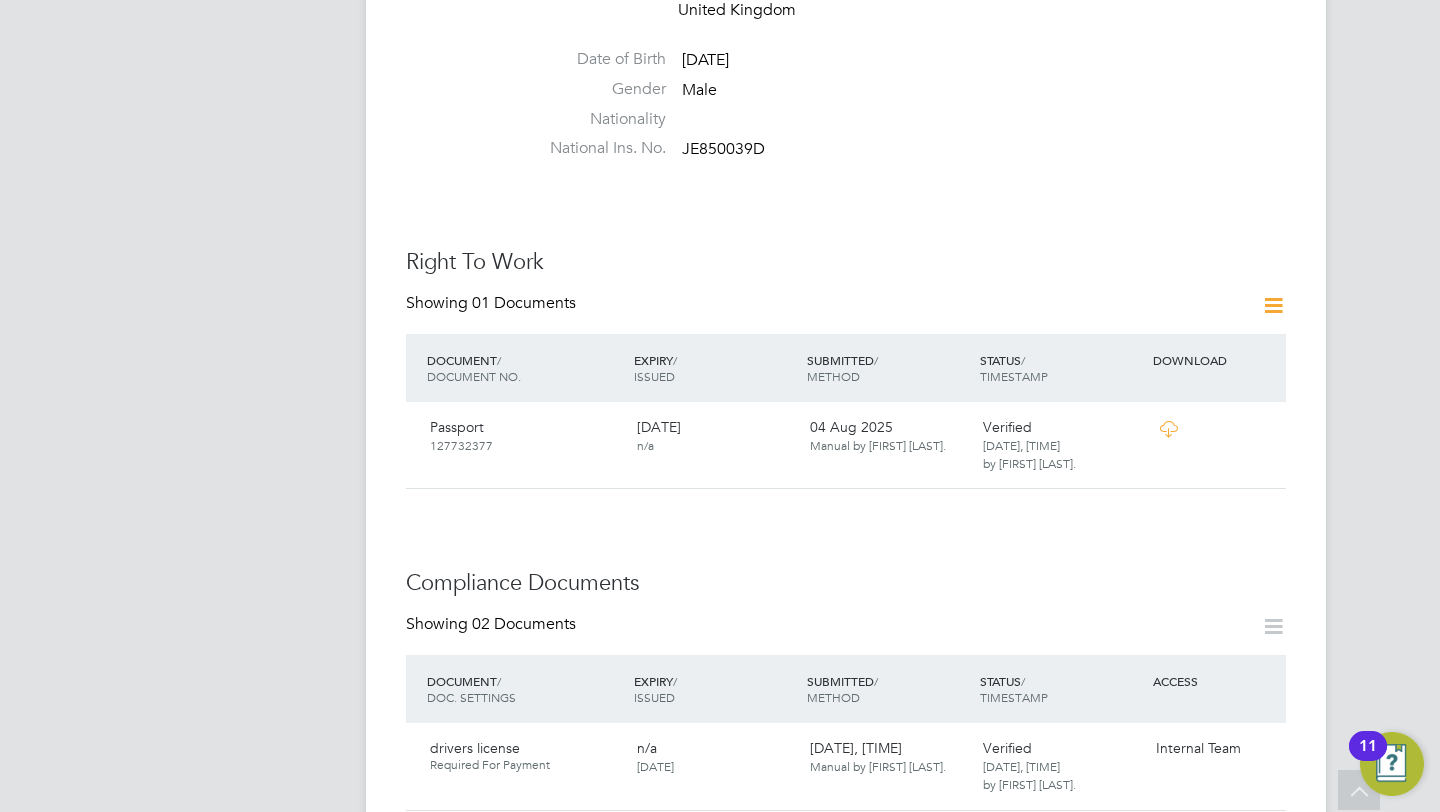 click 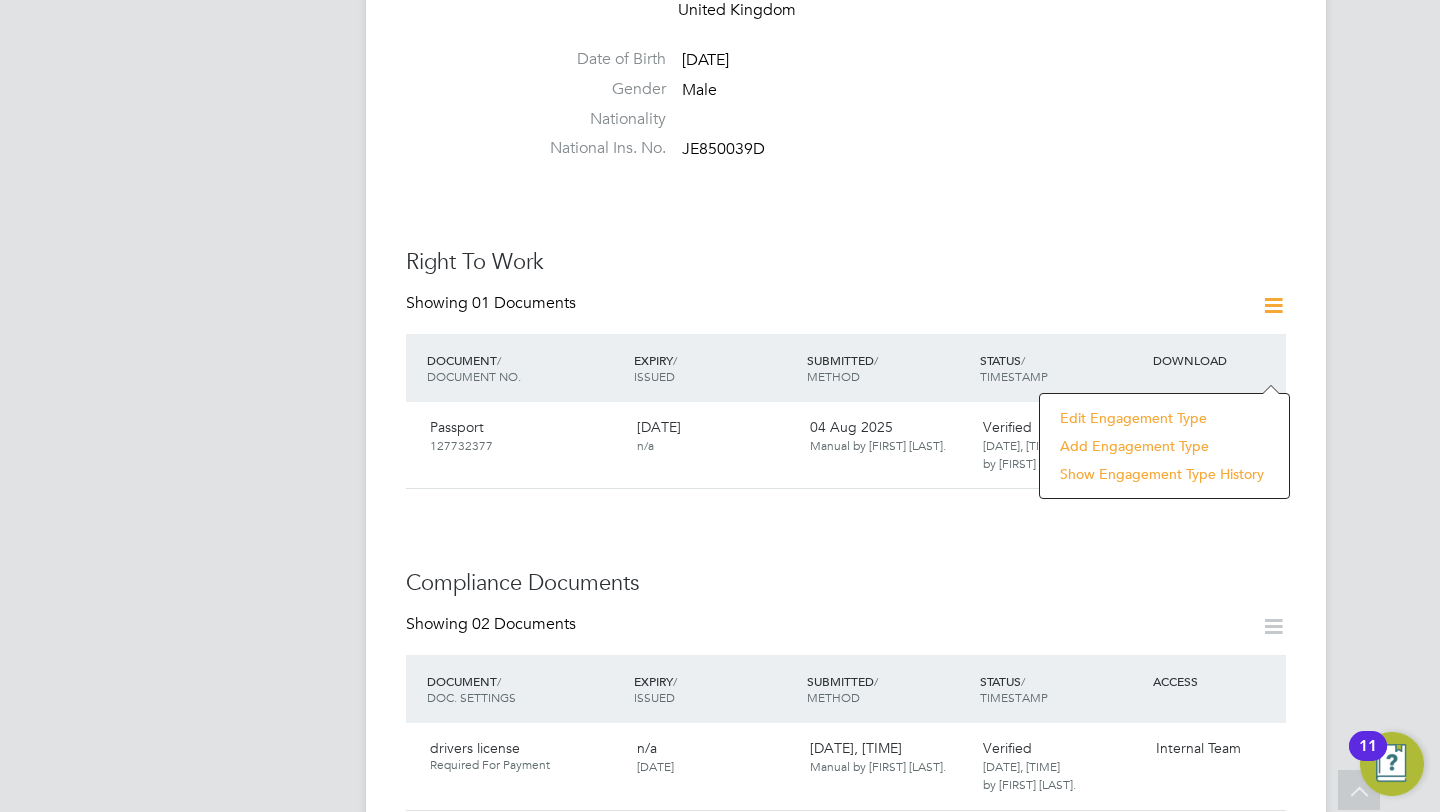click on "Worker Details   Unfollow NE Neil Easthope     m:  07359 085898   Personal Details ID     14959 Mobile Phone   07359 085898 Home Phone   Email   neileasthope48@gmail.com Address 7 Grangehurst Court,  Grange L Gateacre Liverpool L25 5JZ United Kingdom Date of Birth   17 Aug 1976 Gender   Male Nationality   National Ins. No.   JE850039D Right To Work Showing   01 Documents DOCUMENT  / DOCUMENT NO. EXPIRY  / ISSUED SUBMITTED  / METHOD STATUS  / TIMESTAMP DOWNLOAD Passport 127732377 27 Oct 2031 n/a 04 Aug 2025  Manual by Libby Murphy. Verified 04 Aug 2025, 09:51   by Libby Murphy.  Compliance Documents Showing   02 Documents DOCUMENT  / DOC. SETTINGS EXPIRY  / ISSUED SUBMITTED  / METHOD STATUS  / TIMESTAMP ACCESS drivers license Required For Payment n/a 28 Mar 2034  04 Aug 2025, 09:52 Manual by Libby Murphy.  Verified 04 Aug 2025, 09:52 by Libby Murphy. Internal Team  Qualification Required For Payment n/a 04 Aug 2025  04 Aug 2025, 09:54 Manual by Libby Murphy.  Verified 04 Aug 2025, 09:54 by Libby Murphy. -   LM" 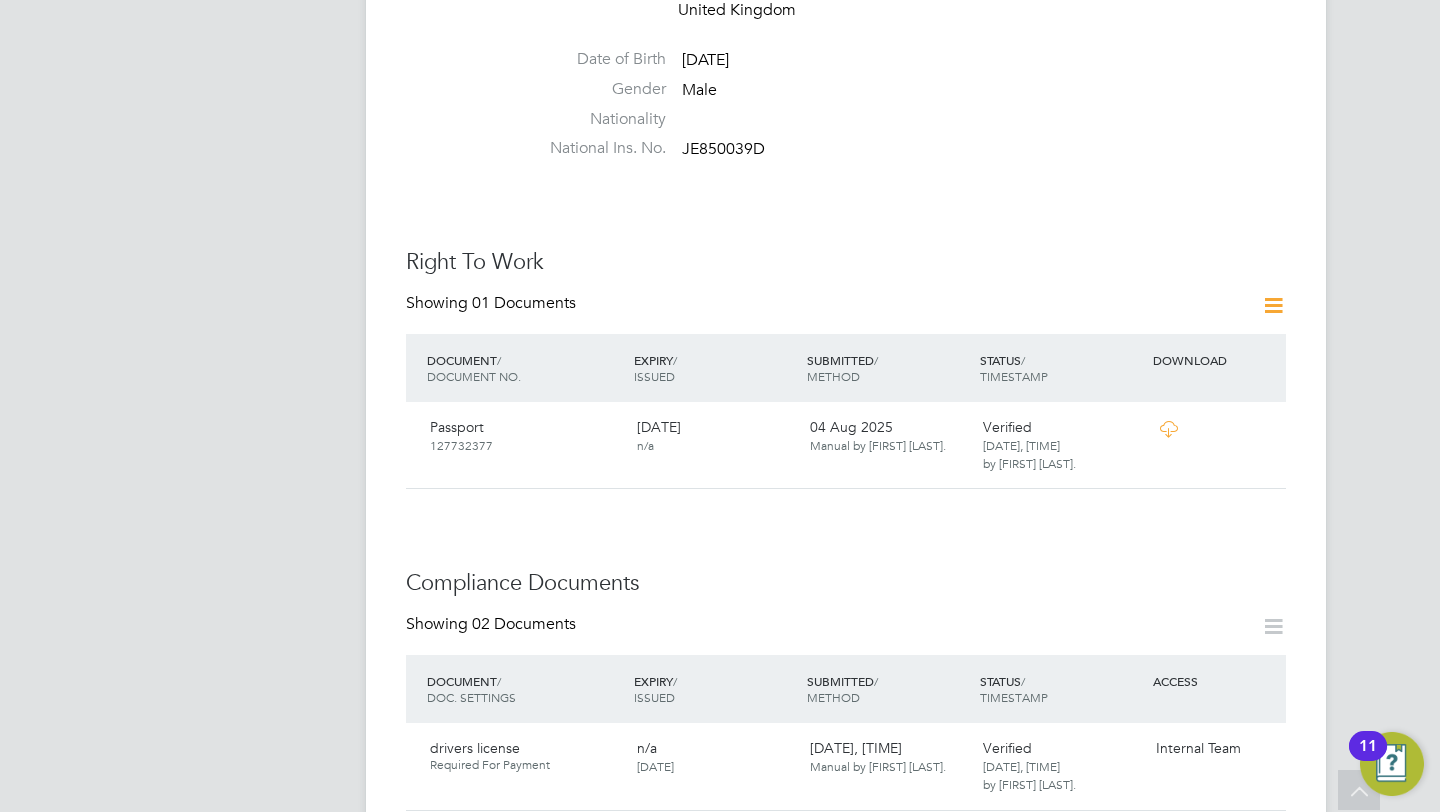 scroll, scrollTop: 0, scrollLeft: 0, axis: both 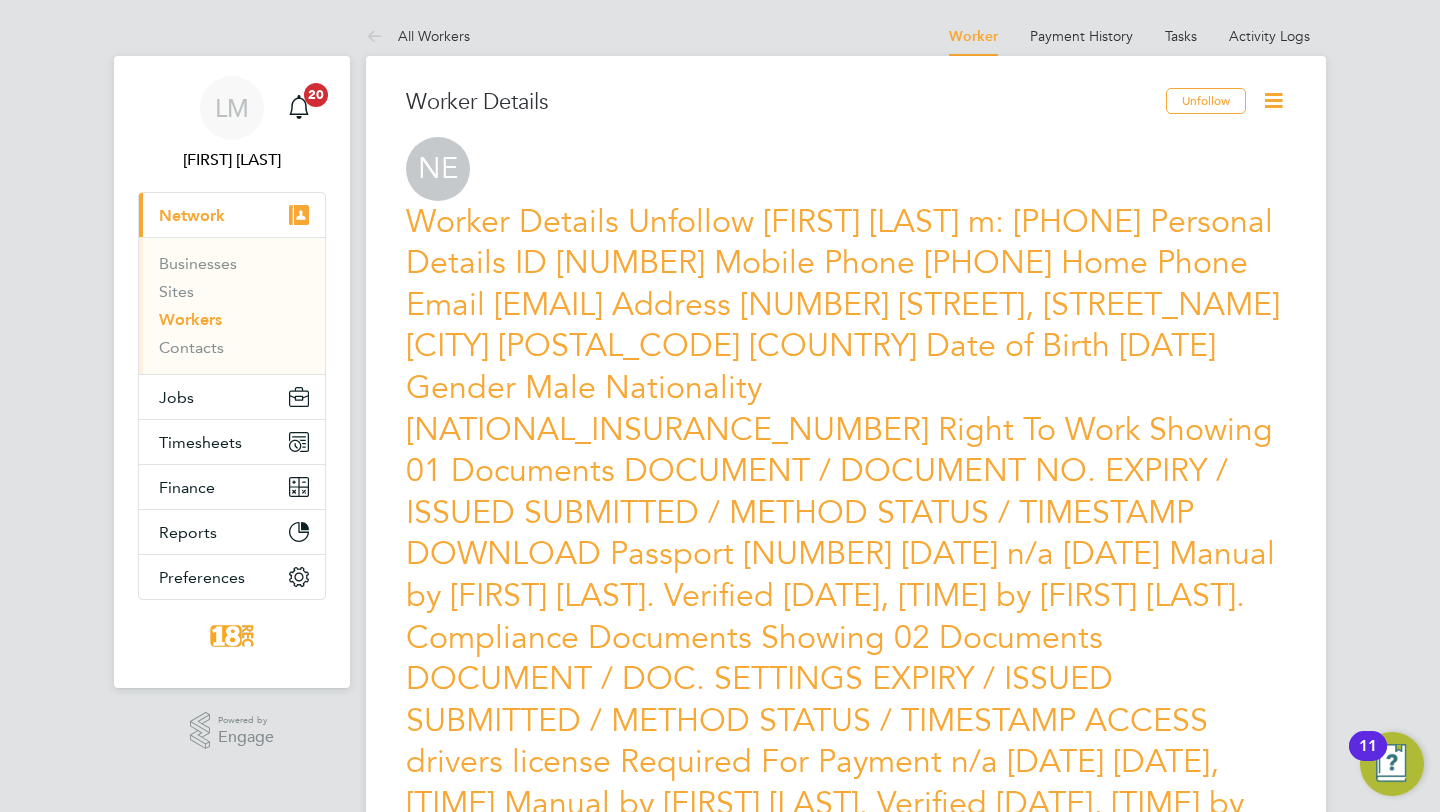 click on "Neil Easthope" 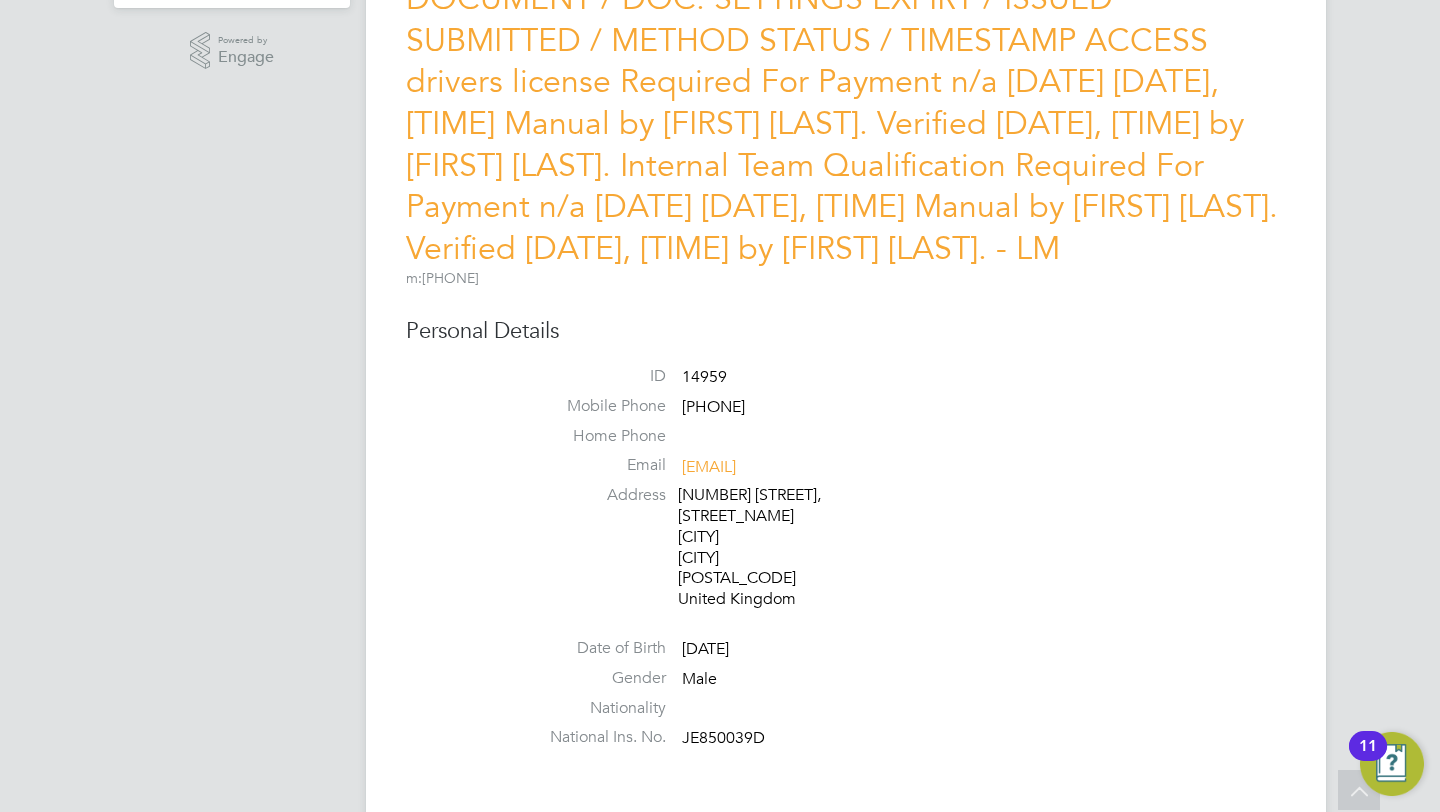 scroll, scrollTop: 688, scrollLeft: 0, axis: vertical 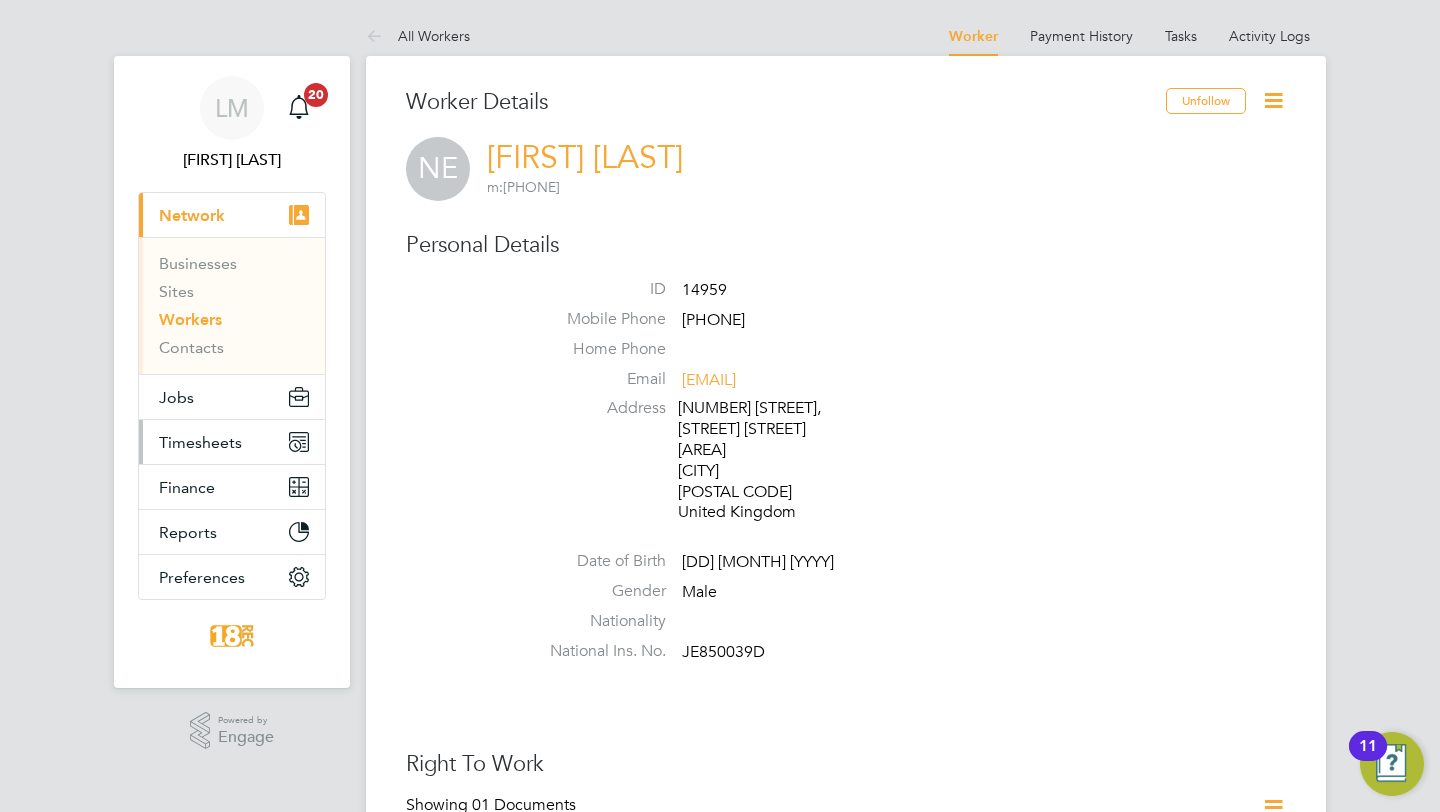 click on "Timesheets" at bounding box center (232, 442) 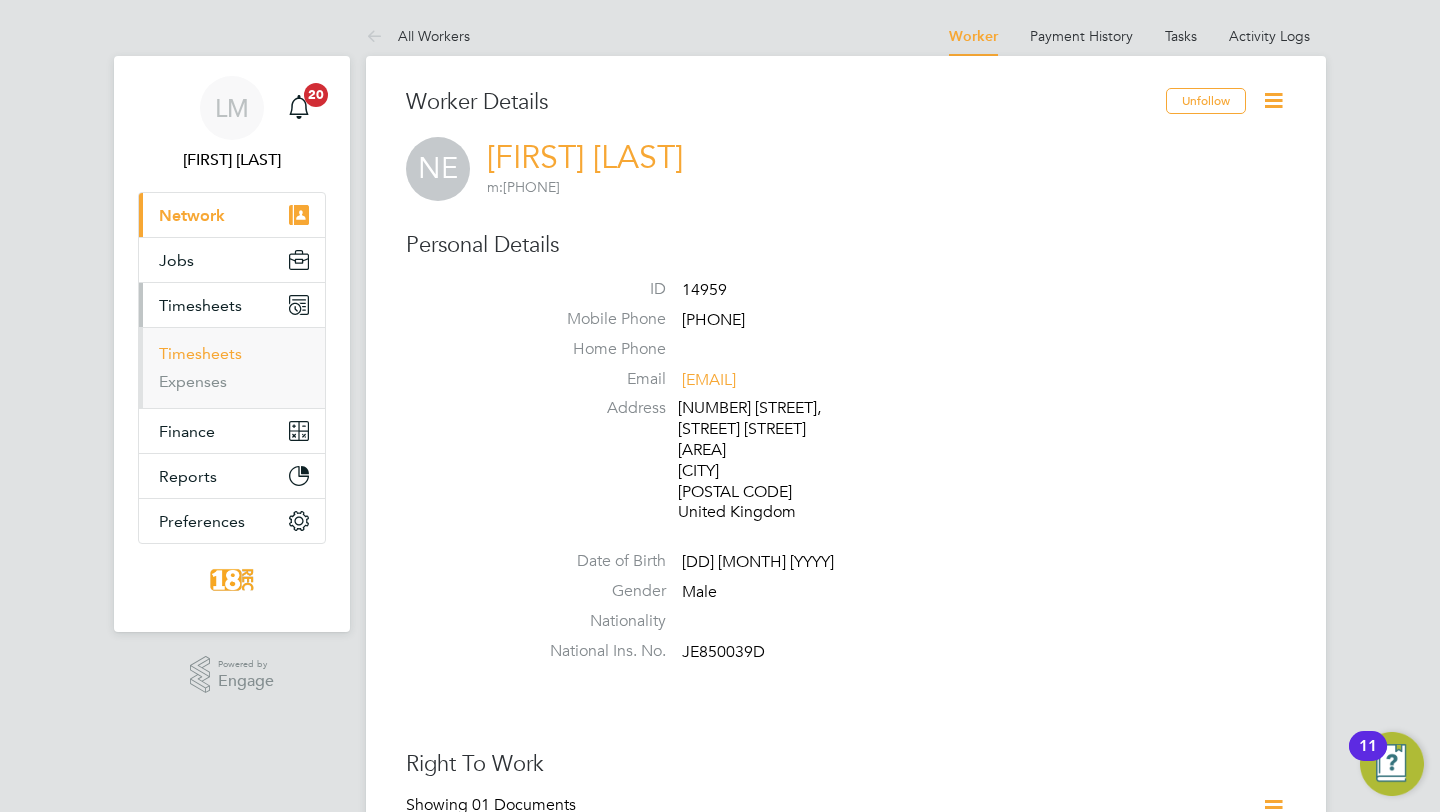 click on "Timesheets" at bounding box center (200, 353) 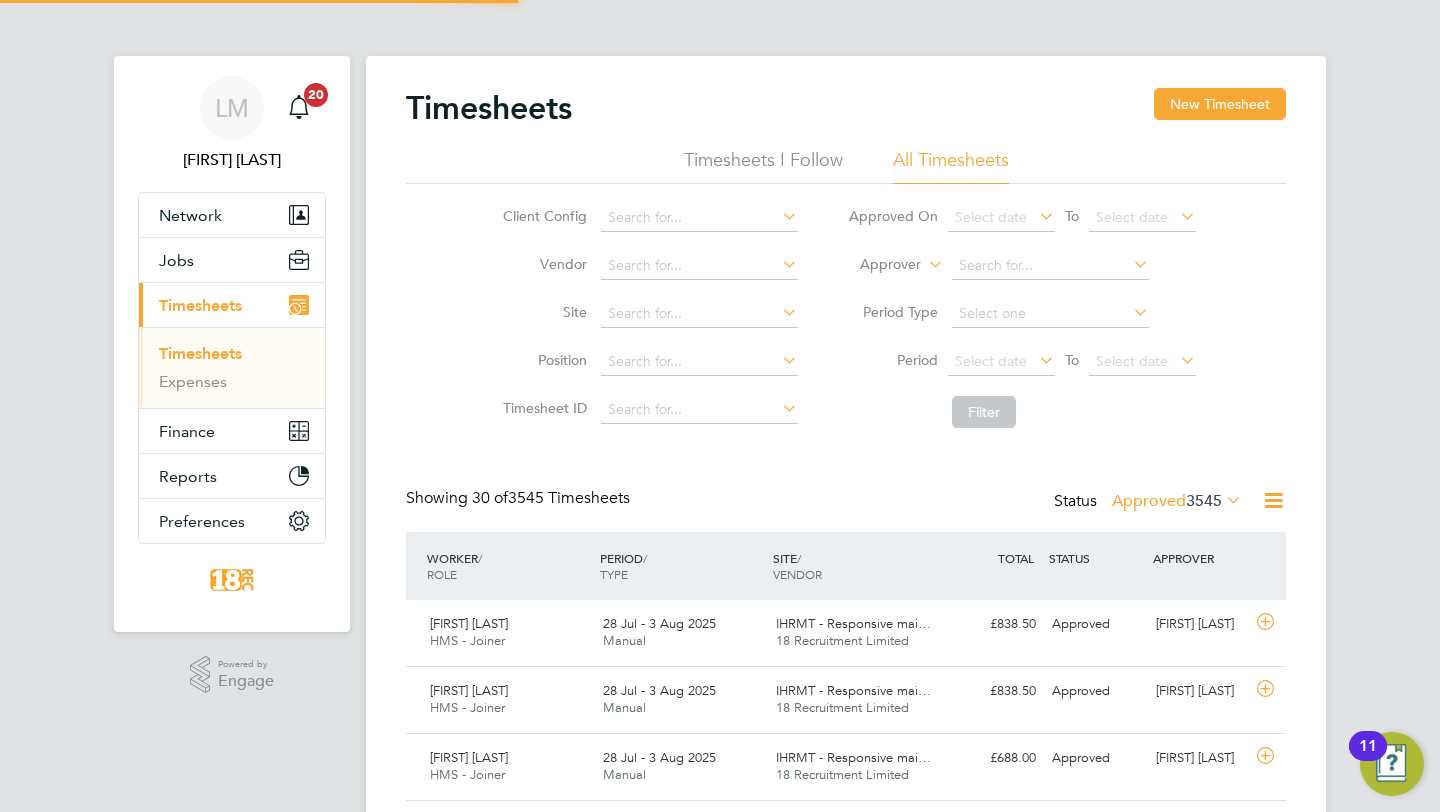 scroll, scrollTop: 10, scrollLeft: 10, axis: both 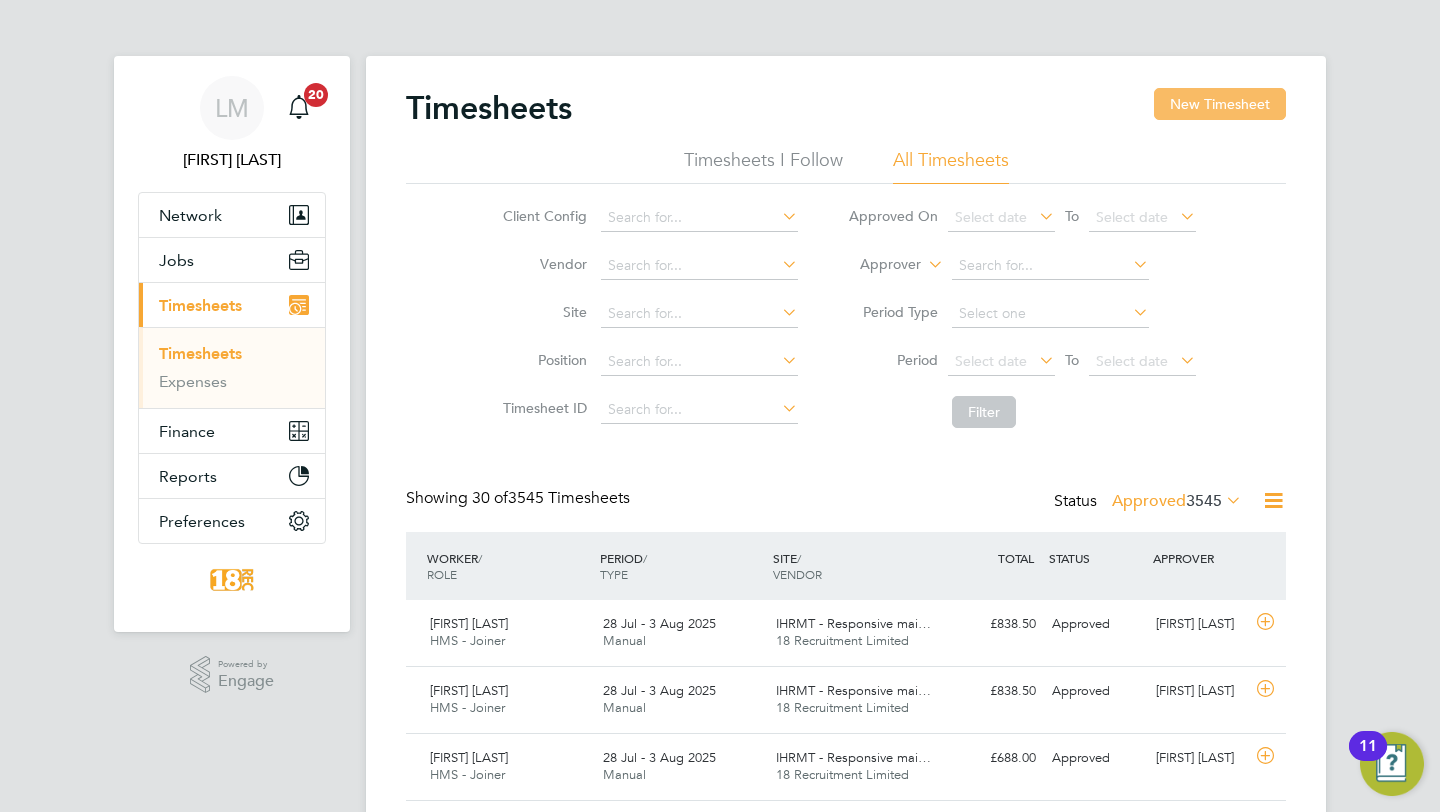 click on "New Timesheet" 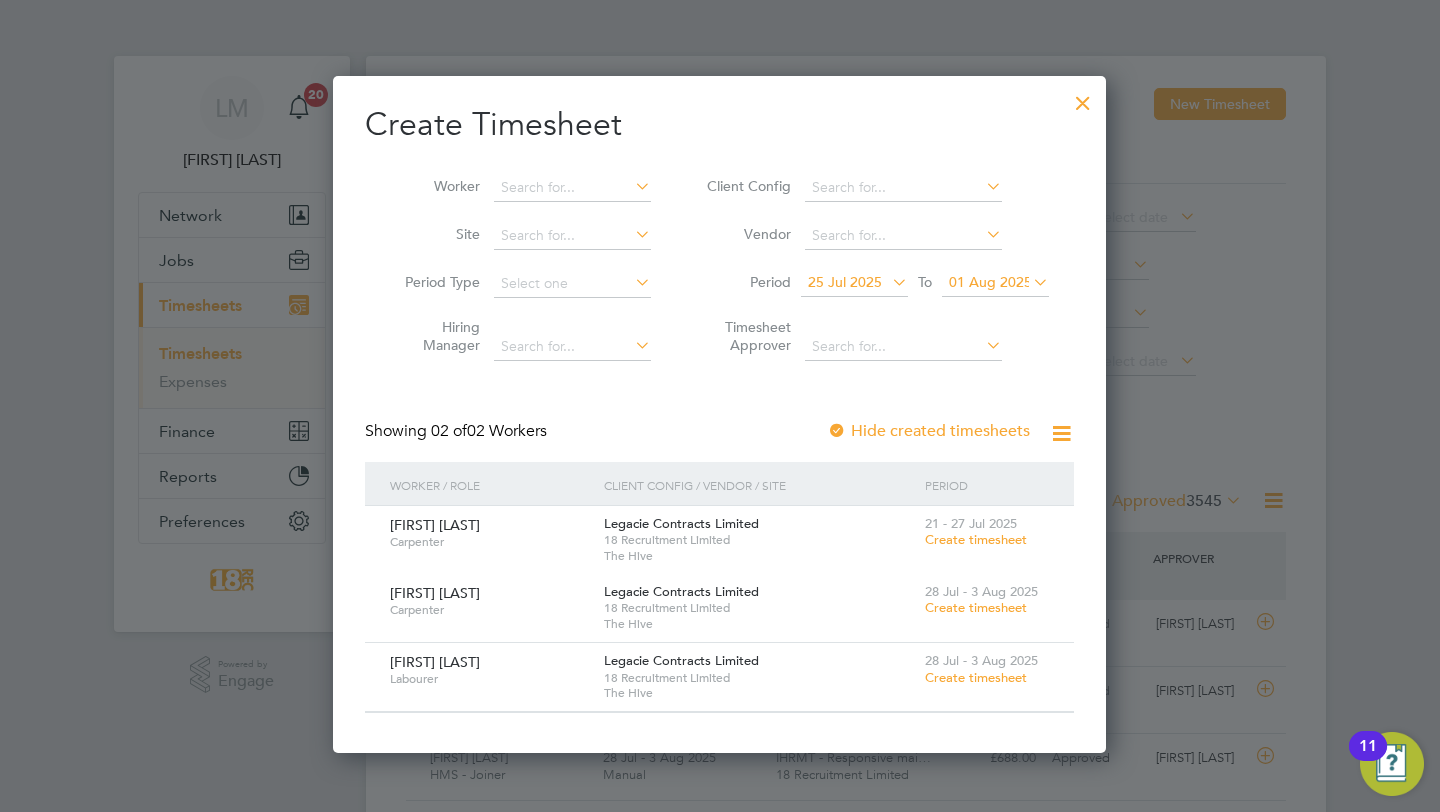 click on "25 Jul 2025" at bounding box center (854, 283) 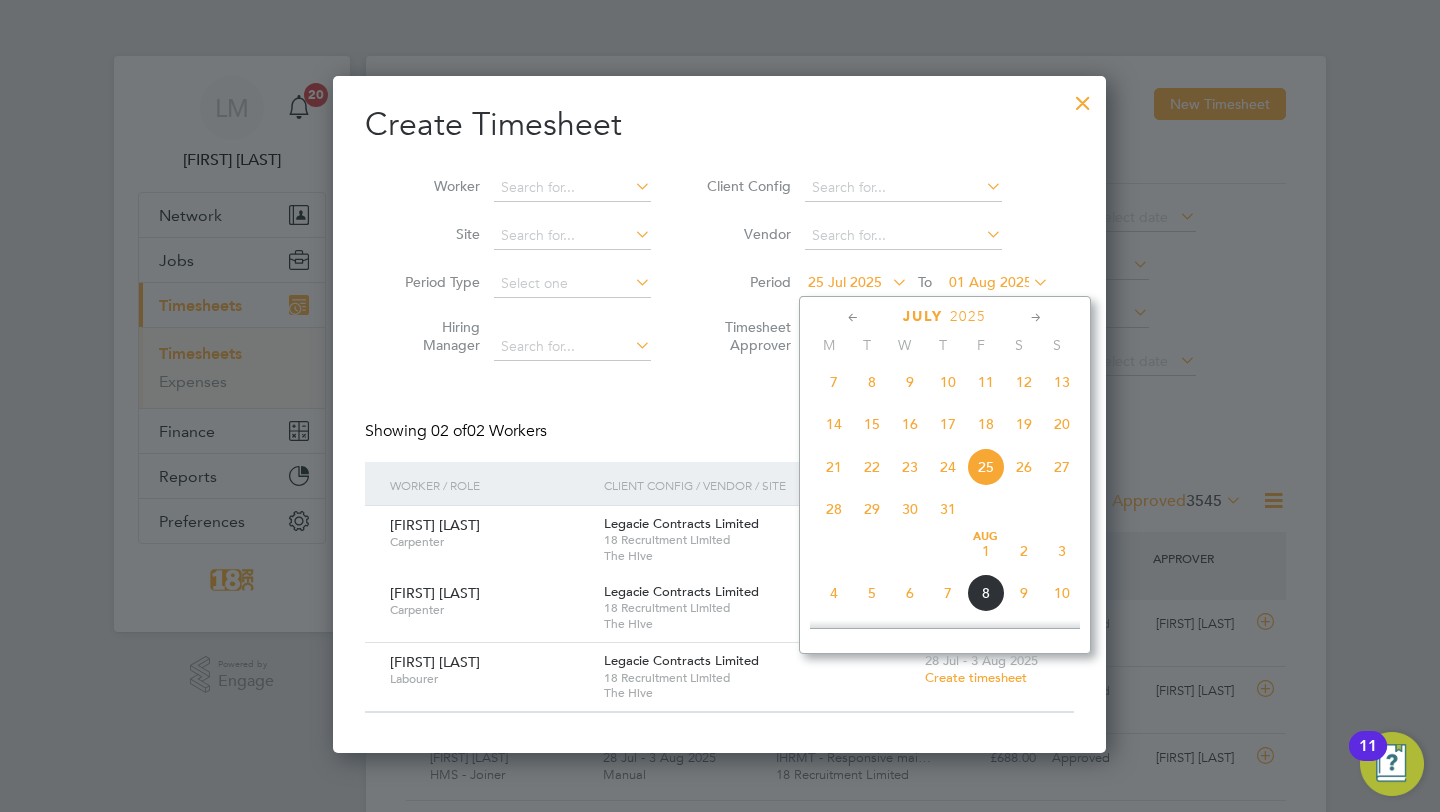 click on "28" 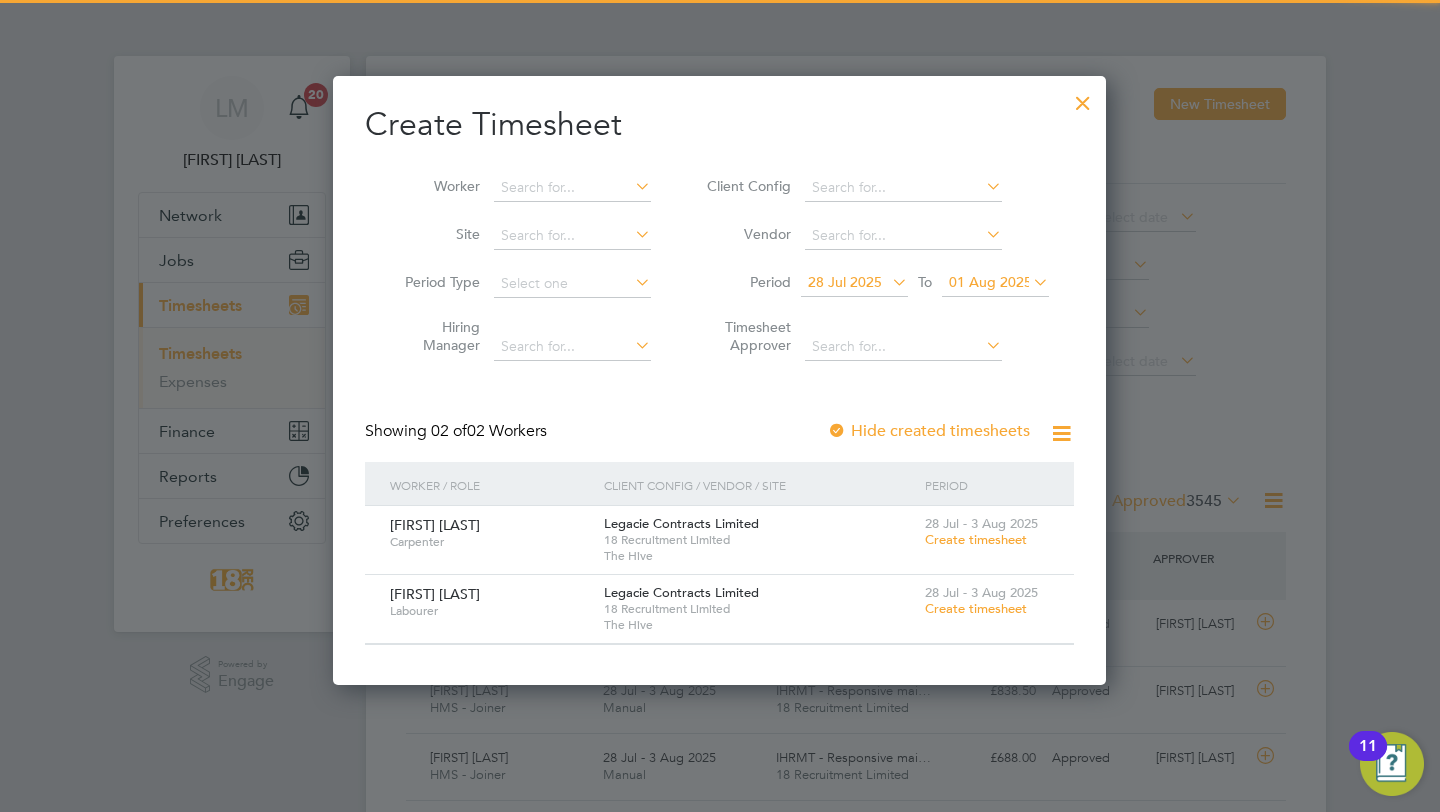 click on "01 Aug 2025" at bounding box center [990, 282] 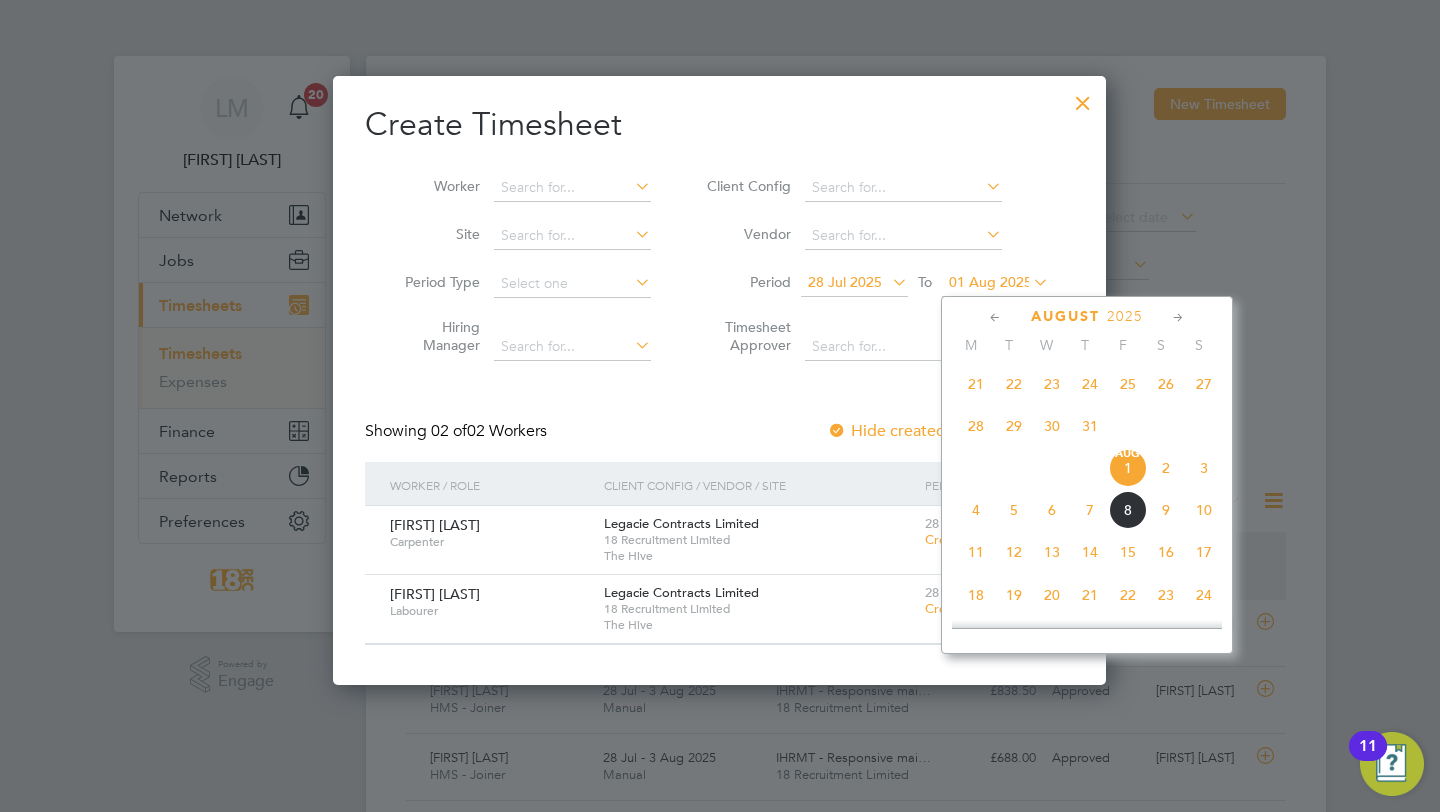 click on "3" 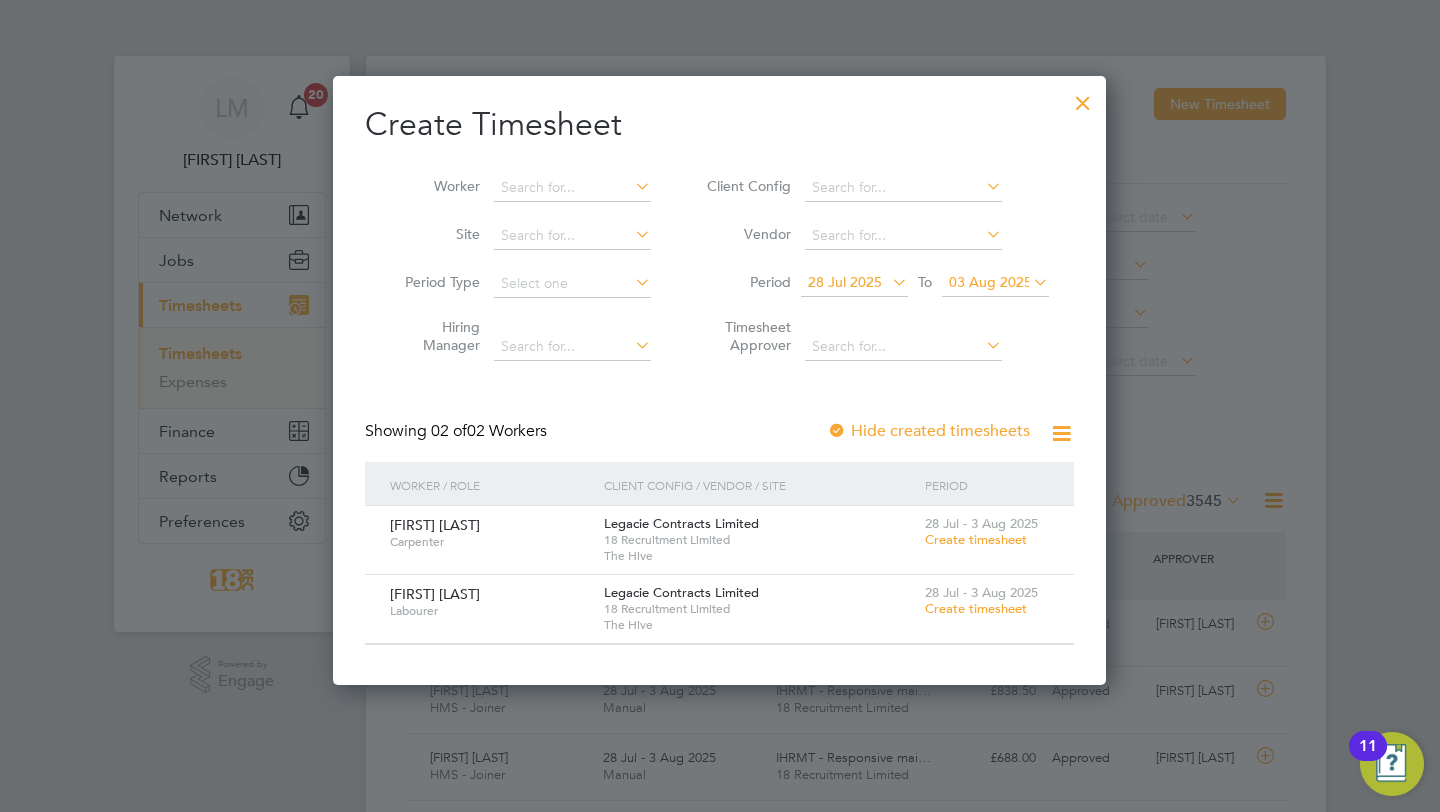 click at bounding box center [1083, 98] 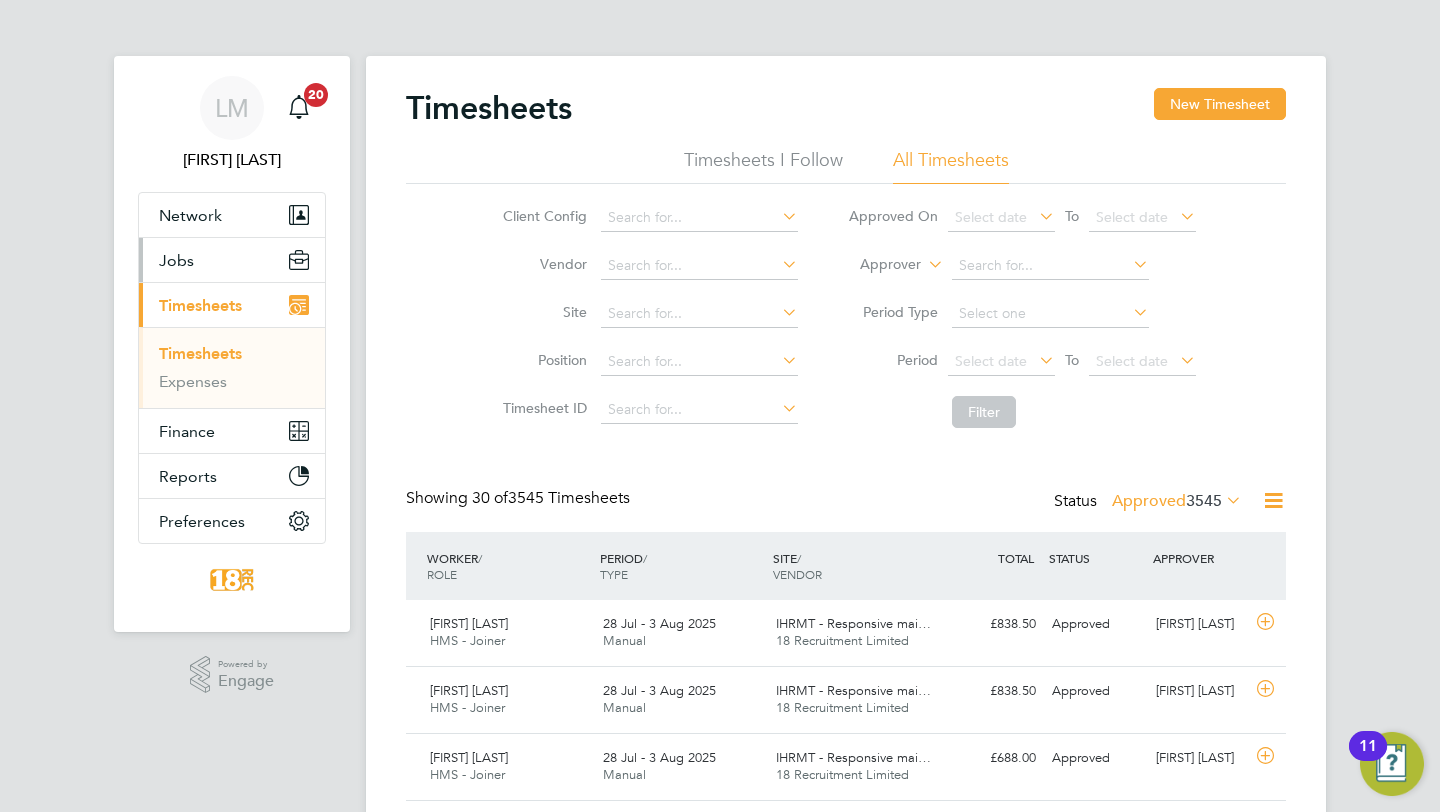 click on "Jobs" at bounding box center (232, 260) 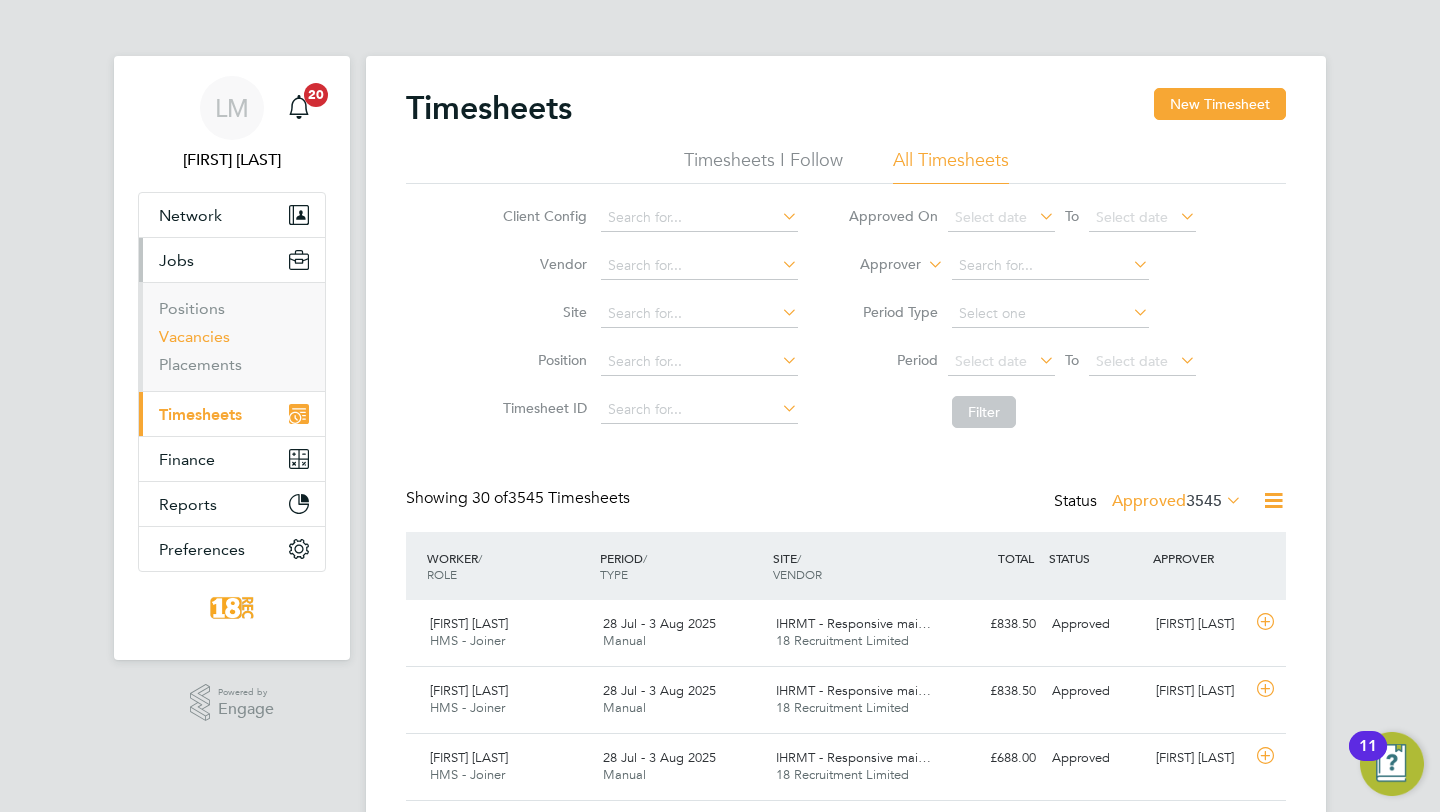 click on "Vacancies" at bounding box center [194, 336] 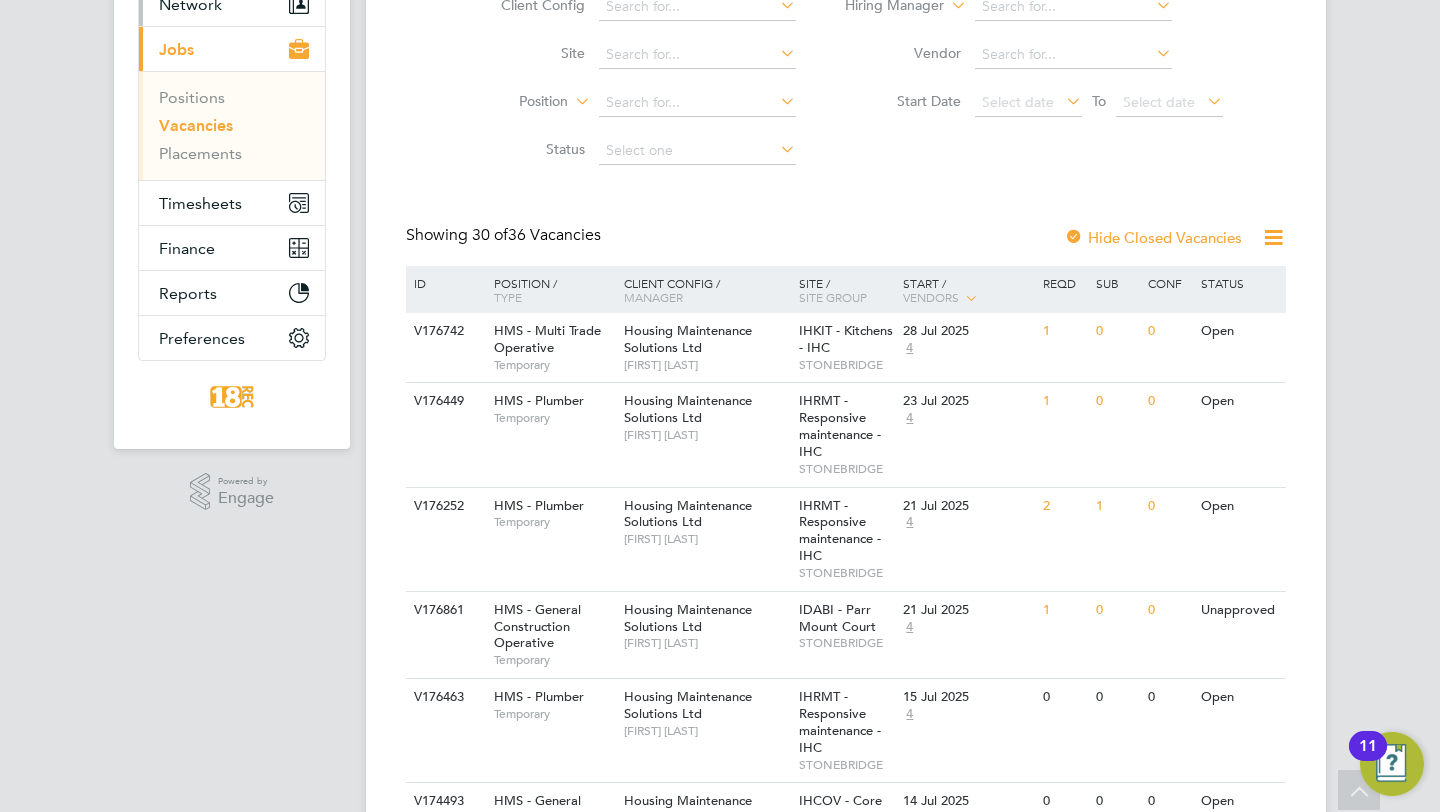 click on "Network" at bounding box center [232, 4] 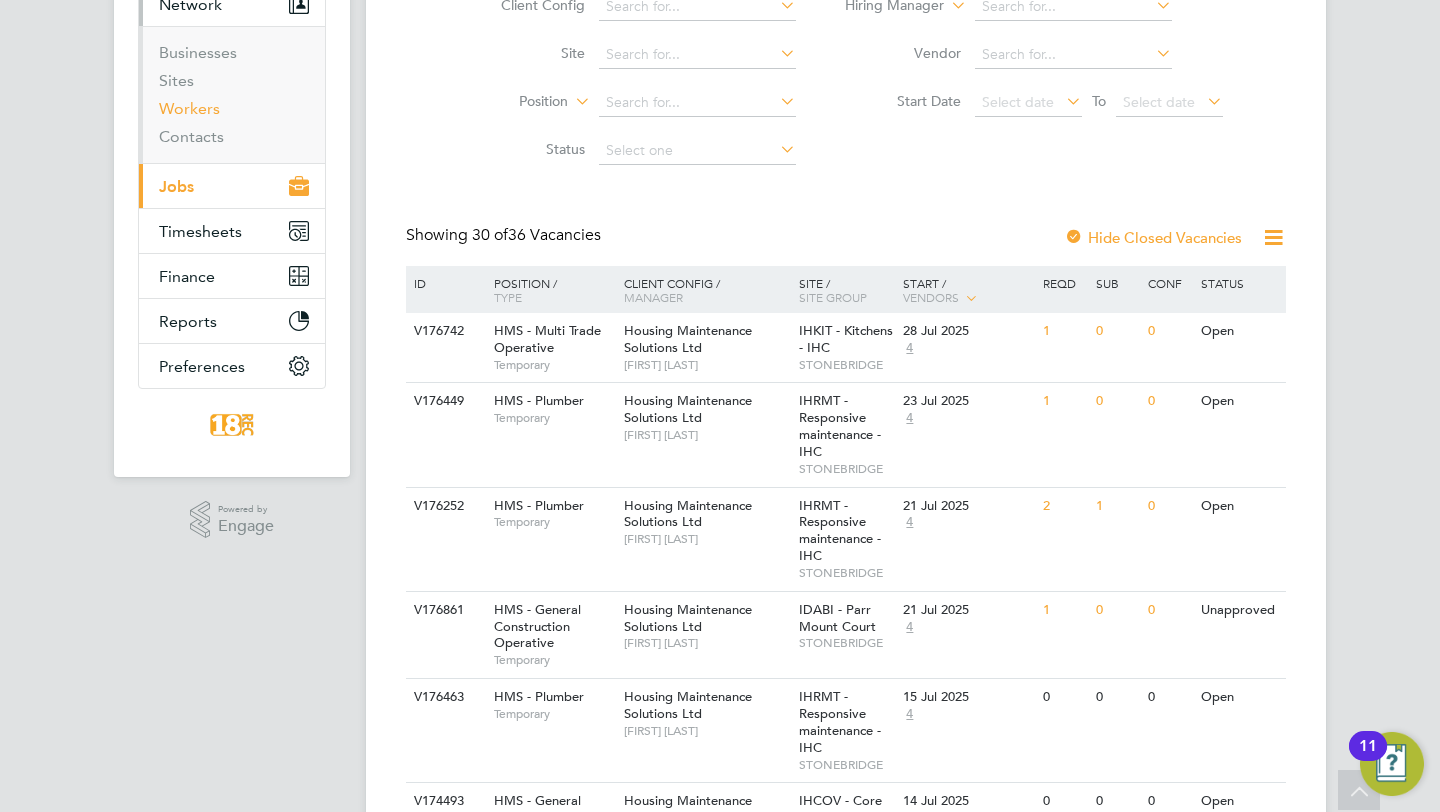 click on "Workers" at bounding box center [189, 108] 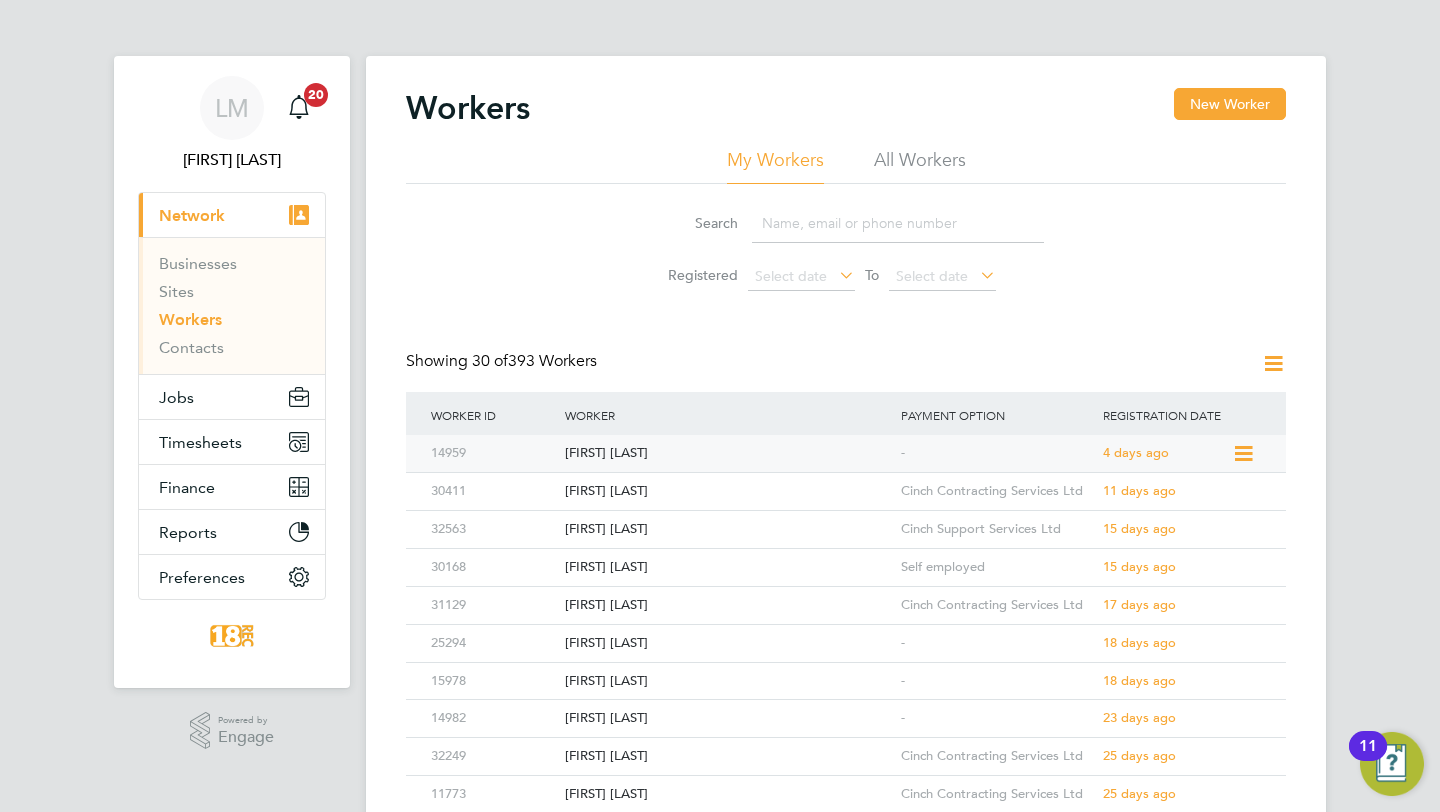 click 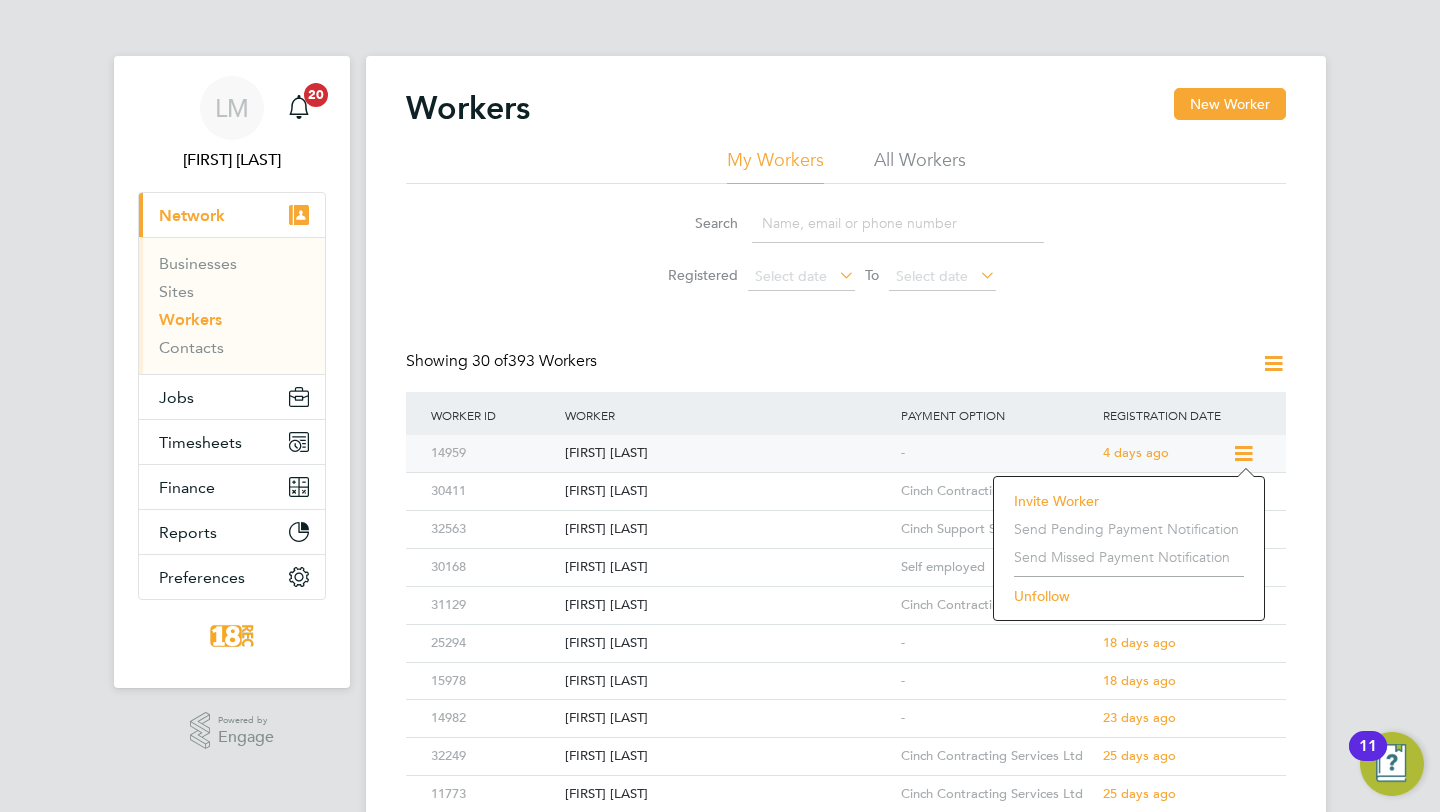 click 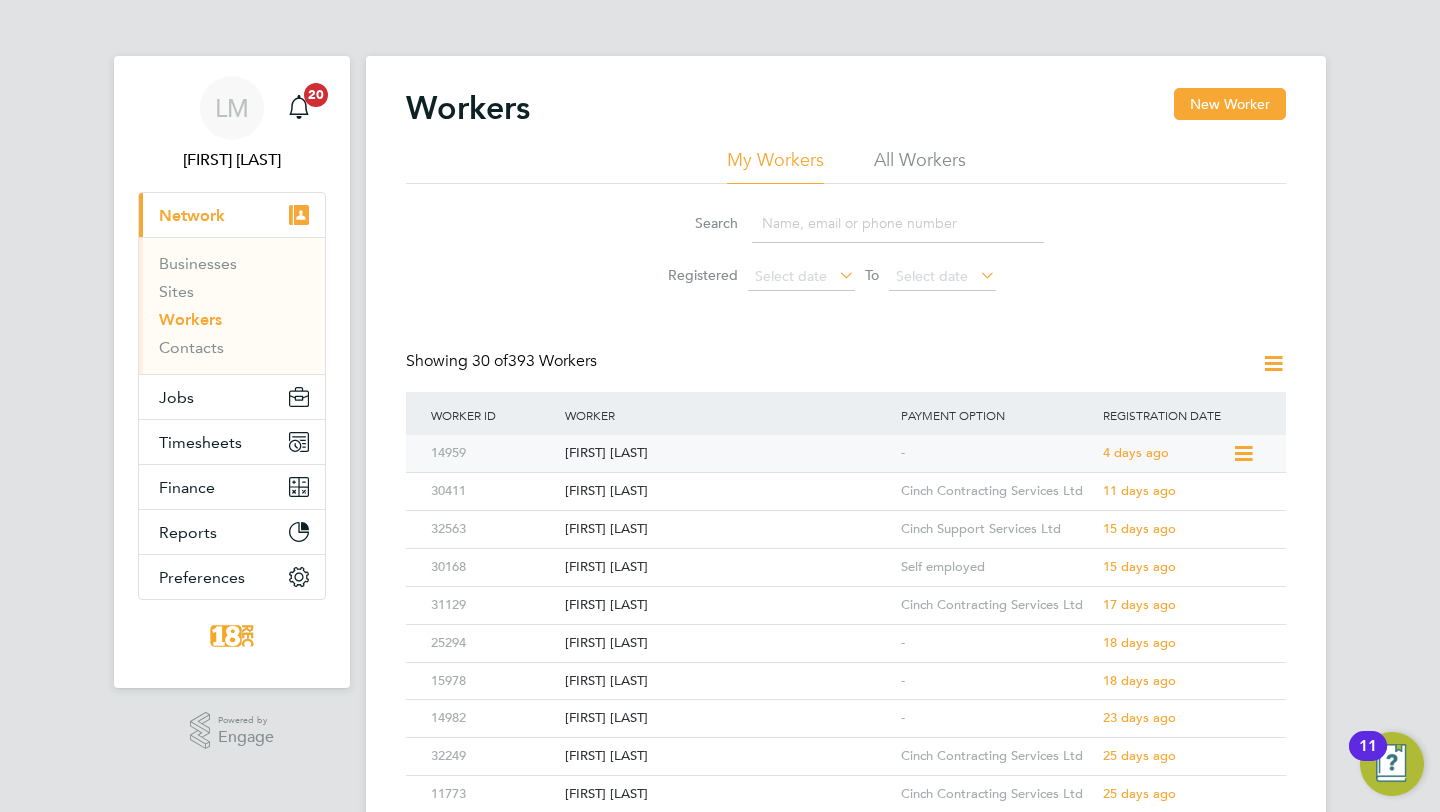 click on "[LAST], [FIRST]" 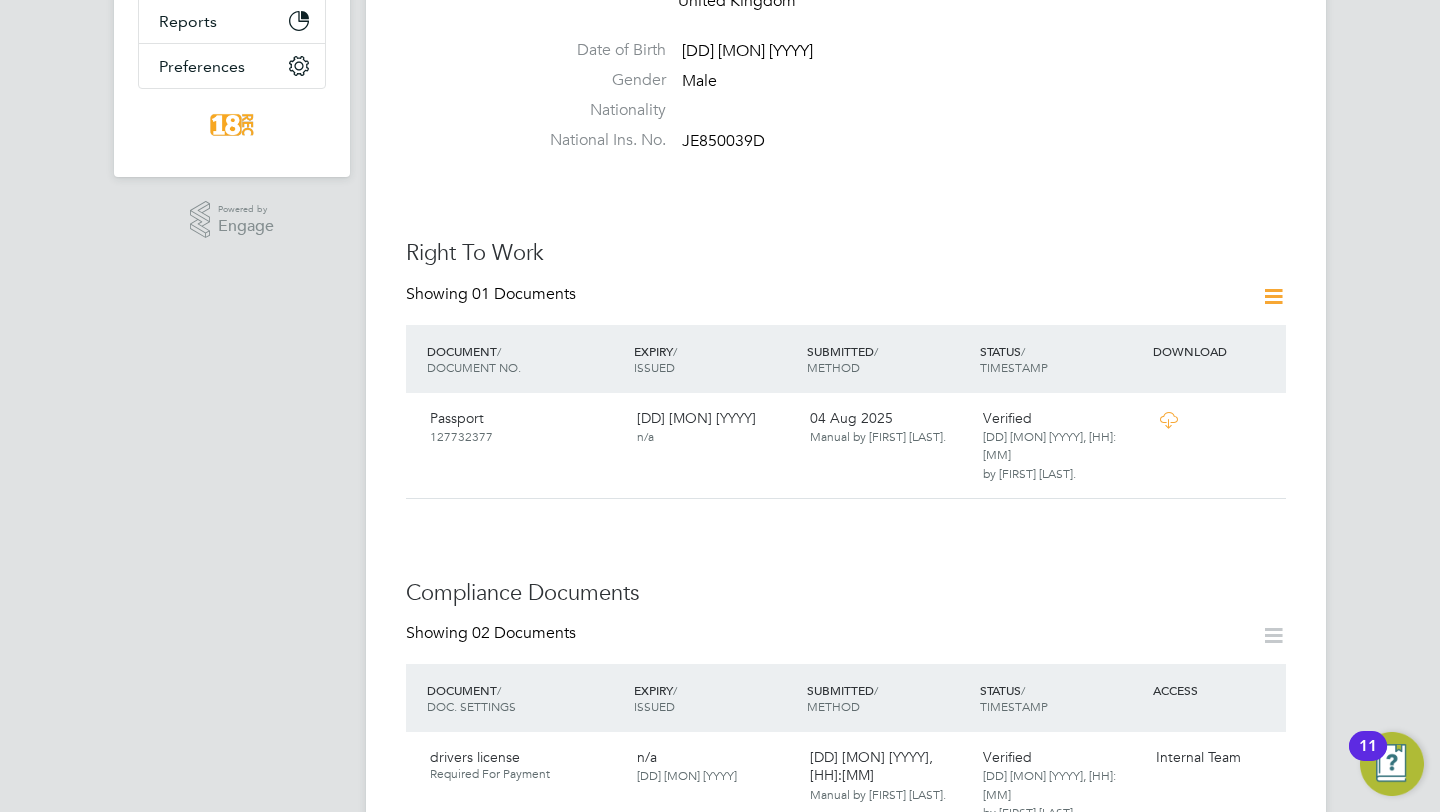 scroll, scrollTop: 619, scrollLeft: 0, axis: vertical 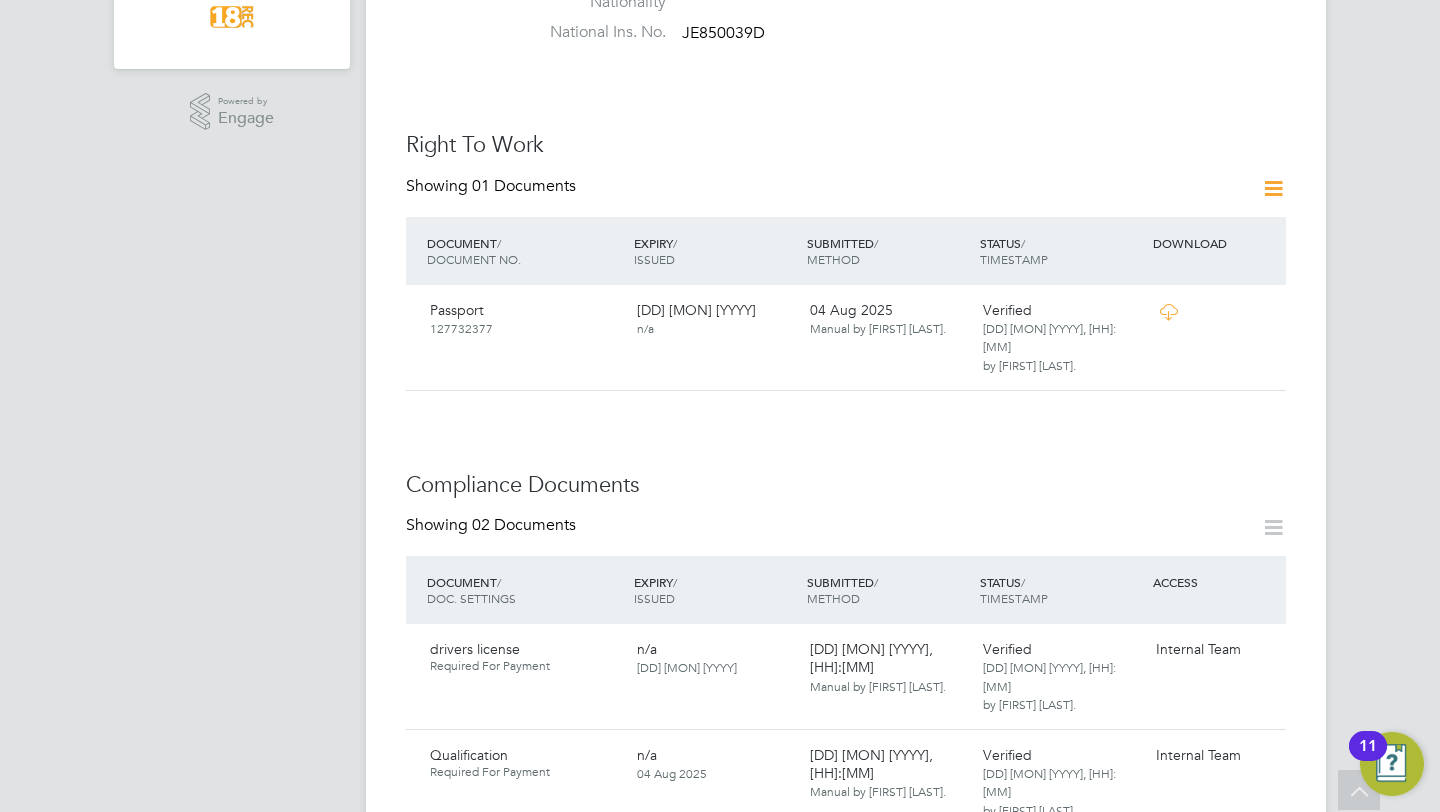 click 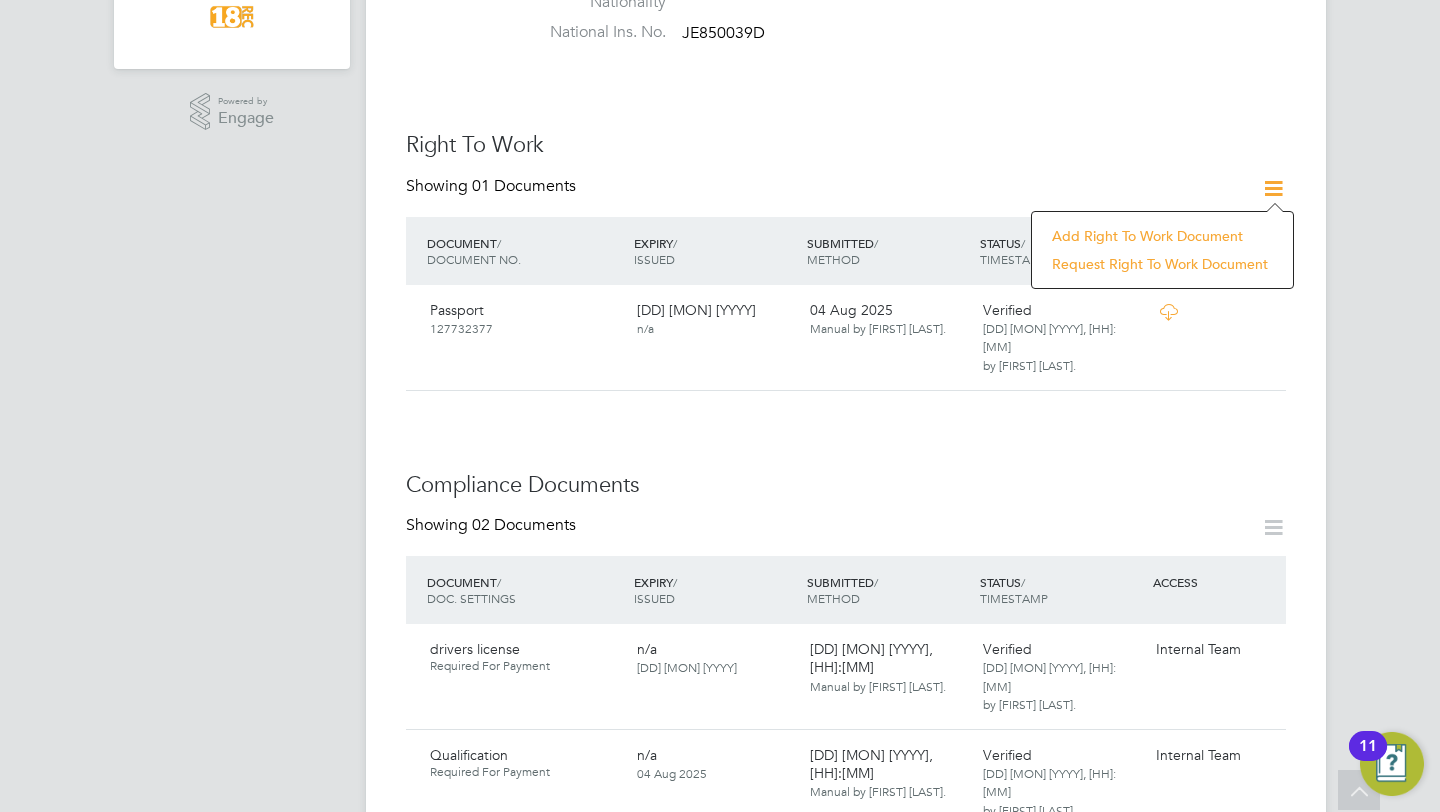 click 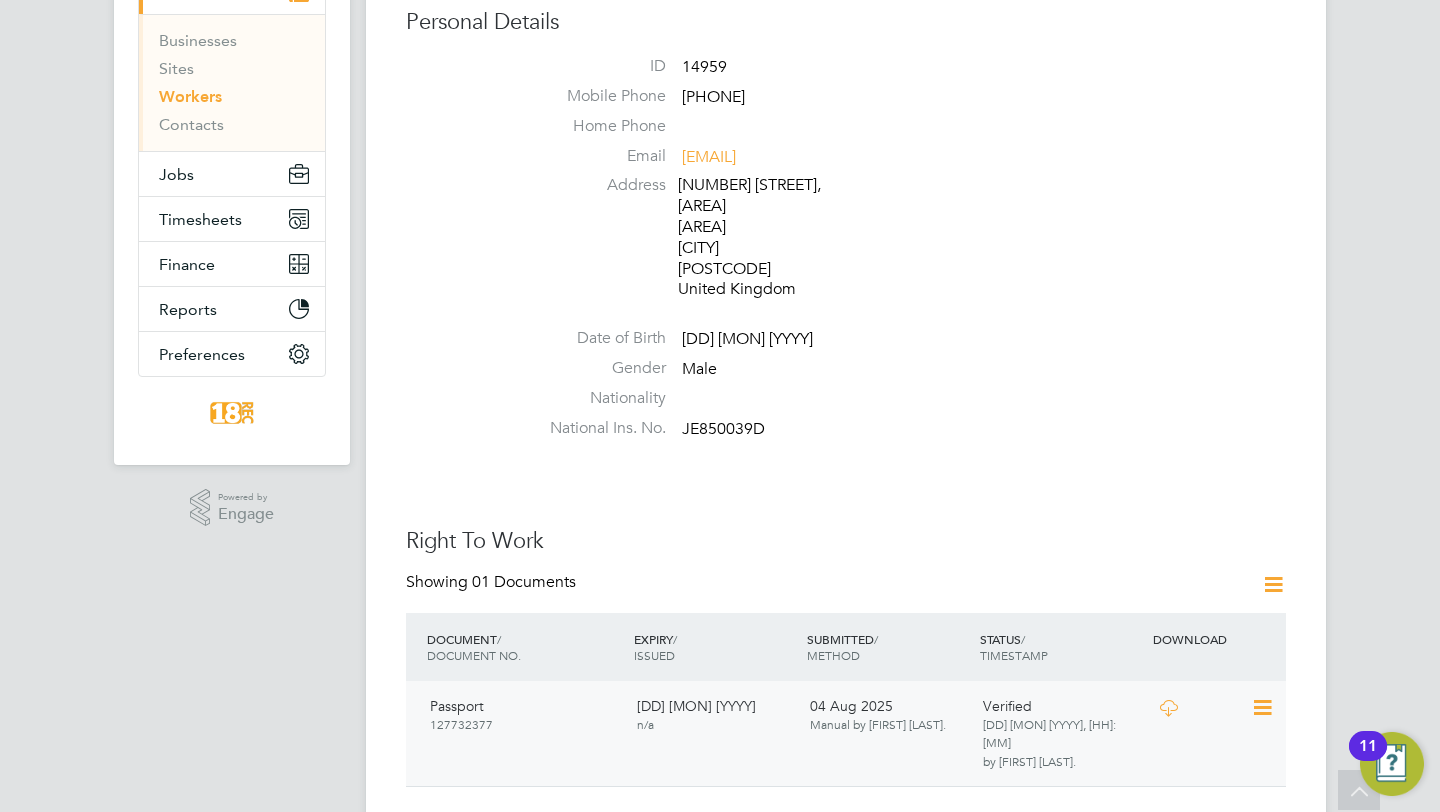 scroll, scrollTop: 180, scrollLeft: 0, axis: vertical 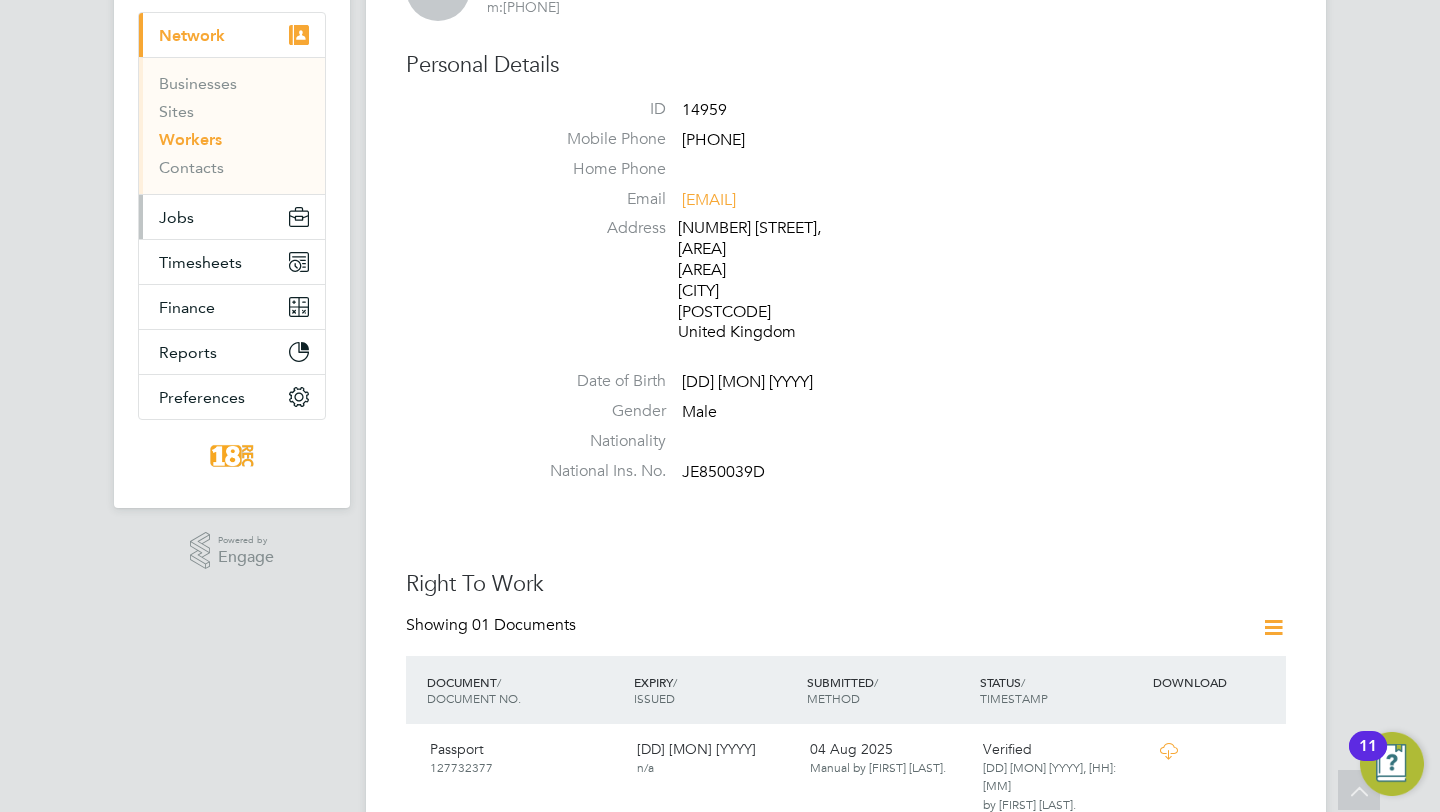 click on "Jobs" at bounding box center [232, 217] 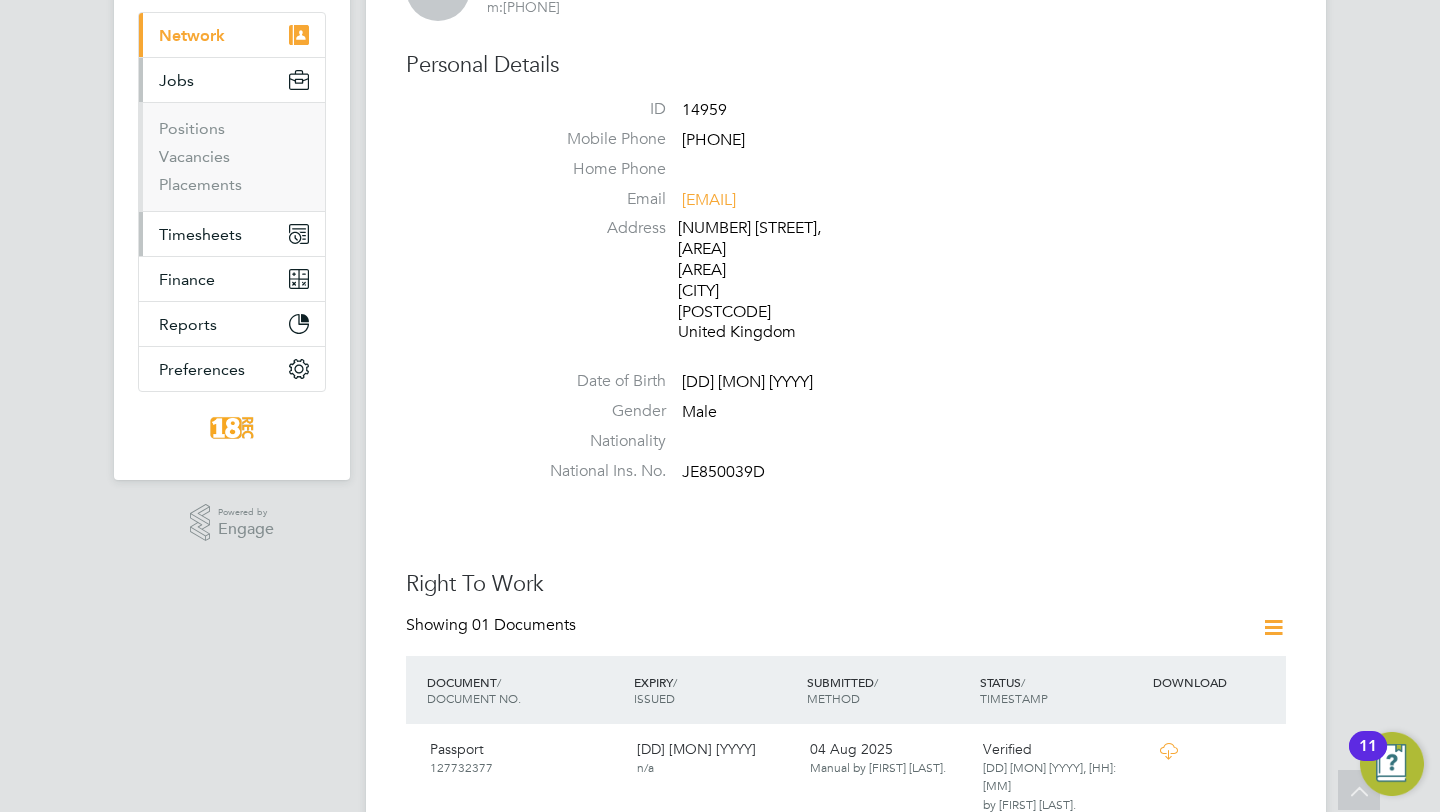 click on "Timesheets" at bounding box center (232, 234) 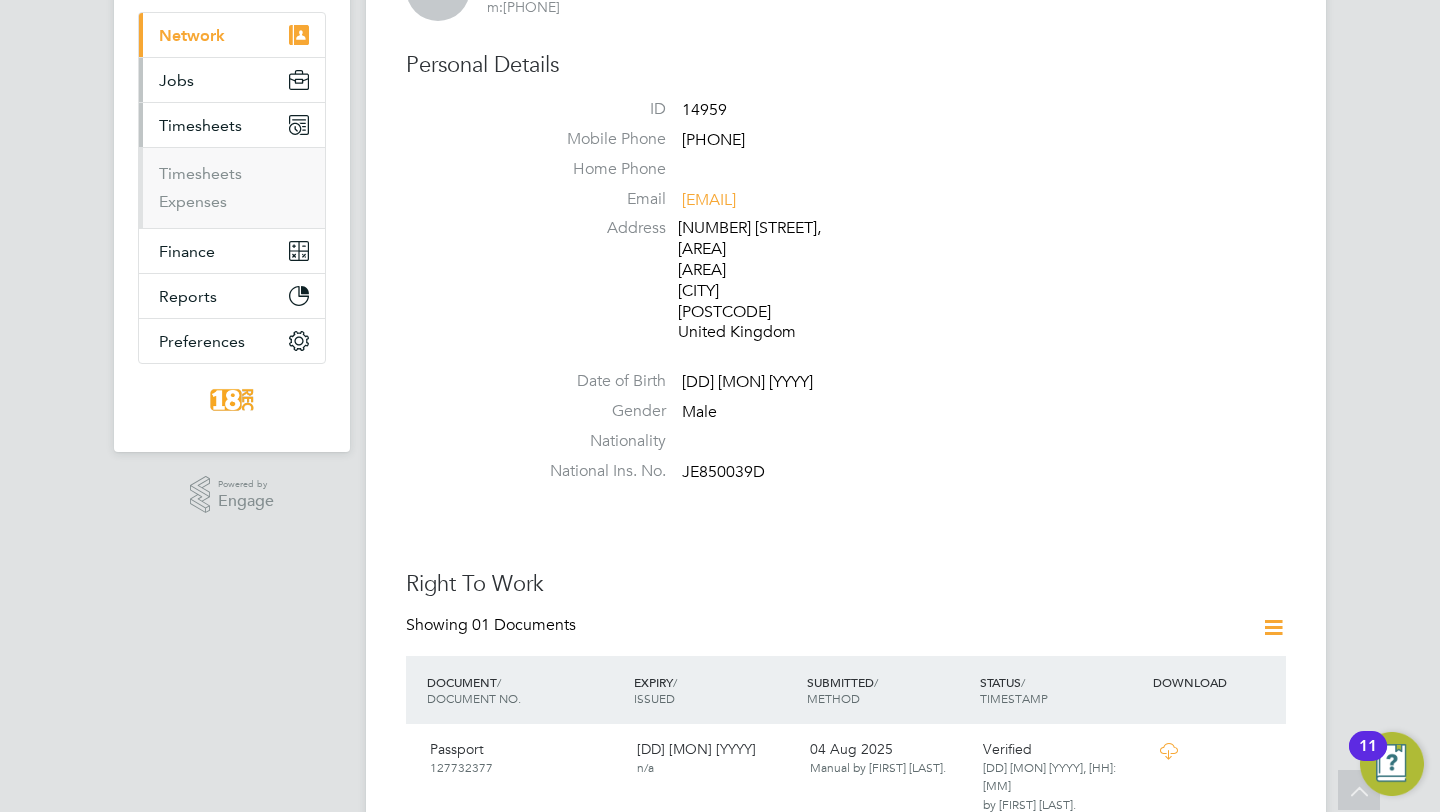 click on "Jobs" at bounding box center [232, 80] 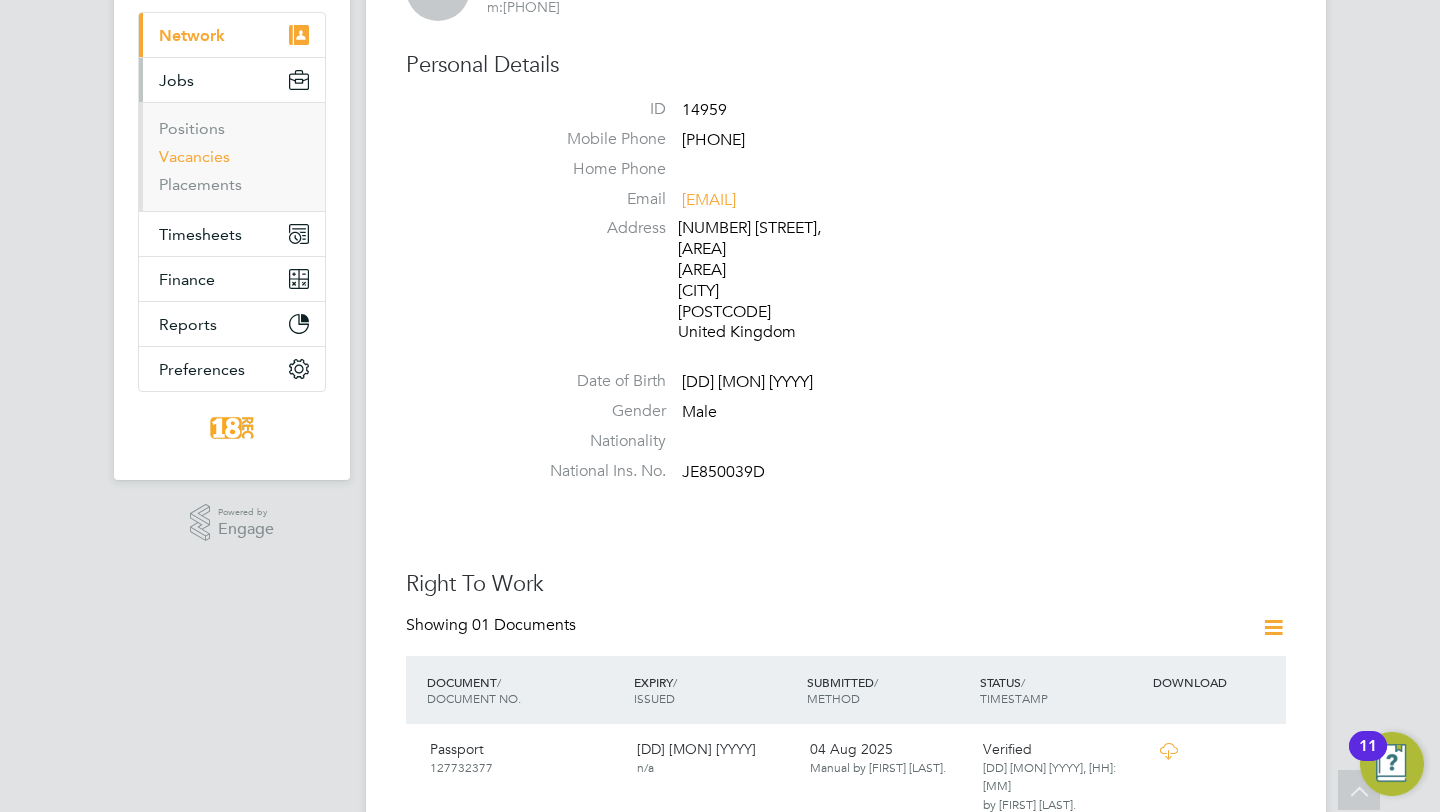 click on "Vacancies" at bounding box center [194, 156] 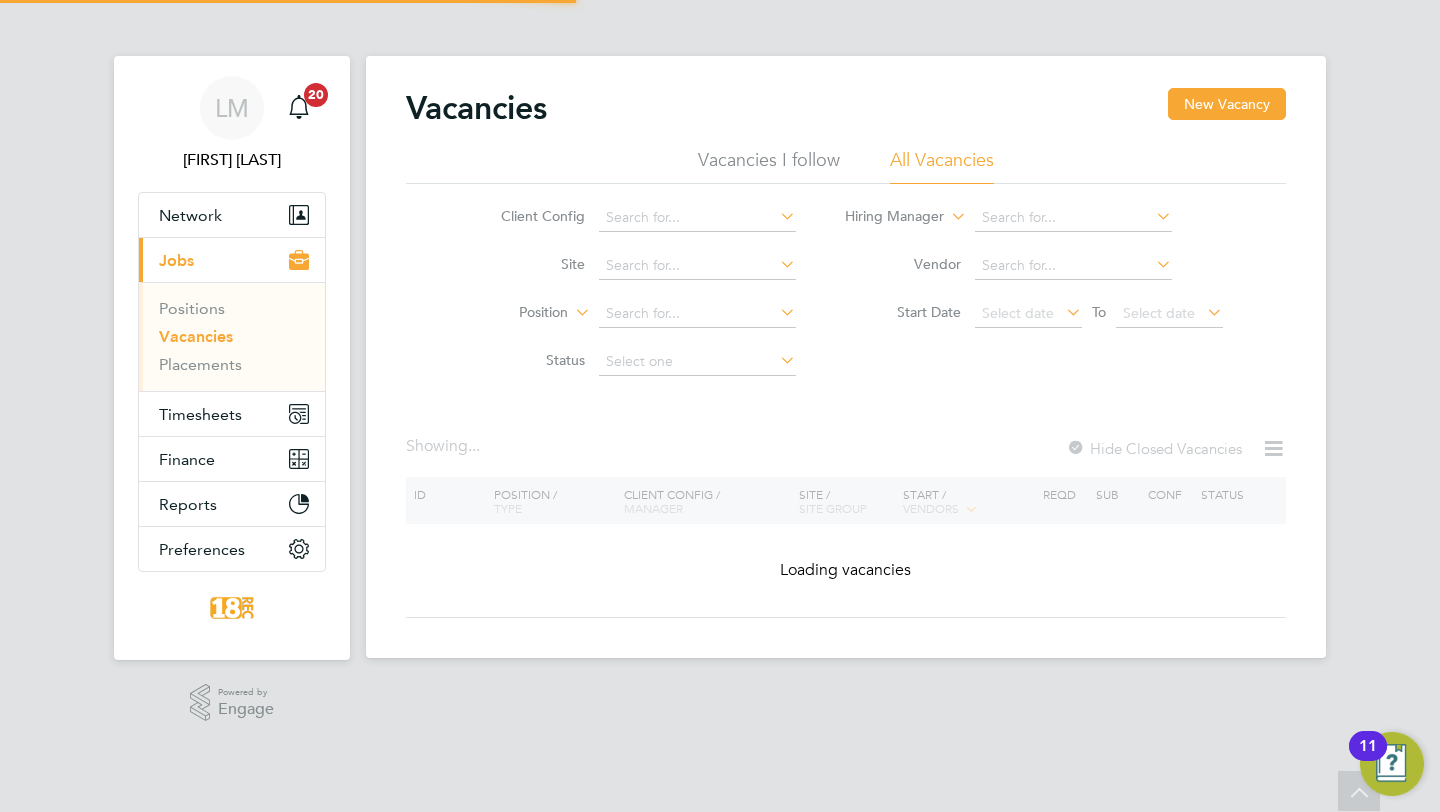 scroll, scrollTop: 0, scrollLeft: 0, axis: both 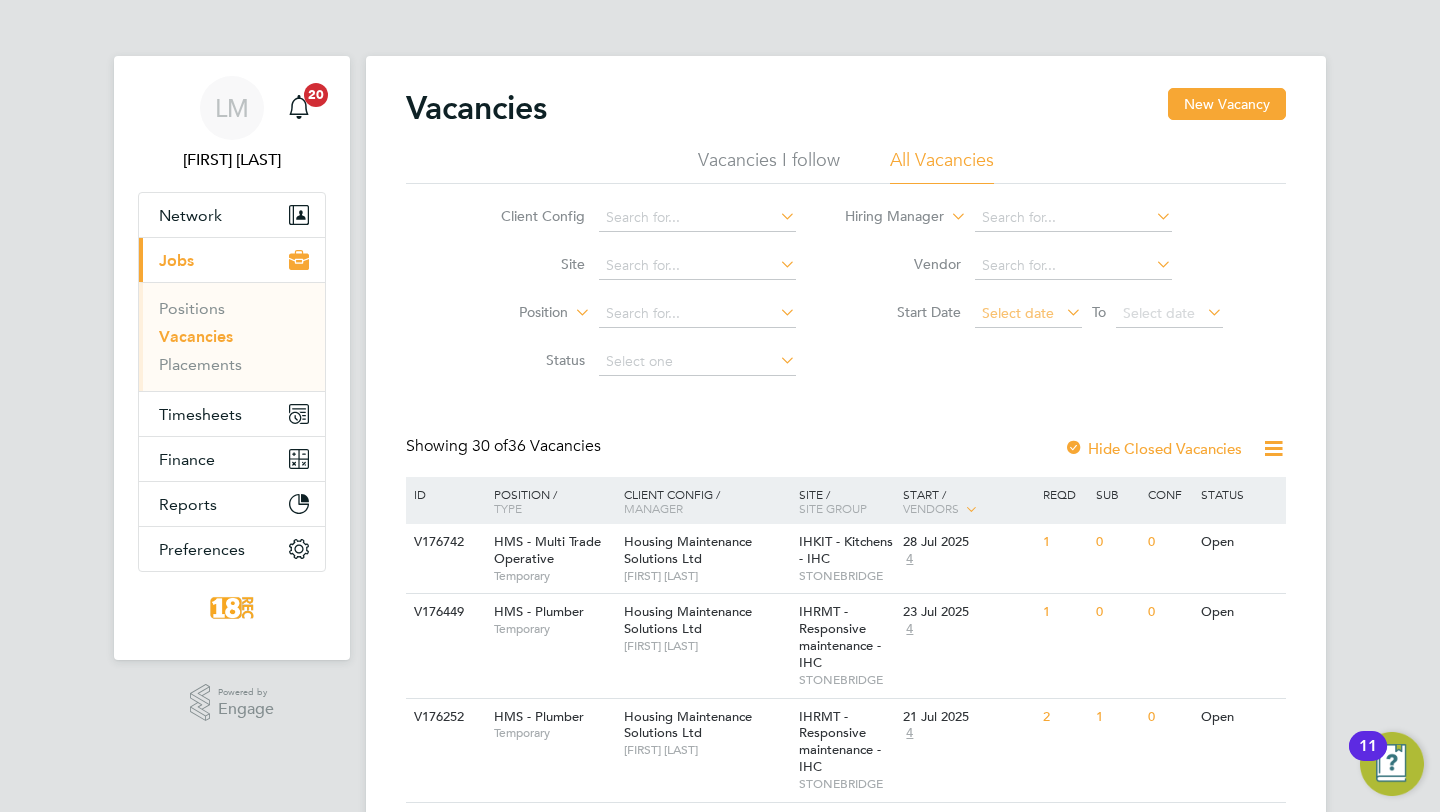 click on "Select date" 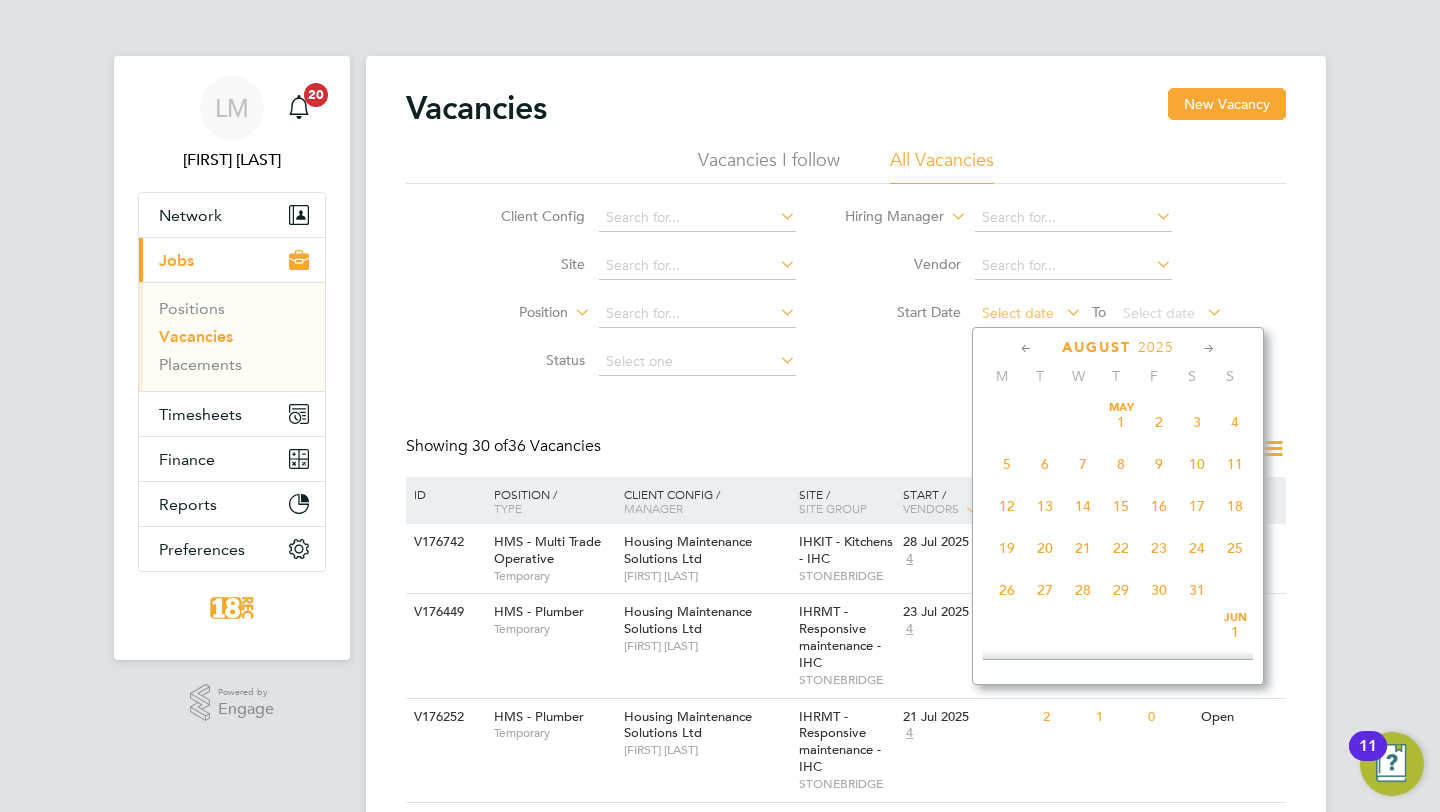 scroll, scrollTop: 641, scrollLeft: 0, axis: vertical 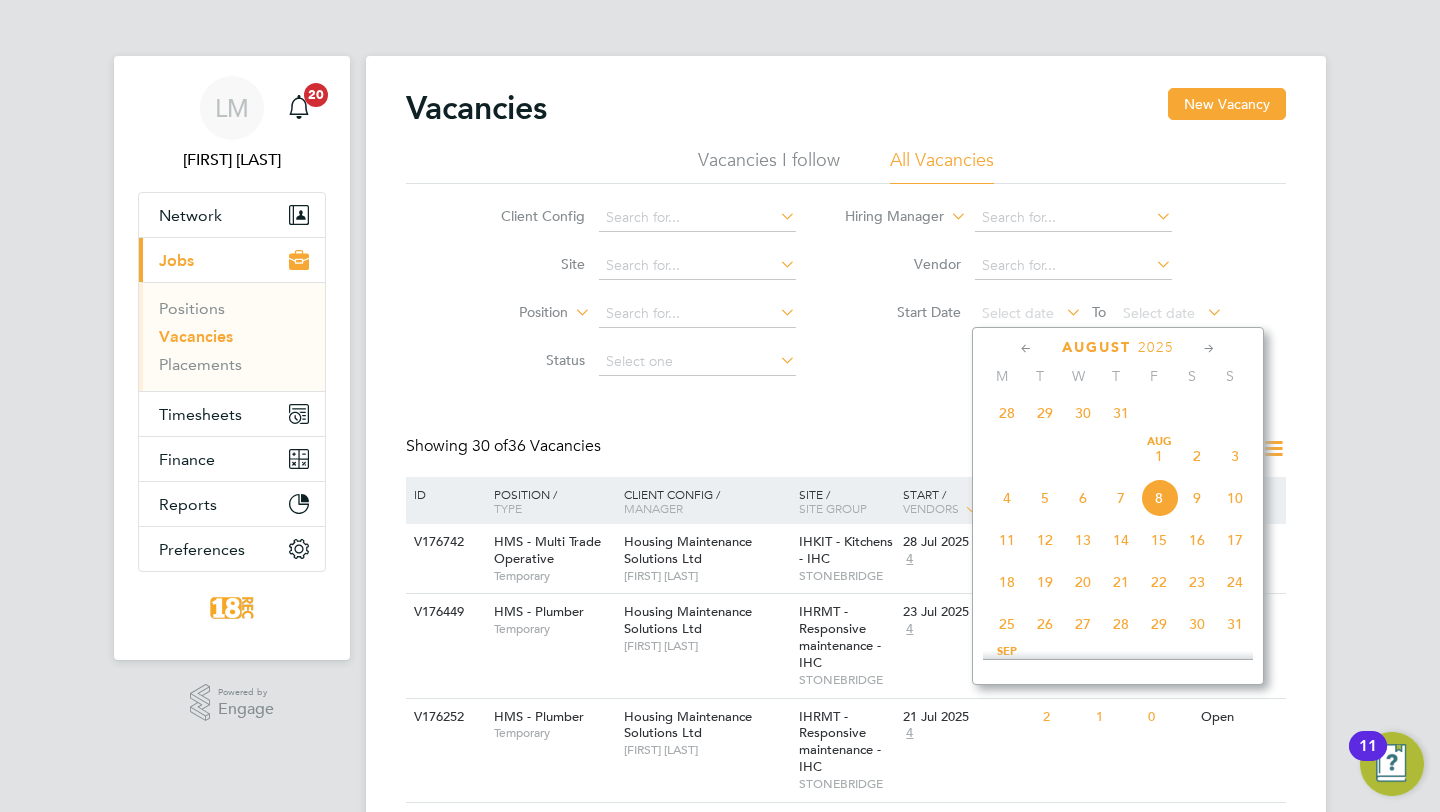 click on "28" 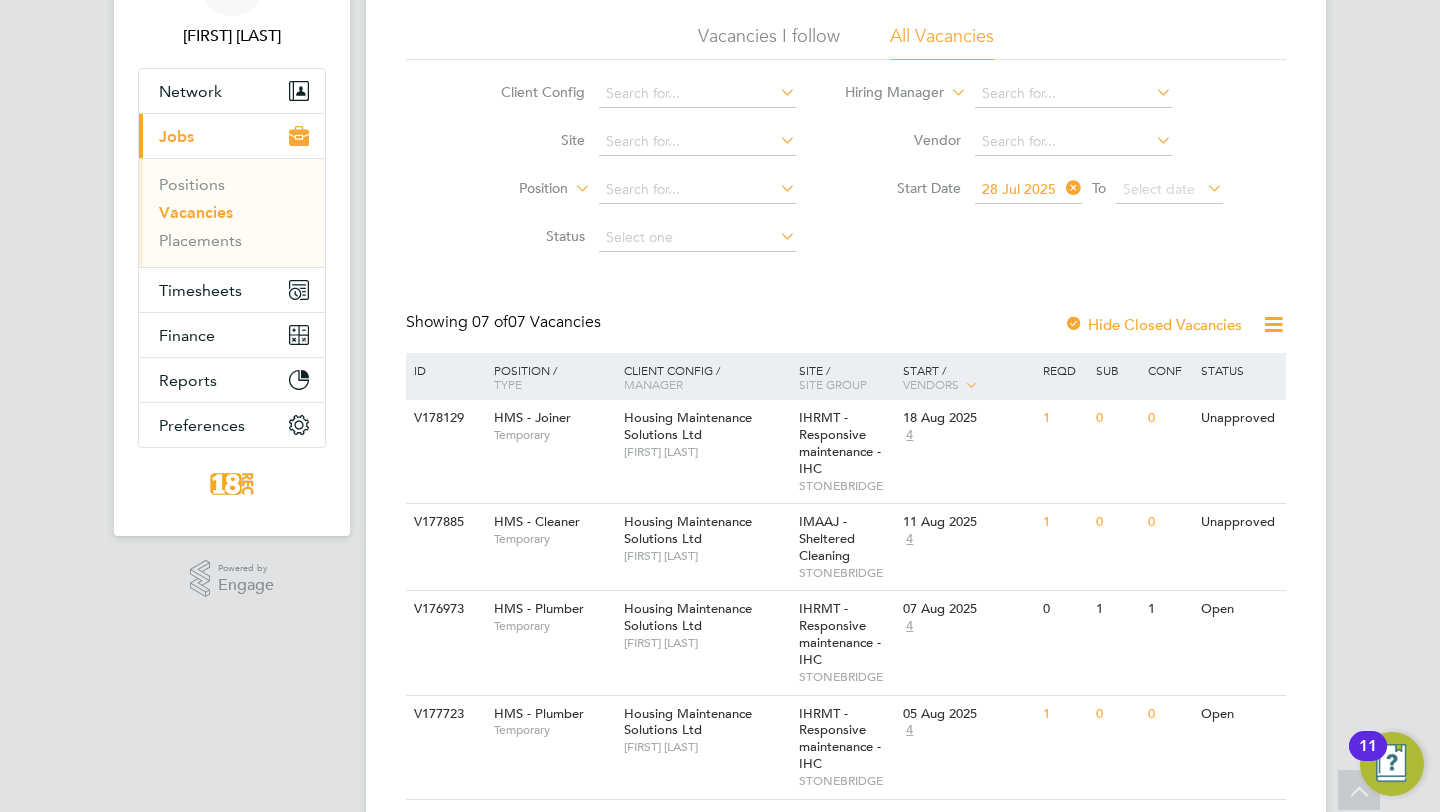 scroll, scrollTop: 111, scrollLeft: 0, axis: vertical 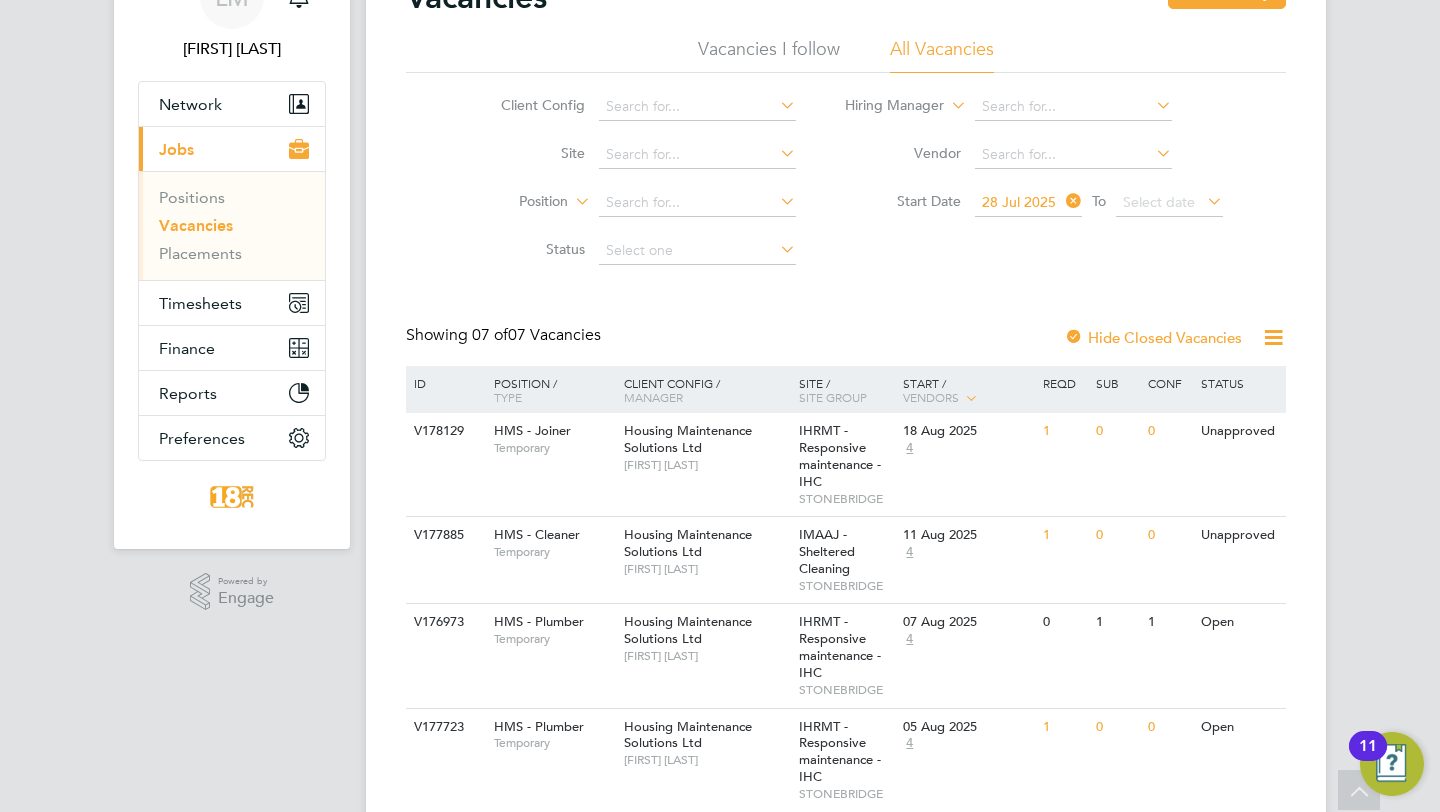 click on "Start Date
[DD] [MON] [YYYY]
To
Select date" 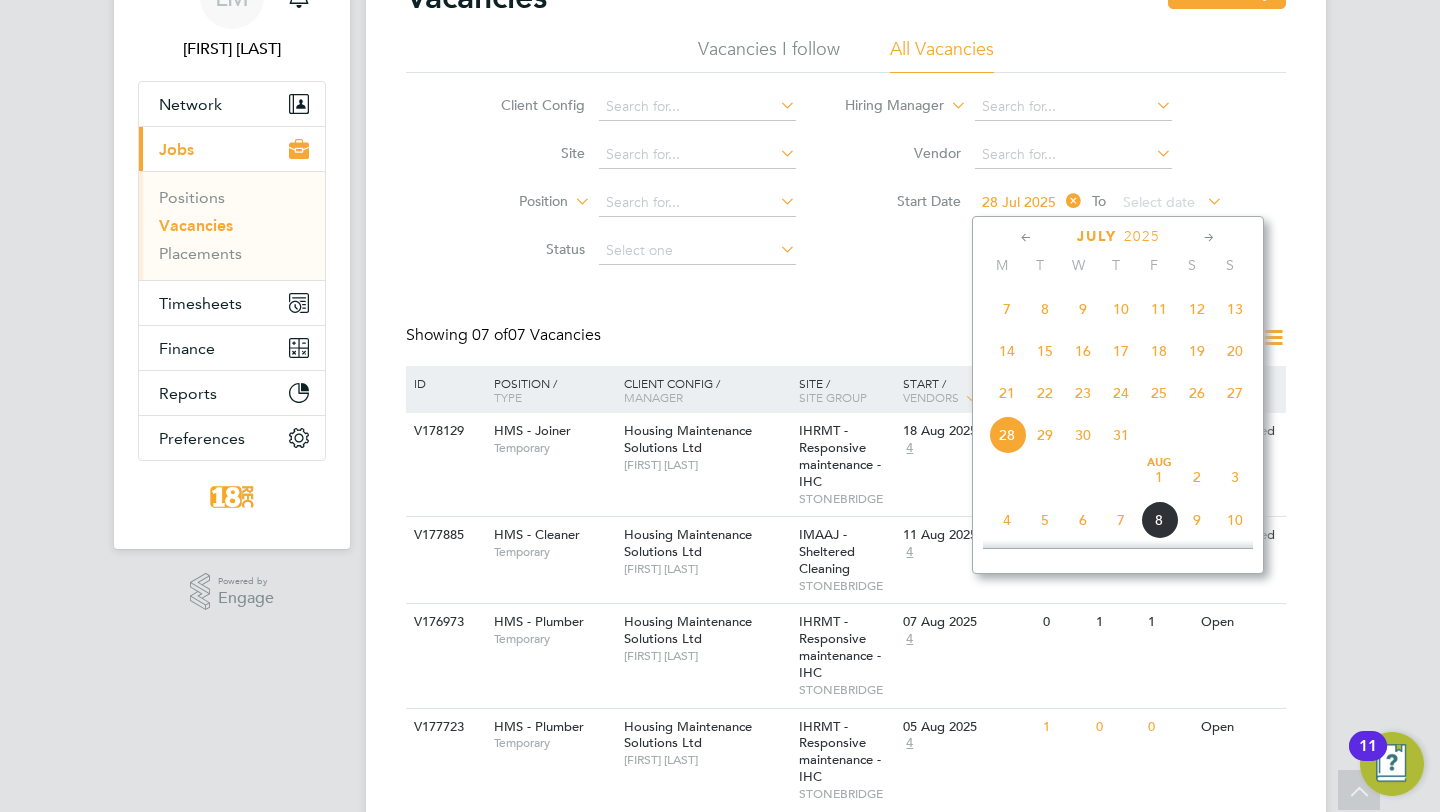 scroll, scrollTop: 718, scrollLeft: 0, axis: vertical 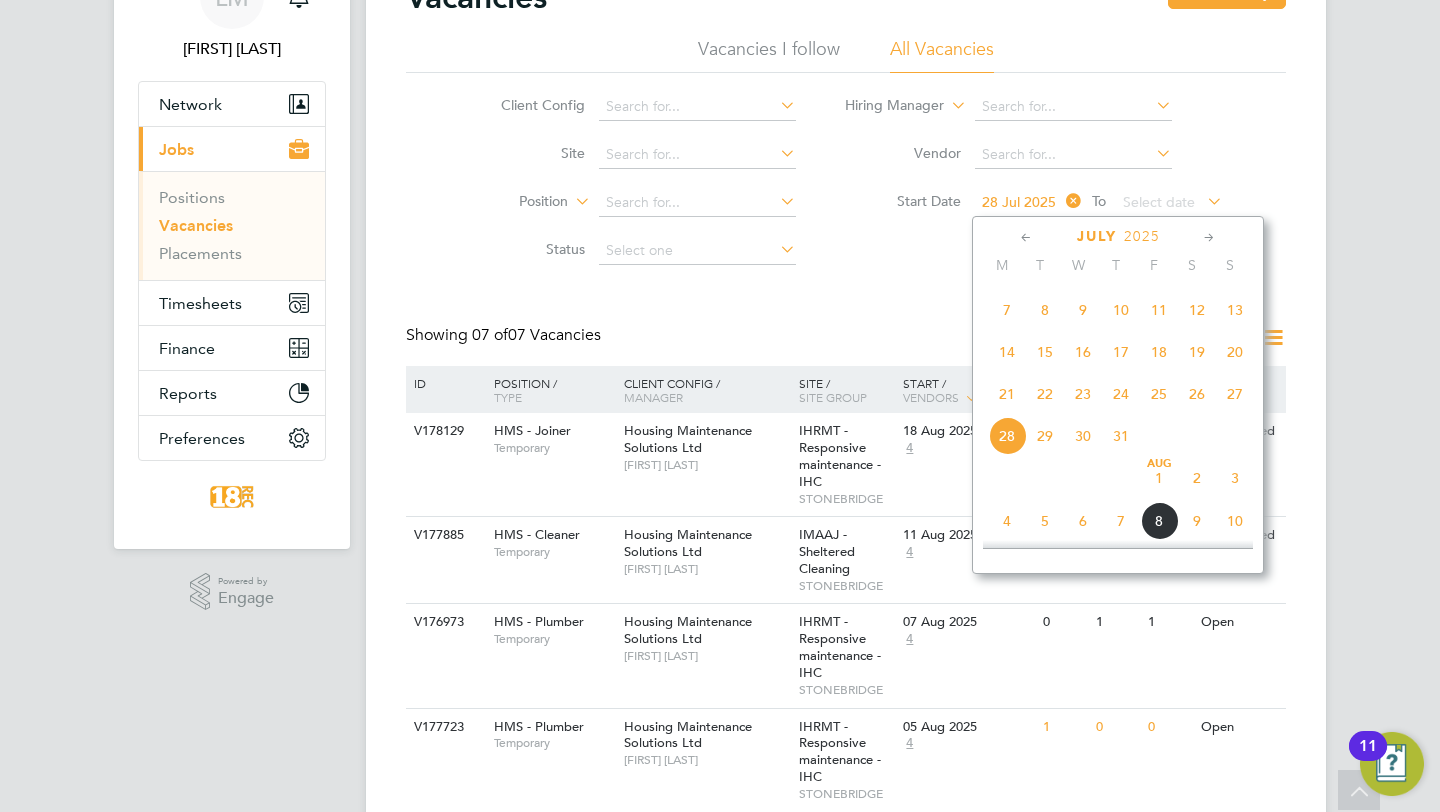 click on "14" 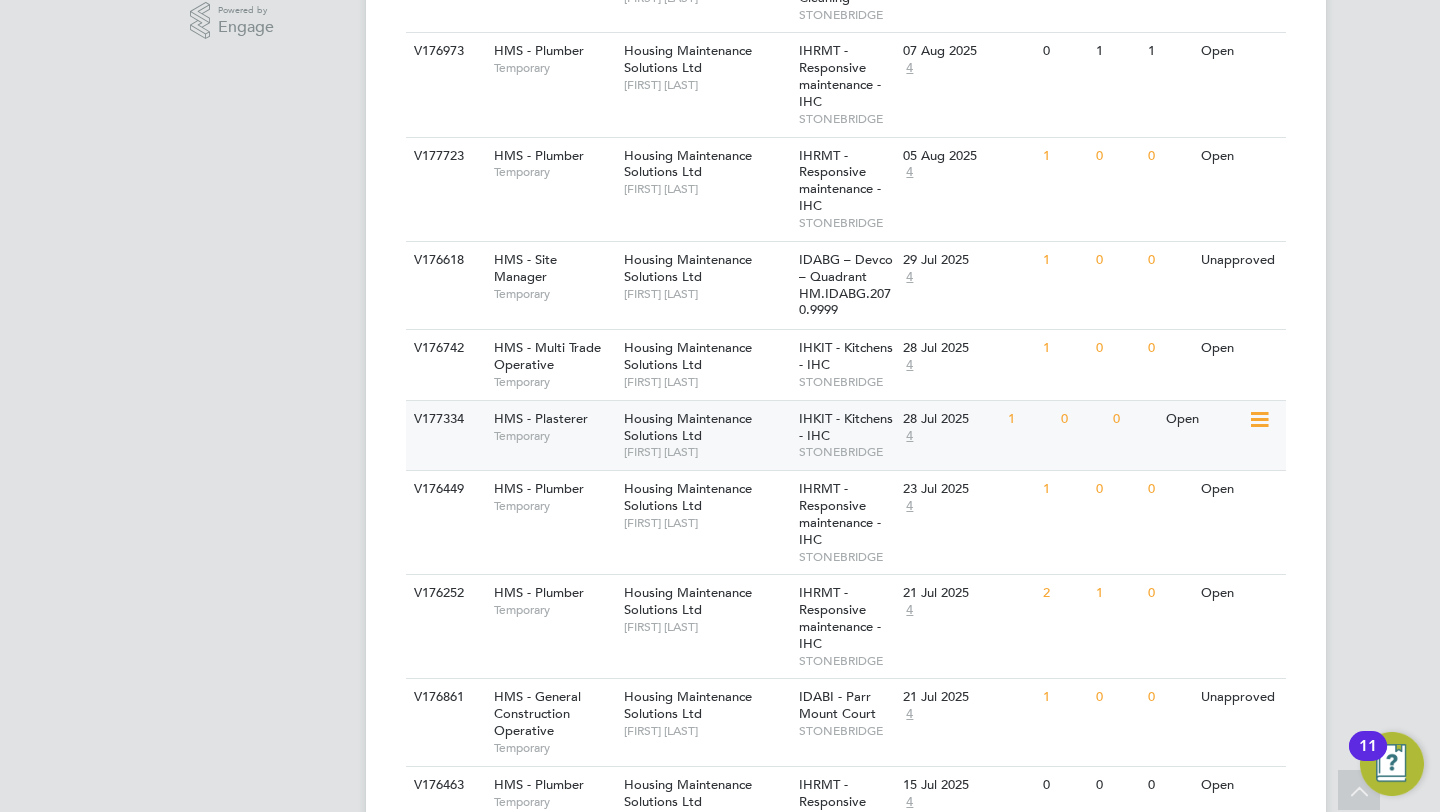 scroll, scrollTop: 683, scrollLeft: 0, axis: vertical 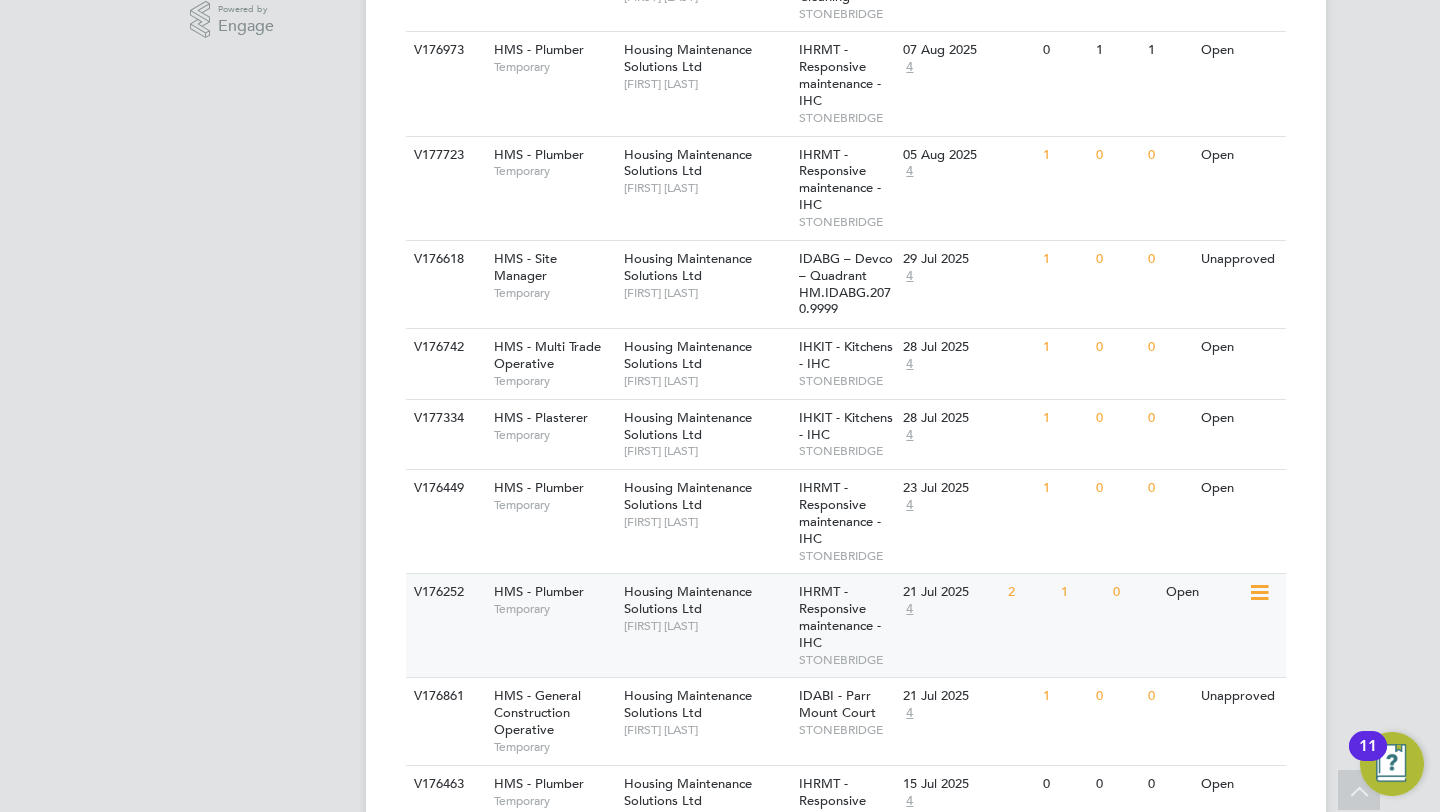 click on "[FIRST] [LAST]" 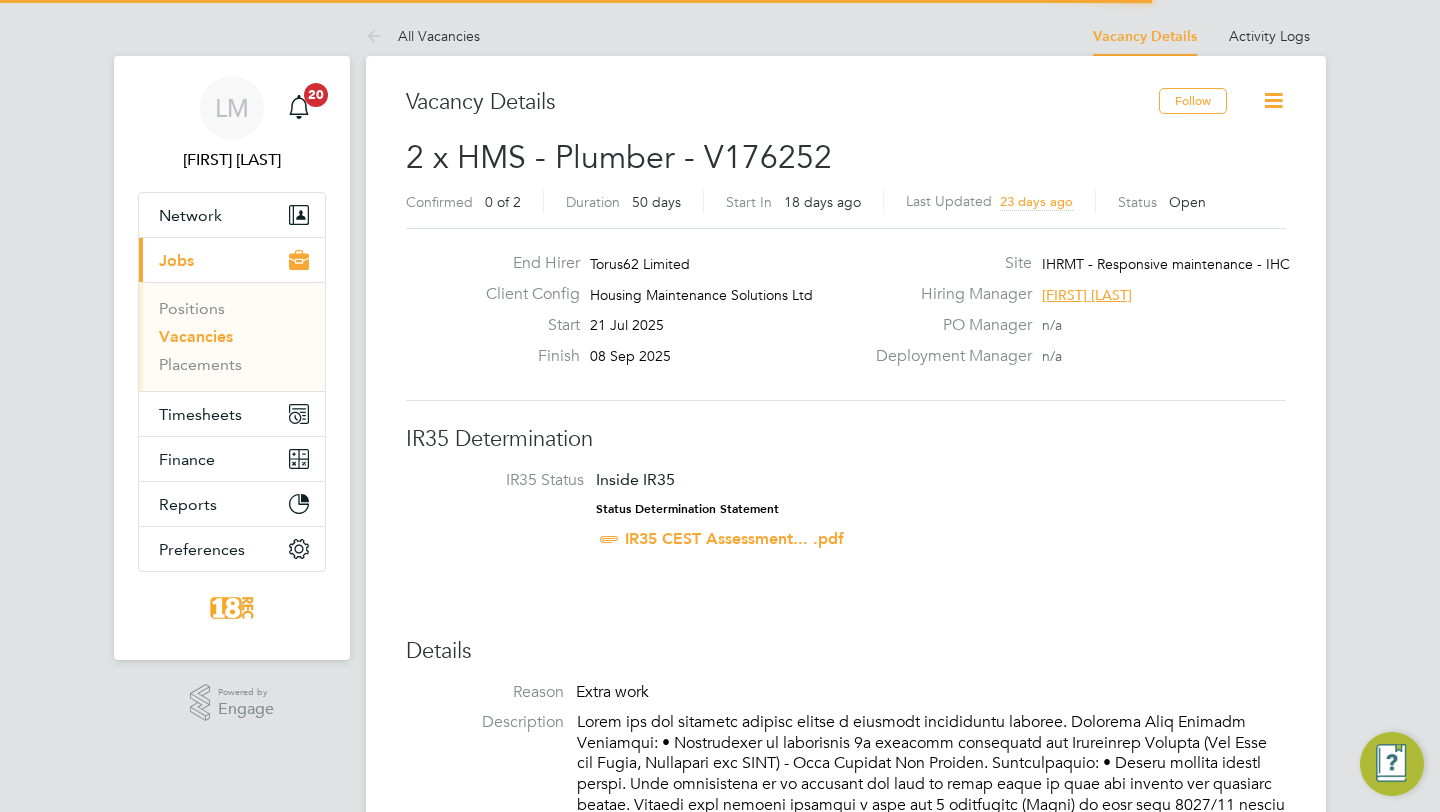 scroll, scrollTop: 468, scrollLeft: 0, axis: vertical 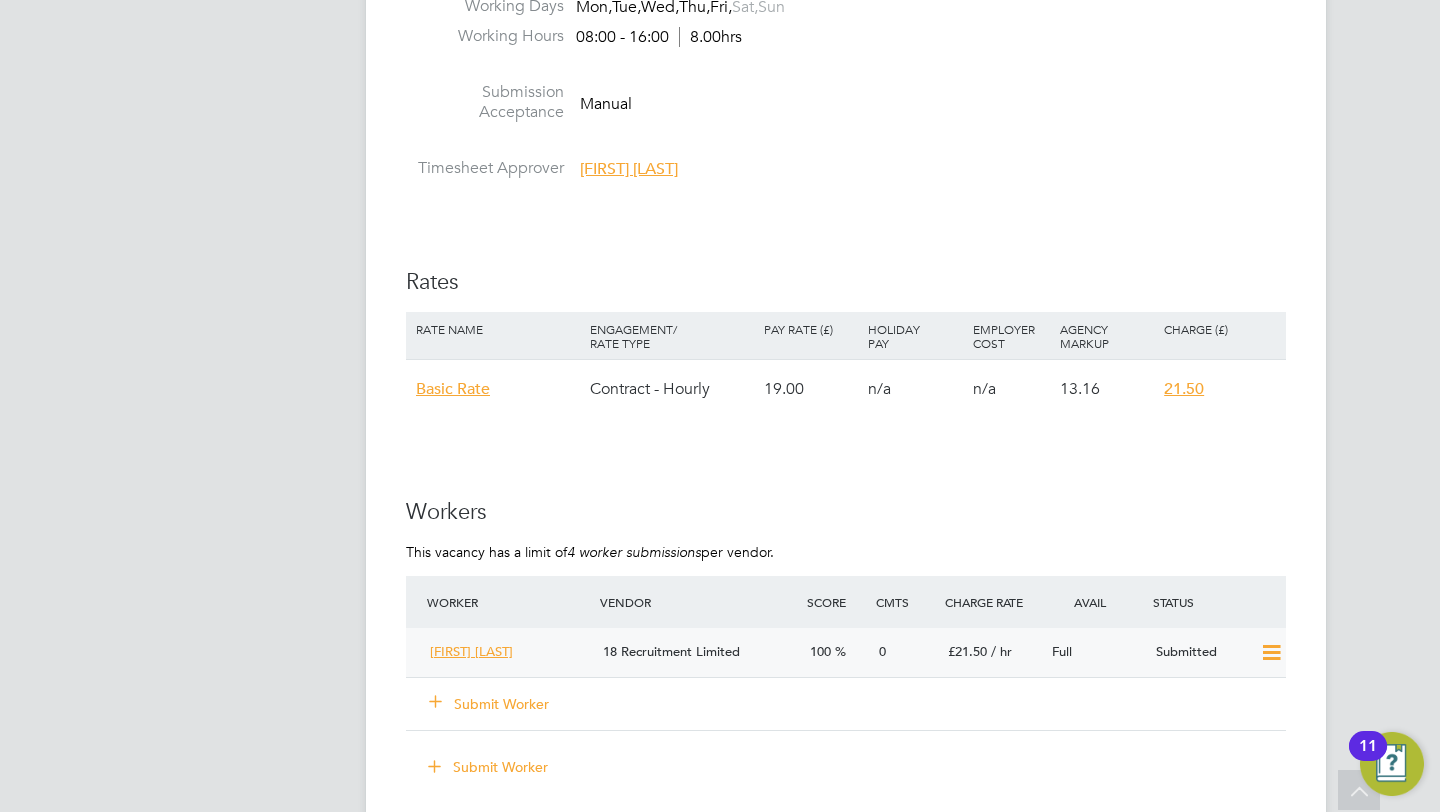 click 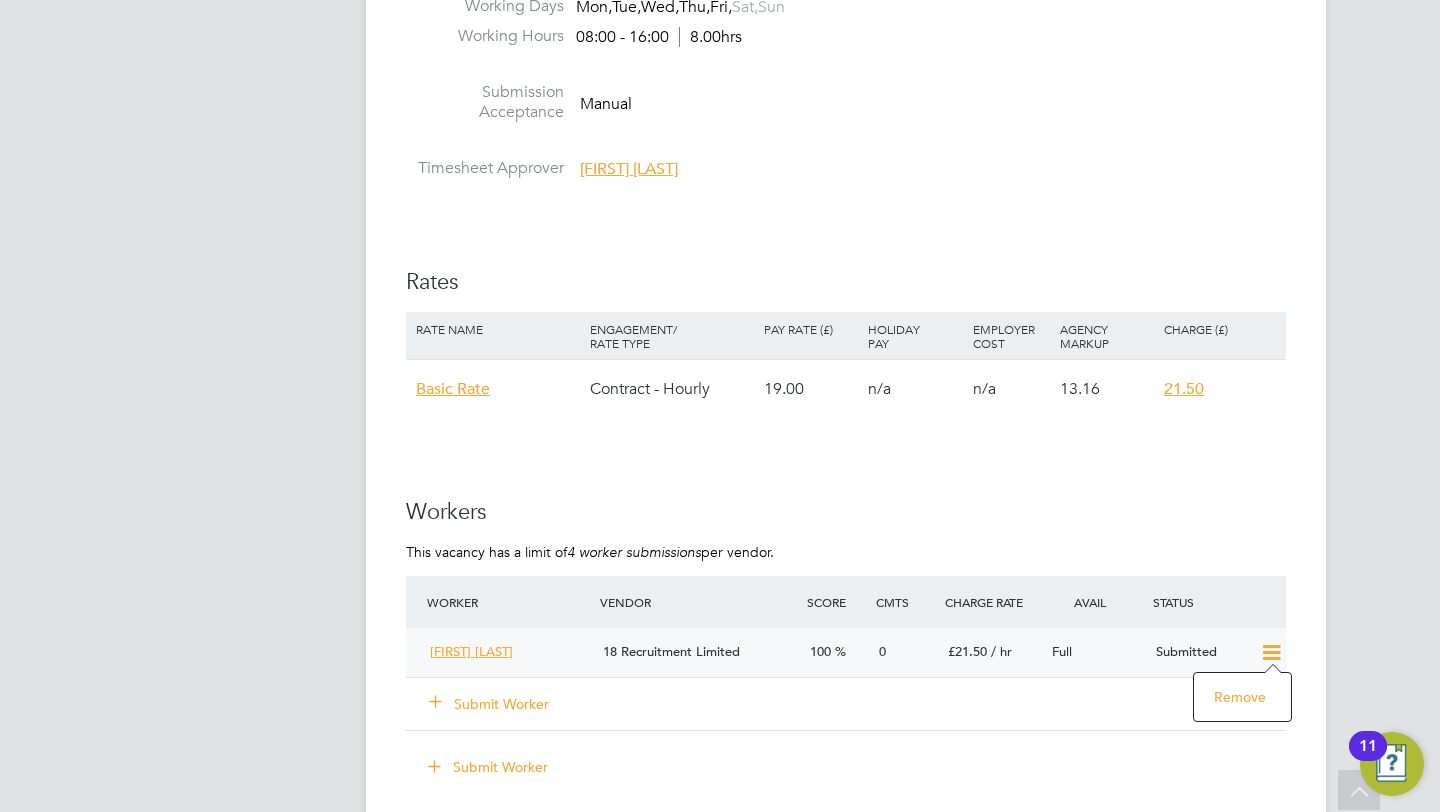 click on "Vacancy Details Follow     2 x HMS - Plumber - V176252 Confirmed   0 of 2 Duration   50 days Start In     18 days ago Last Updated 23 days ago Status   Open   End Hirer Torus62 Limited Client Config Housing Maintenance Solutions Ltd Start 21 Jul 2025 Finish 08 Sep 2025 Site IHRMT - Responsive maintenance - IHC Hiring Manager Lee Johnson PO Manager  n/a Deployment Manager n/a IR35 Determination IR35 Status Inside IR35 Status Determination Statement   IR35 CEST Assessment... .pdf Details Reason   Extra work Description Skills / Qualifications NVQ L3 Tools n/a Additional H&S n/a Working Days   Mon,  Tue,  Wed,  Thu,  Fri,  Sat,  Sun Working Hours 08:00 - 16:00  8.00hrs Submission Acceptance   Manual Timesheet Approver   Lee Johnson   Rates Rate Name Engagement/ Rate Type Pay Rate (£) Holiday Pay Employer Cost Agency Markup Charge (£) Basic Rate Contract - Hourly 19.00   n/a   n/a 13.16 21.50 Workers This vacancy has a limit of  4 worker submissions  per vendor. Worker Vendor Score Cmts Charge Rate Avail Status" 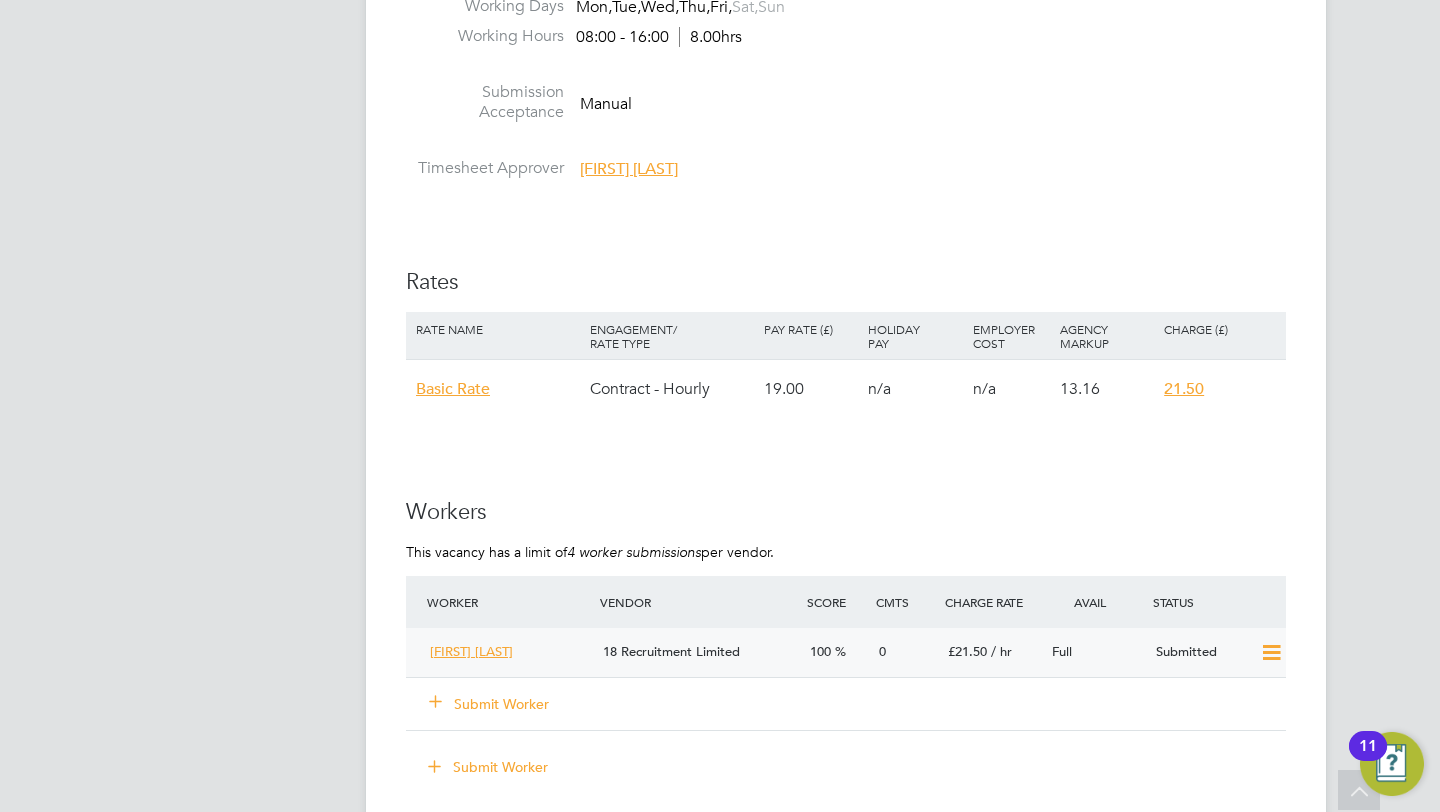 click 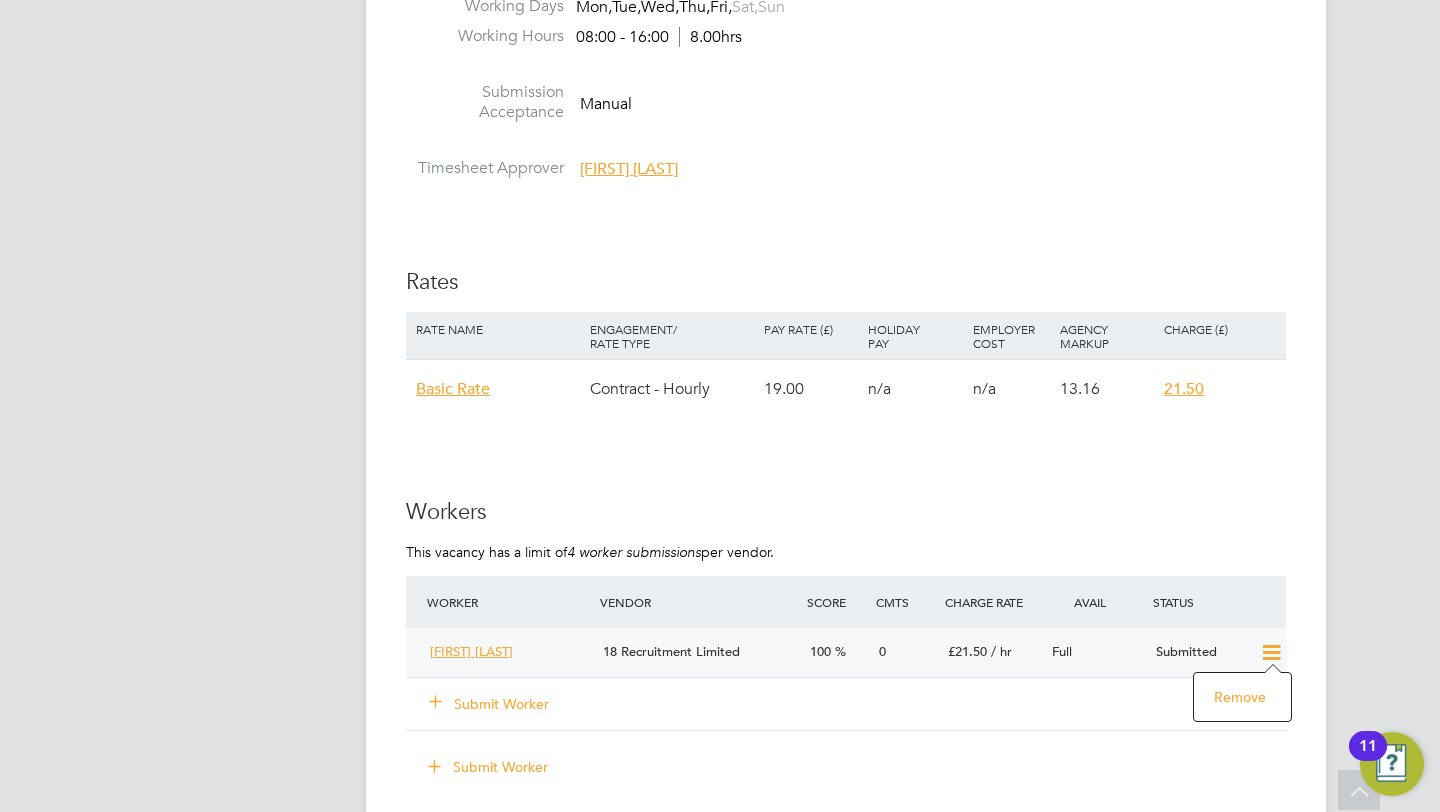 click on "Vacancy Details Follow     2 x HMS - Plumber - V176252 Confirmed   0 of 2 Duration   50 days Start In     18 days ago Last Updated 23 days ago Status   Open   End Hirer Torus62 Limited Client Config Housing Maintenance Solutions Ltd Start 21 Jul 2025 Finish 08 Sep 2025 Site IHRMT - Responsive maintenance - IHC Hiring Manager Lee Johnson PO Manager  n/a Deployment Manager n/a IR35 Determination IR35 Status Inside IR35 Status Determination Statement   IR35 CEST Assessment... .pdf Details Reason   Extra work Description Skills / Qualifications NVQ L3 Tools n/a Additional H&S n/a Working Days   Mon,  Tue,  Wed,  Thu,  Fri,  Sat,  Sun Working Hours 08:00 - 16:00  8.00hrs Submission Acceptance   Manual Timesheet Approver   Lee Johnson   Rates Rate Name Engagement/ Rate Type Pay Rate (£) Holiday Pay Employer Cost Agency Markup Charge (£) Basic Rate Contract - Hourly 19.00   n/a   n/a 13.16 21.50 Workers This vacancy has a limit of  4 worker submissions  per vendor. Worker Vendor Score Cmts Charge Rate Avail Status" 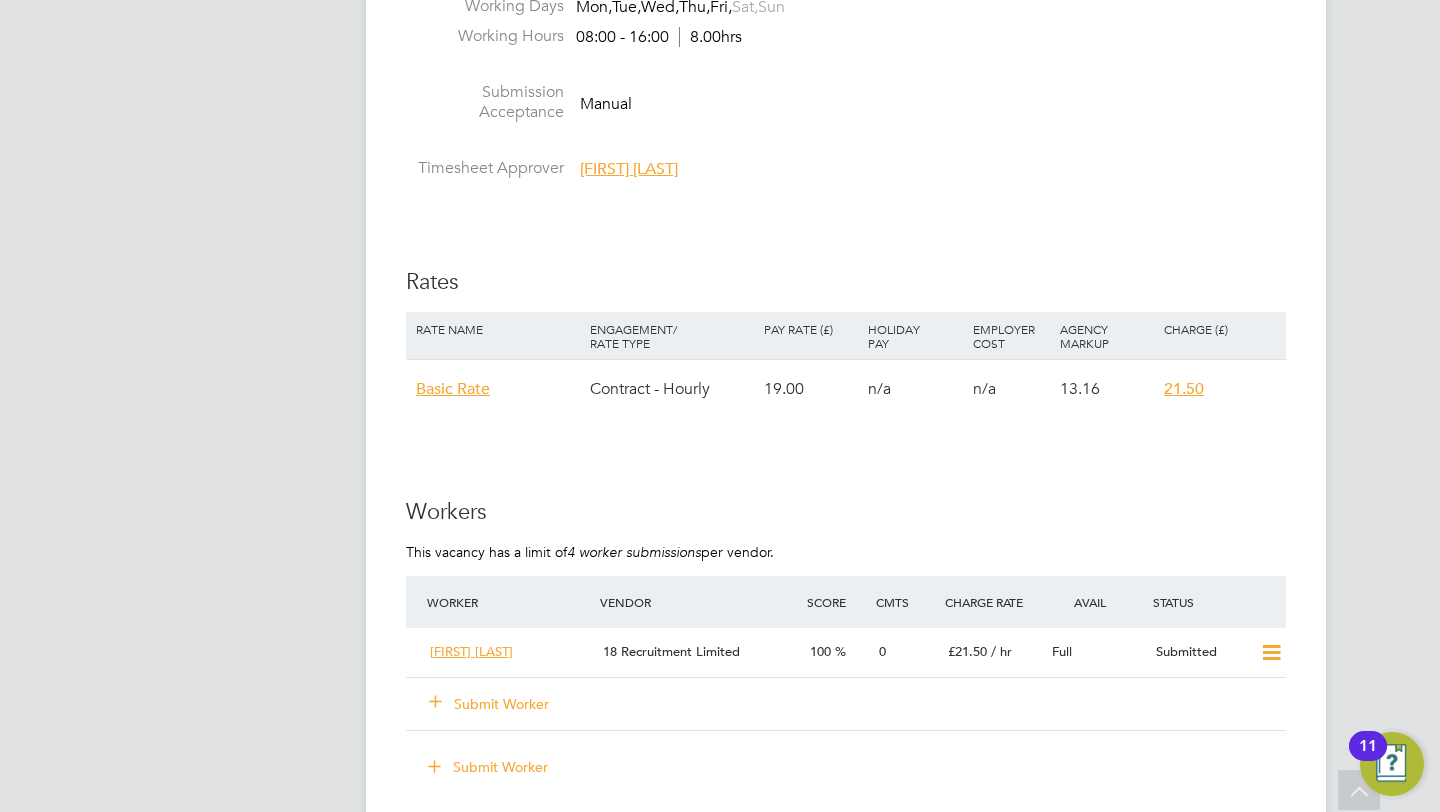 click on "IR35 Determination IR35 Status Inside IR35 Status Determination Statement   IR35 CEST Assessment... .pdf Details Reason   Extra work Description Skills / Qualifications NVQ L3 Tools n/a Additional H&S n/a Working Days   Mon,  Tue,  Wed,  Thu,  Fri,  Sat,  Sun Working Hours 08:00 - 16:00  8.00hrs Submission Acceptance   Manual Timesheet Approver   Lee Johnson   Rates Rate Name Engagement/ Rate Type Pay Rate (£) Holiday Pay Employer Cost Agency Markup Charge (£) Basic Rate Contract - Hourly 19.00   n/a   n/a 13.16 21.50 Workers This vacancy has a limit of  4 worker submissions  per vendor. Worker Vendor Score Cmts Charge Rate Avail Status Neil Easthope 18 Recruitment Limited 100 0 £21.50   / hr Full   Submitted Submit Worker Submit Worker Placements Worker  / Position Vendor Site / Client Config Charge  / PO Start  / Finish Status IR35 Risk No data found Show   more Operational Instructions & Comments  (0) Comments on this page are visible to all Vendors in the Vacancy. LM You  say: Post" 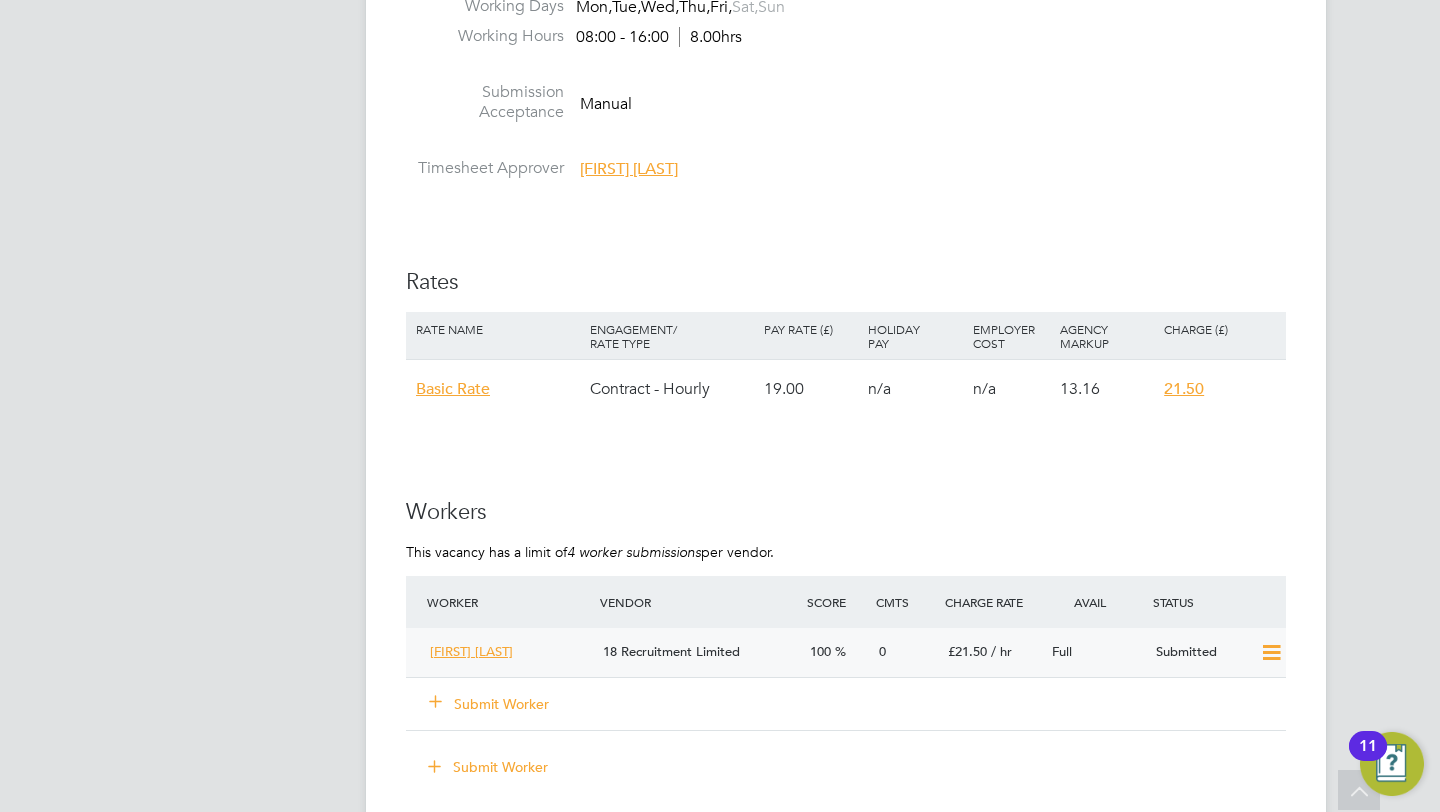 click on "Submitted" 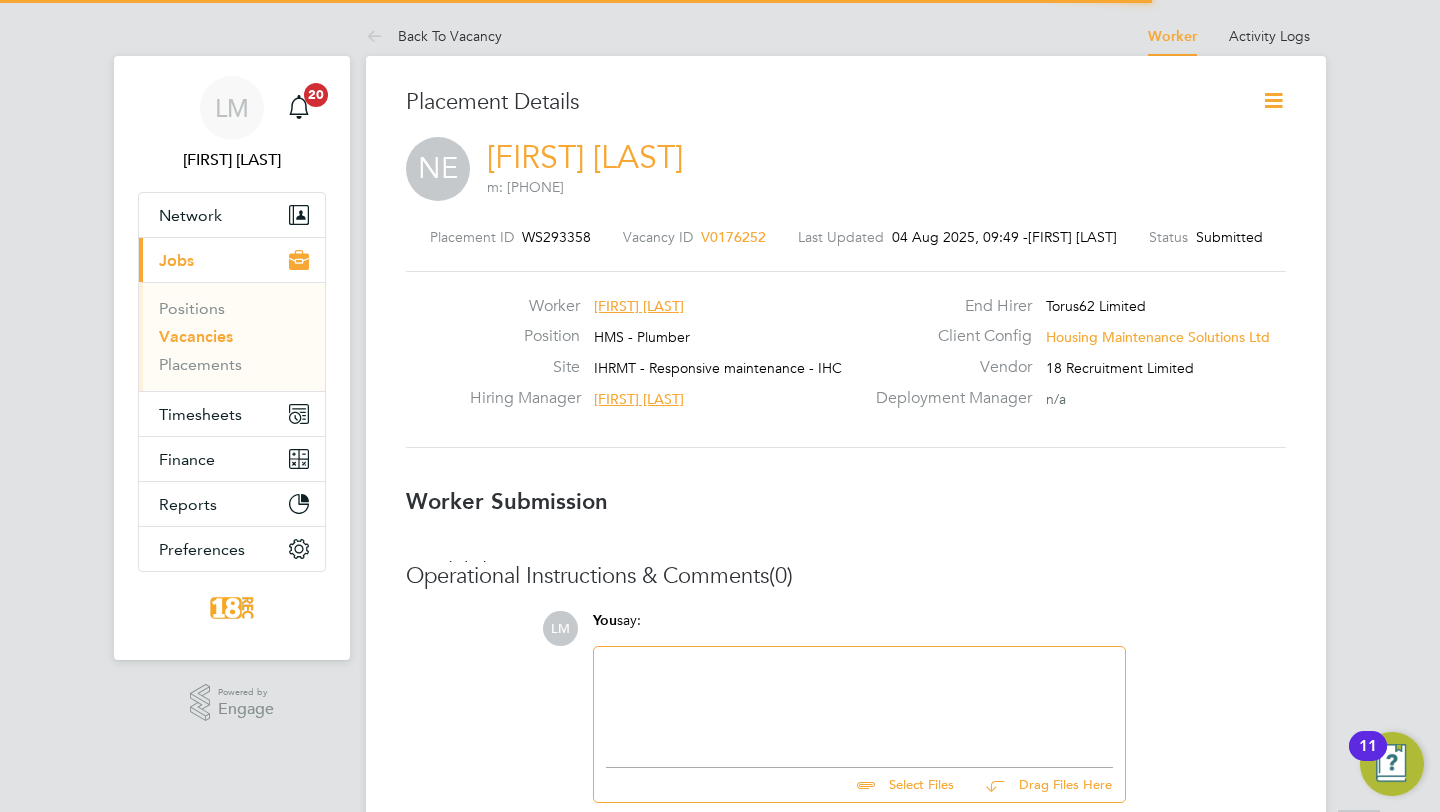 scroll, scrollTop: 10, scrollLeft: 10, axis: both 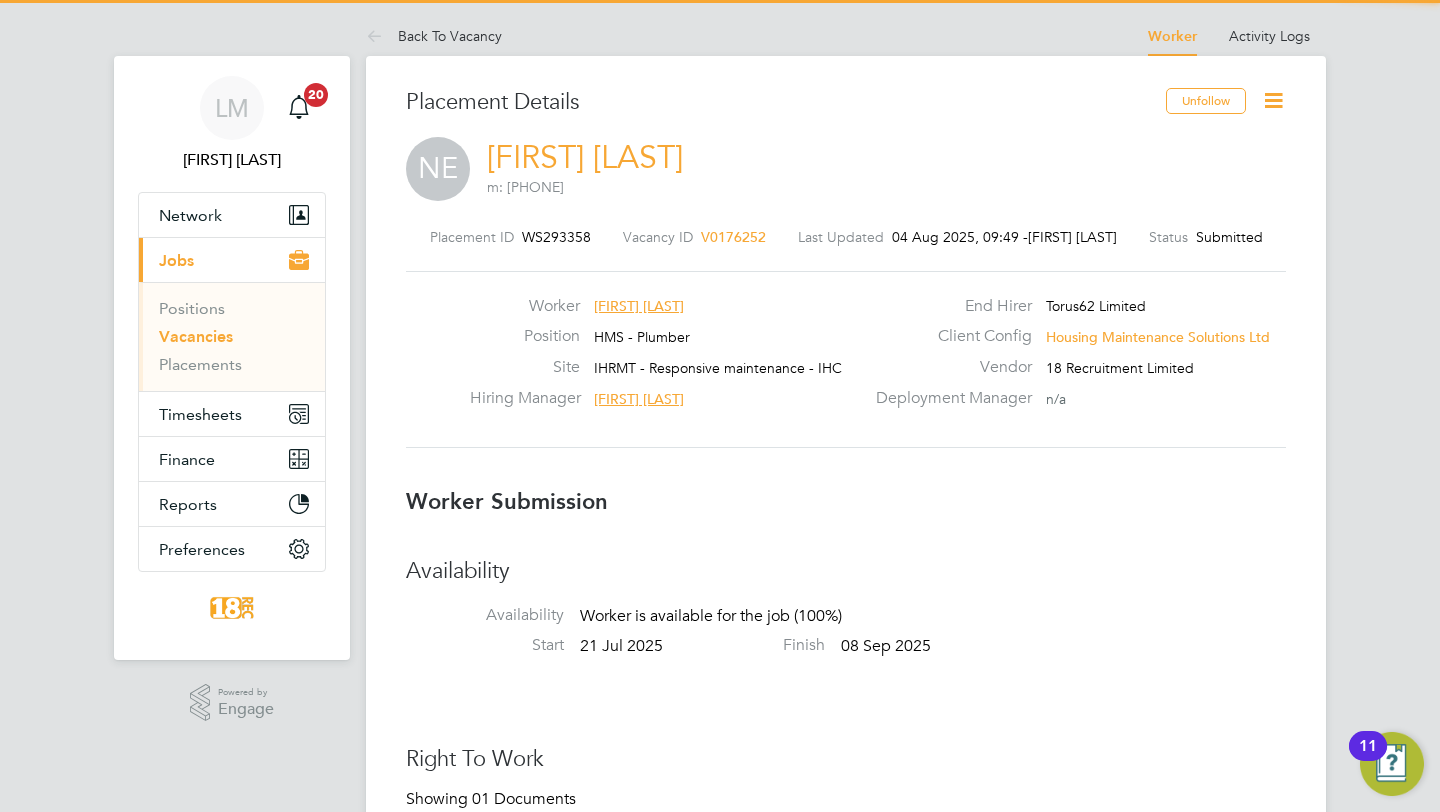 click 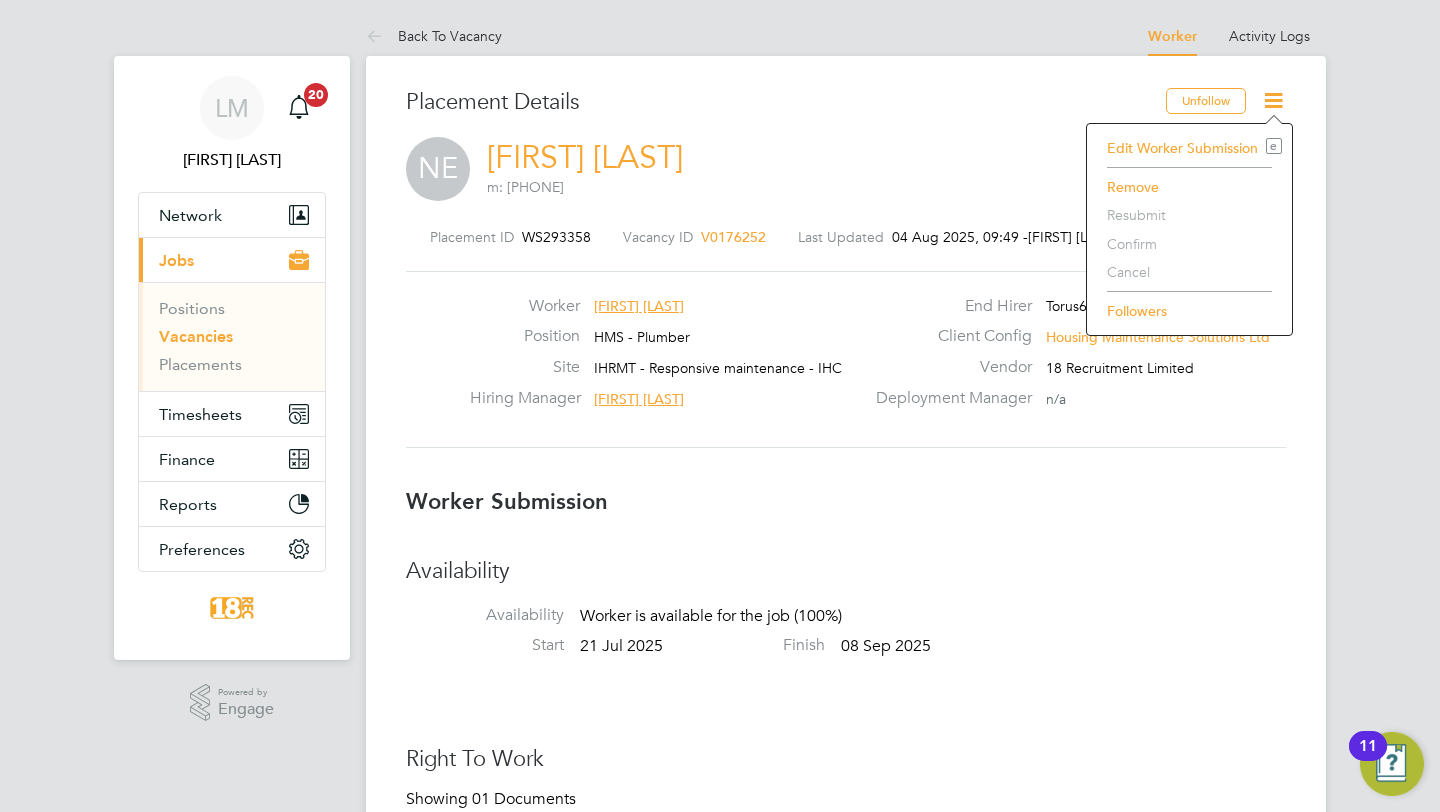 click 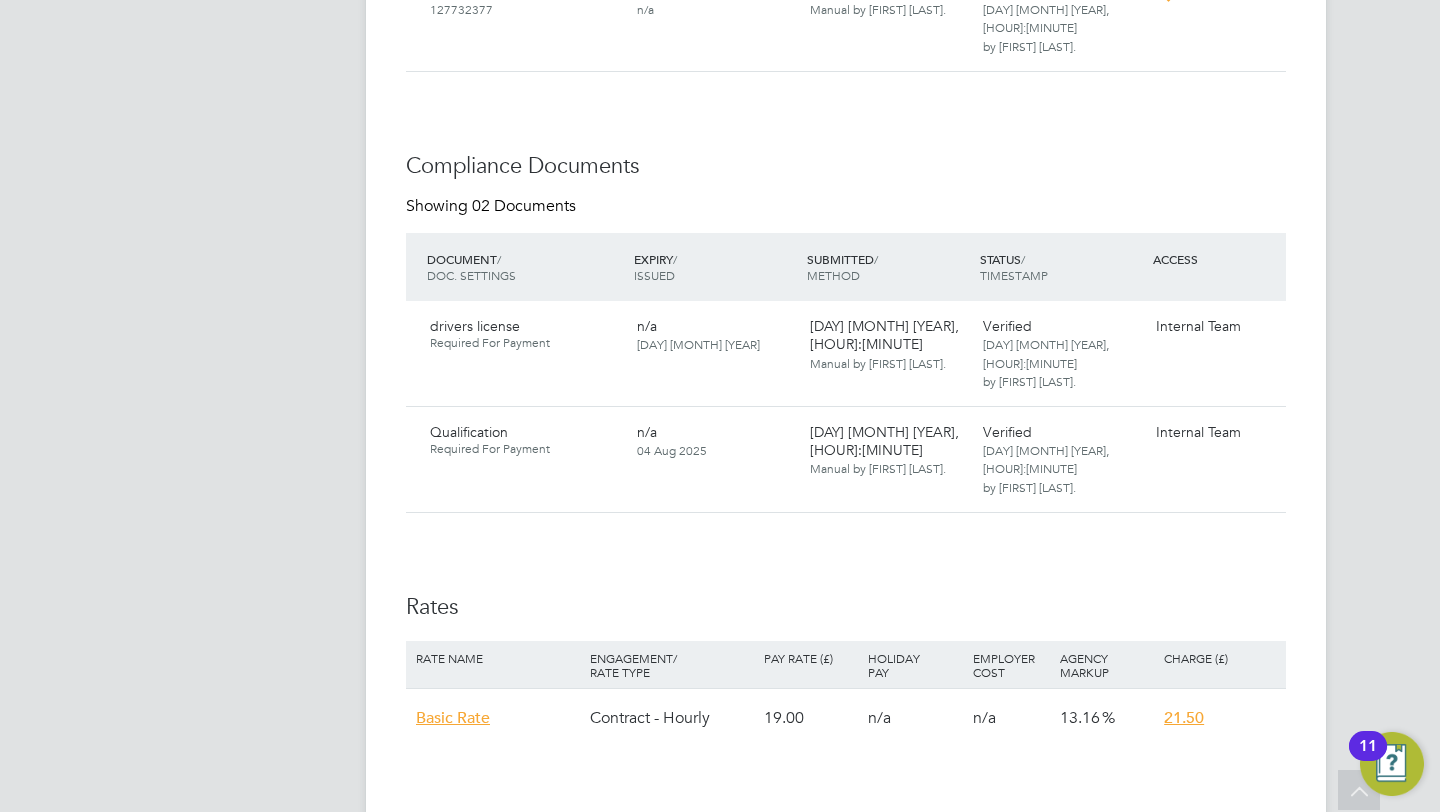 scroll, scrollTop: 956, scrollLeft: 0, axis: vertical 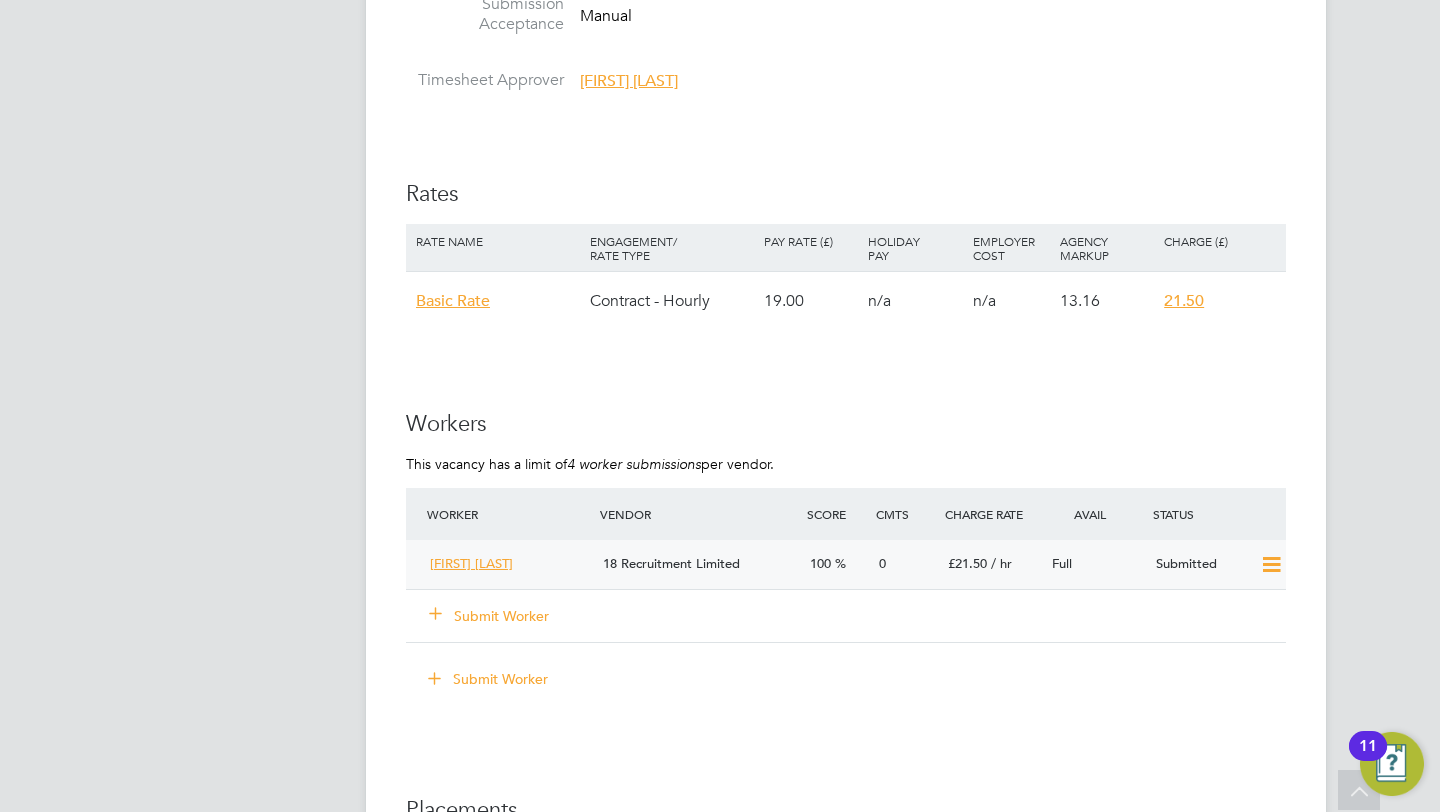 click 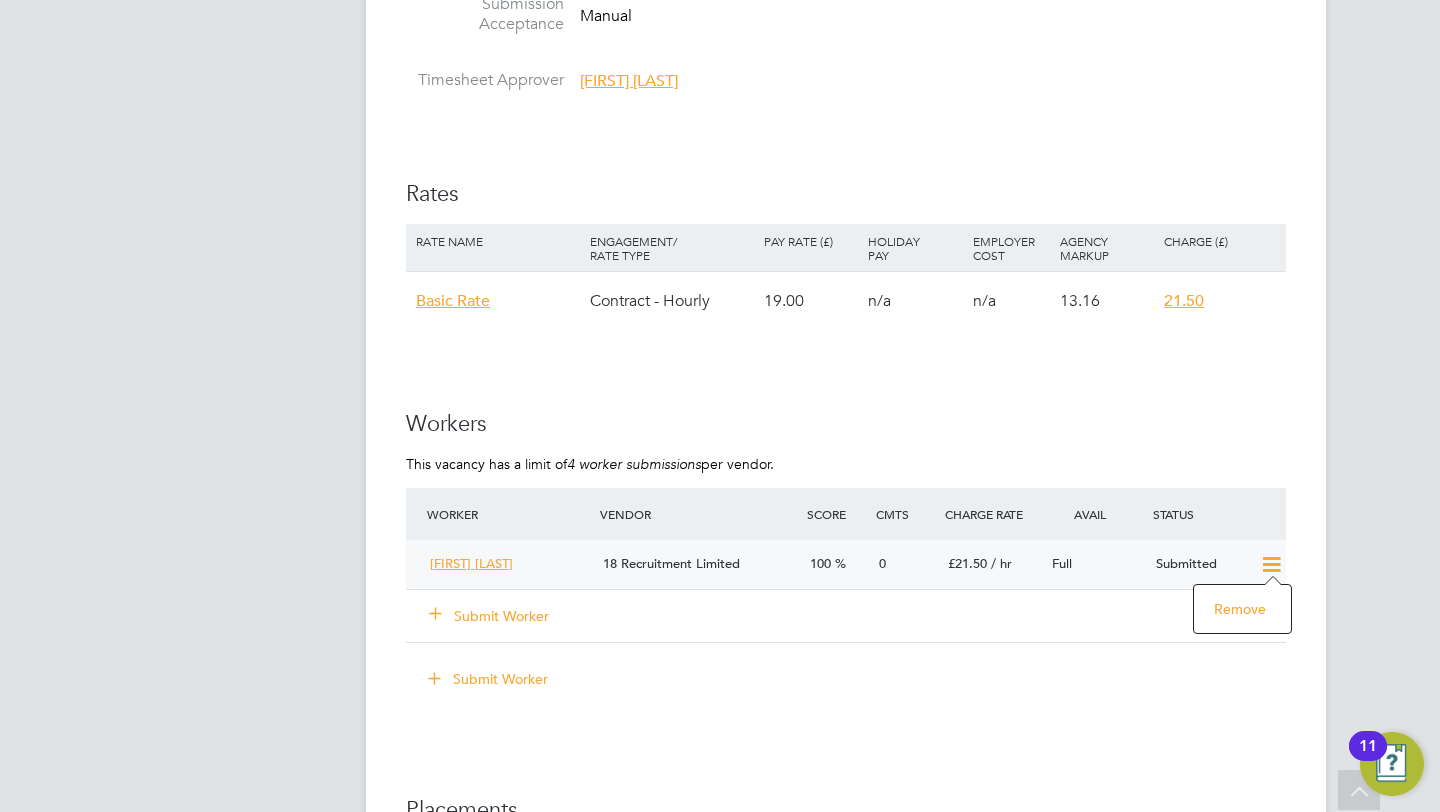 click 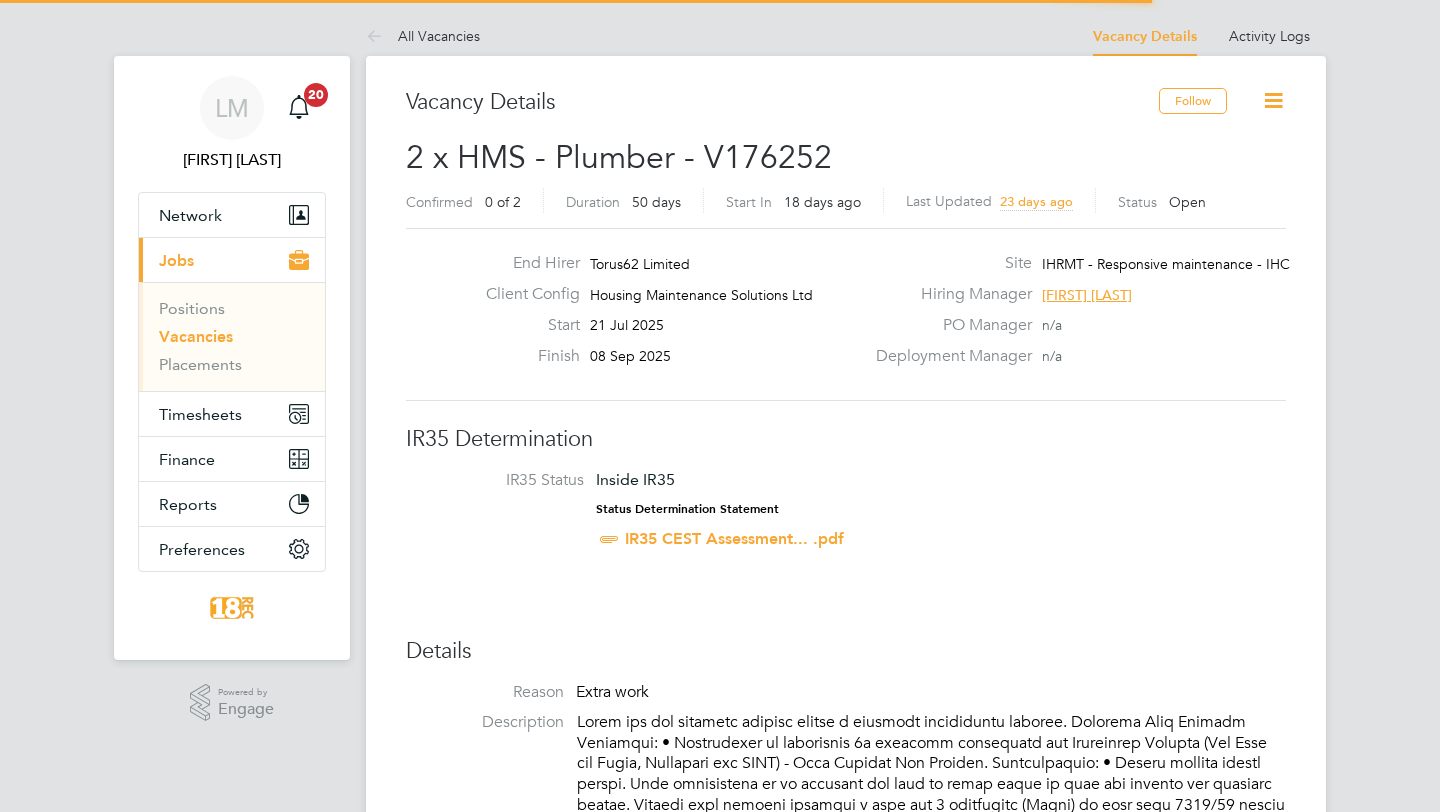 scroll, scrollTop: 460, scrollLeft: 0, axis: vertical 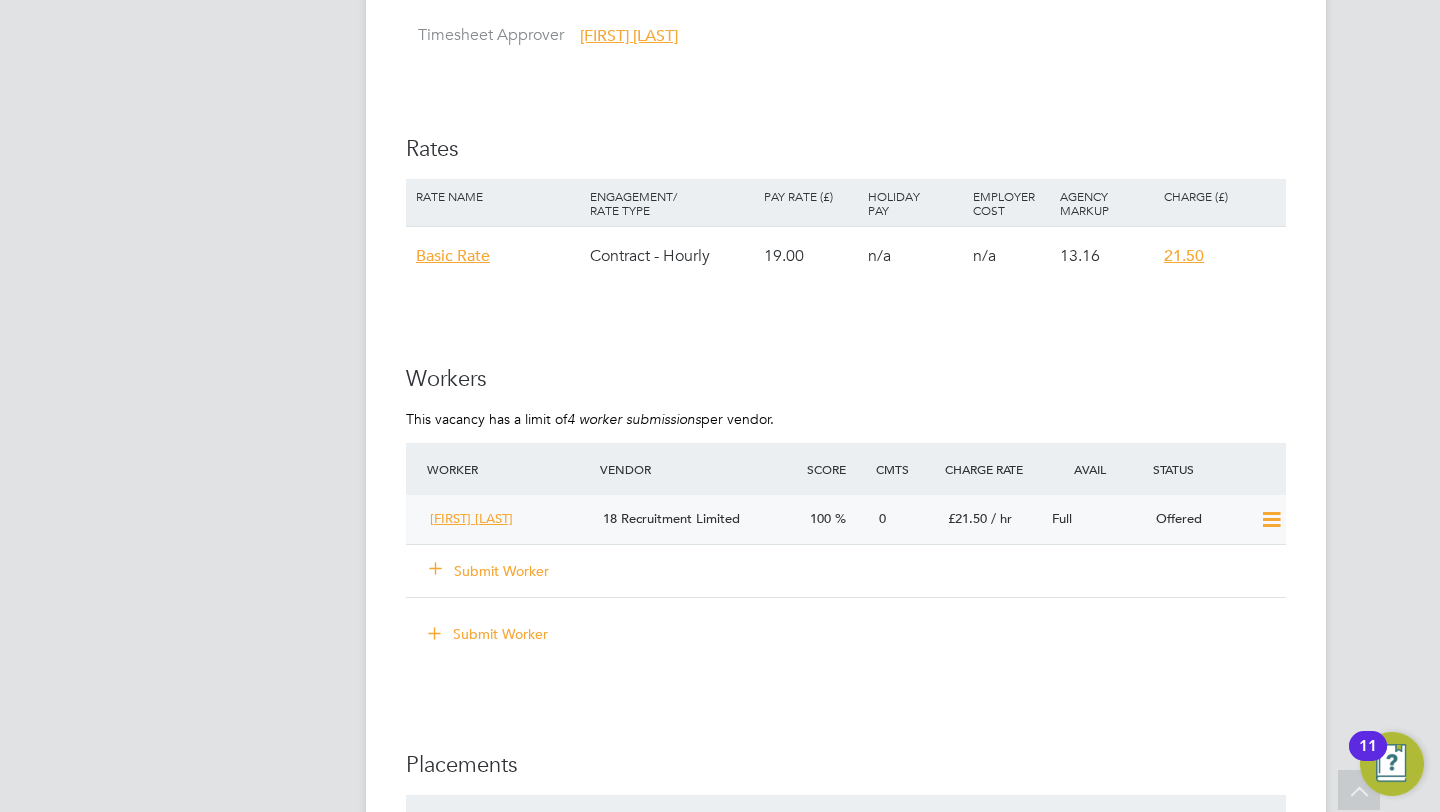 click 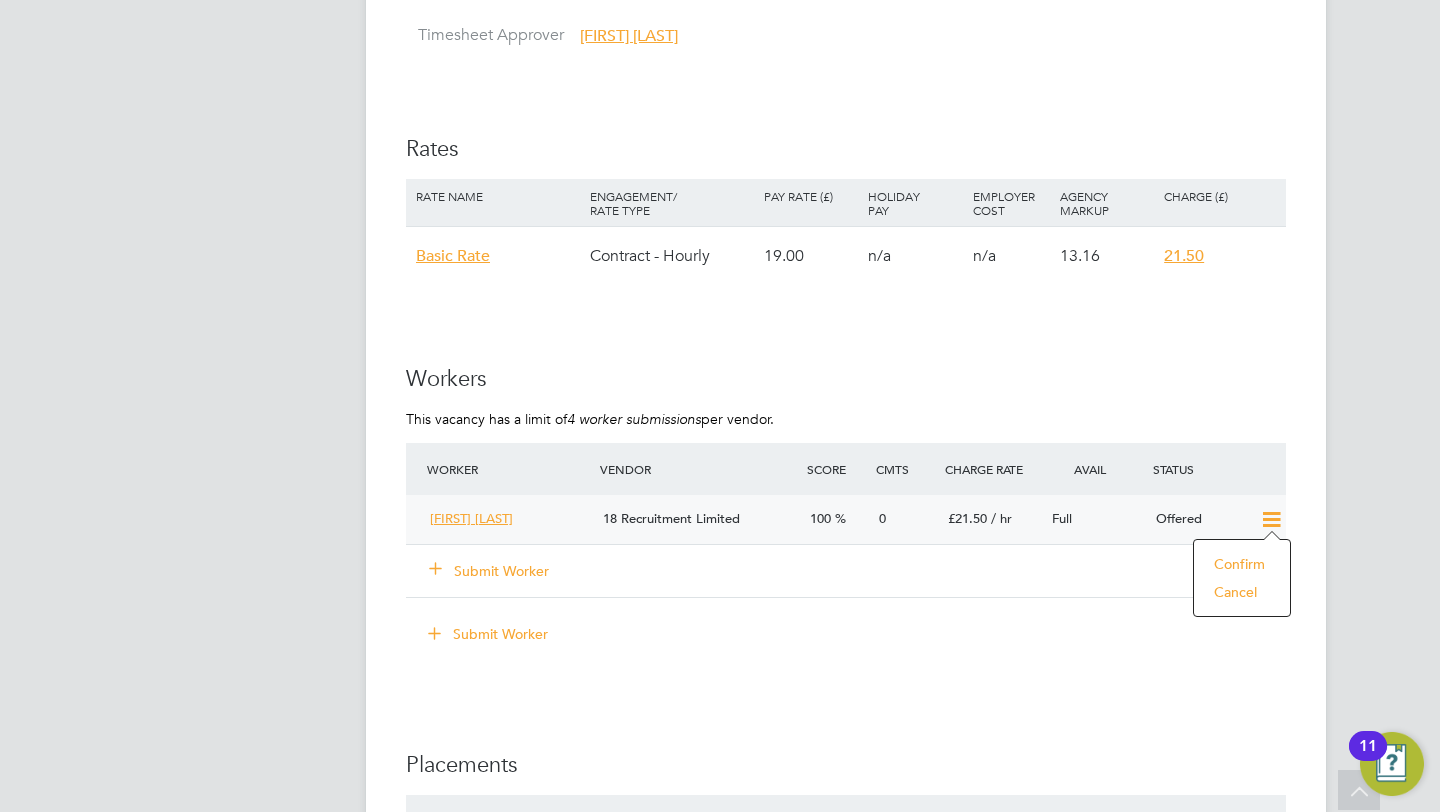 click on "Confirm" 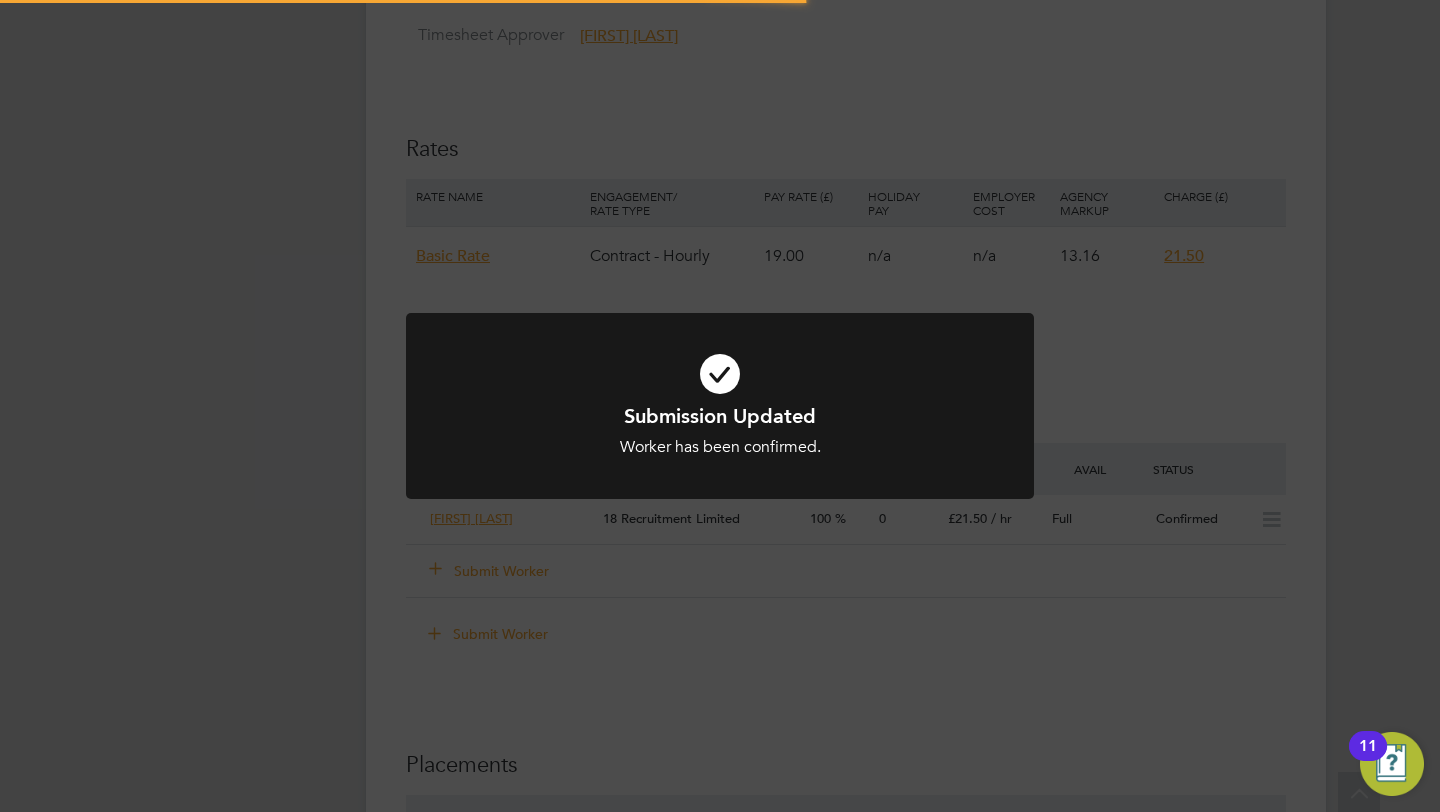 scroll, scrollTop: 0, scrollLeft: 0, axis: both 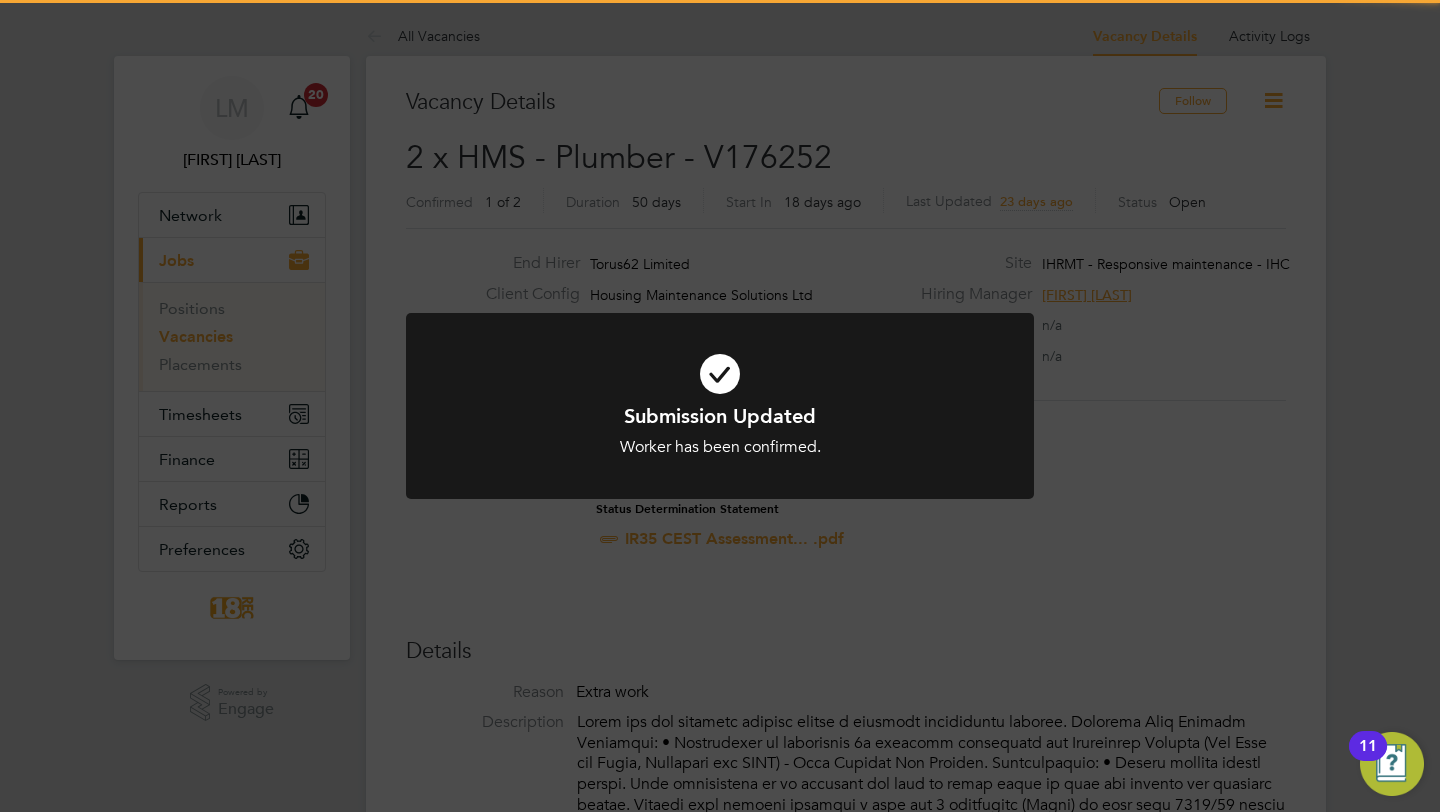click on "Submission Updated Worker has been confirmed. Cancel Okay" 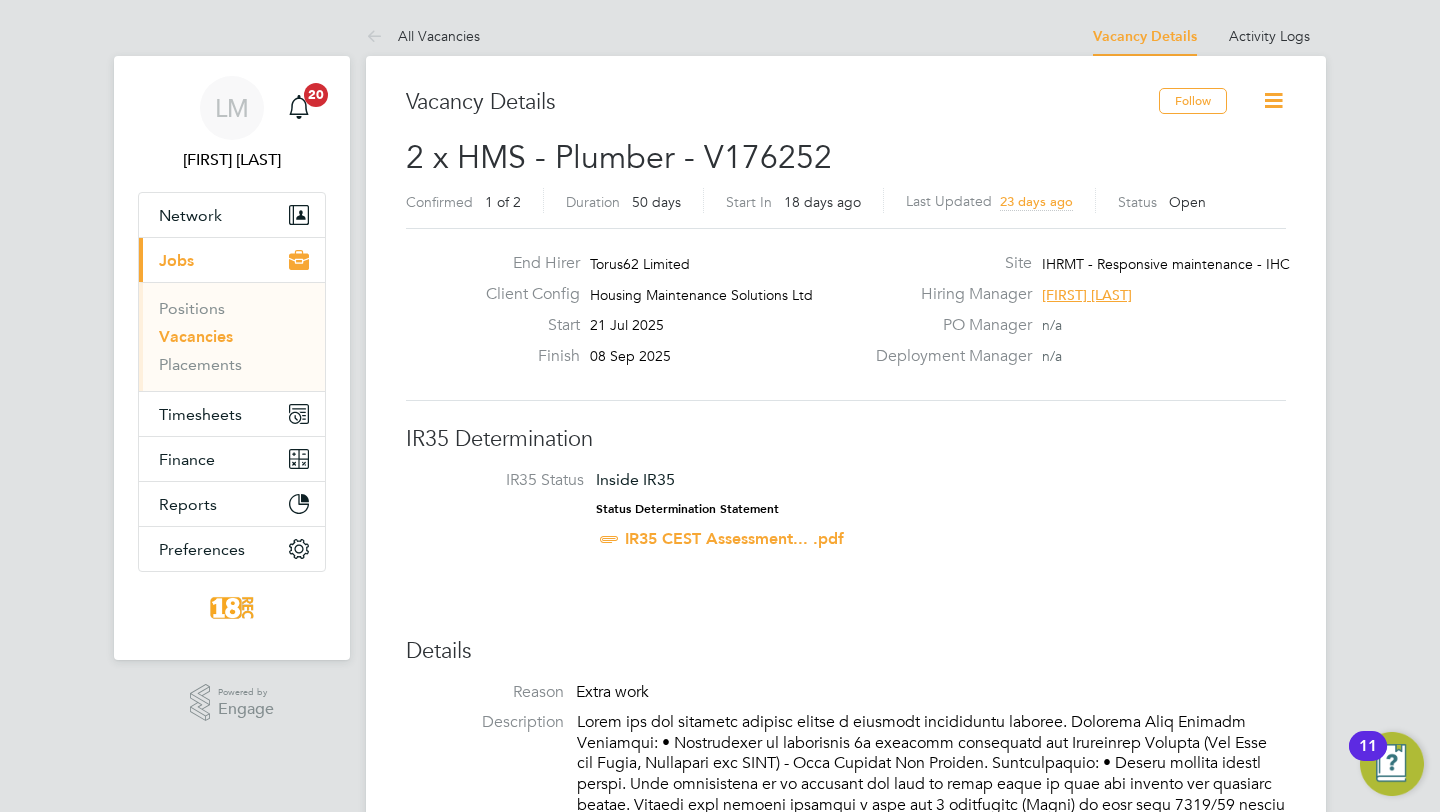 click 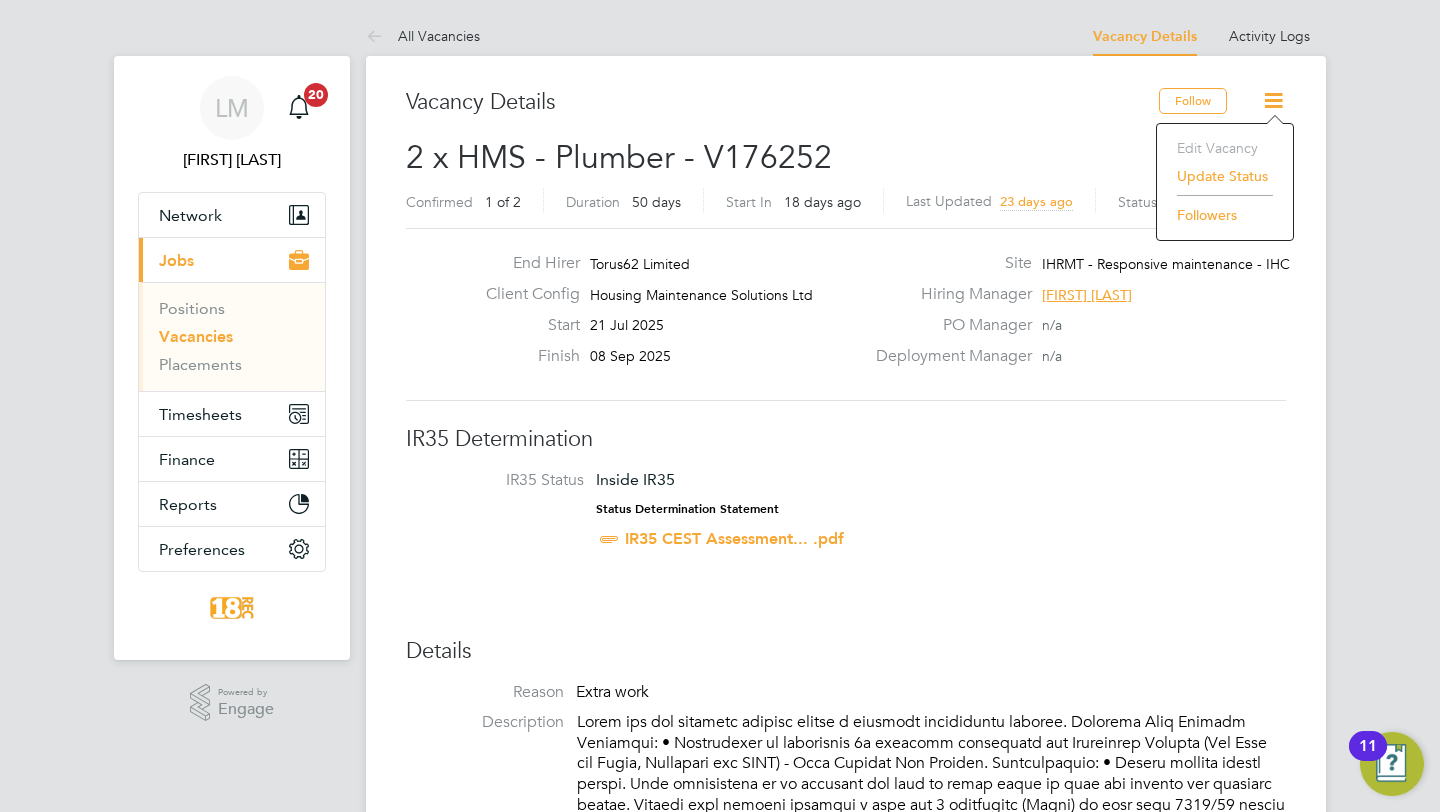 click 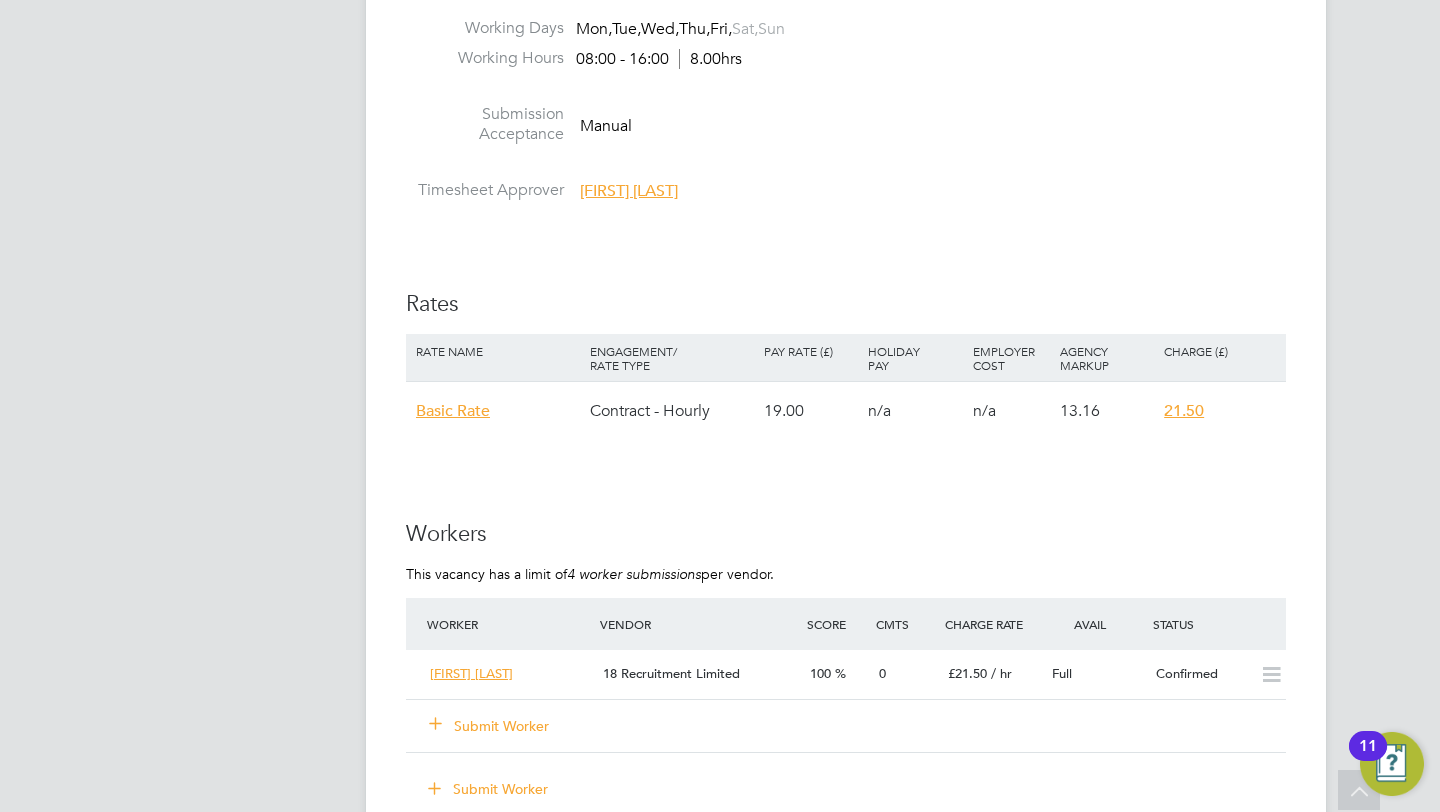 scroll, scrollTop: 0, scrollLeft: 0, axis: both 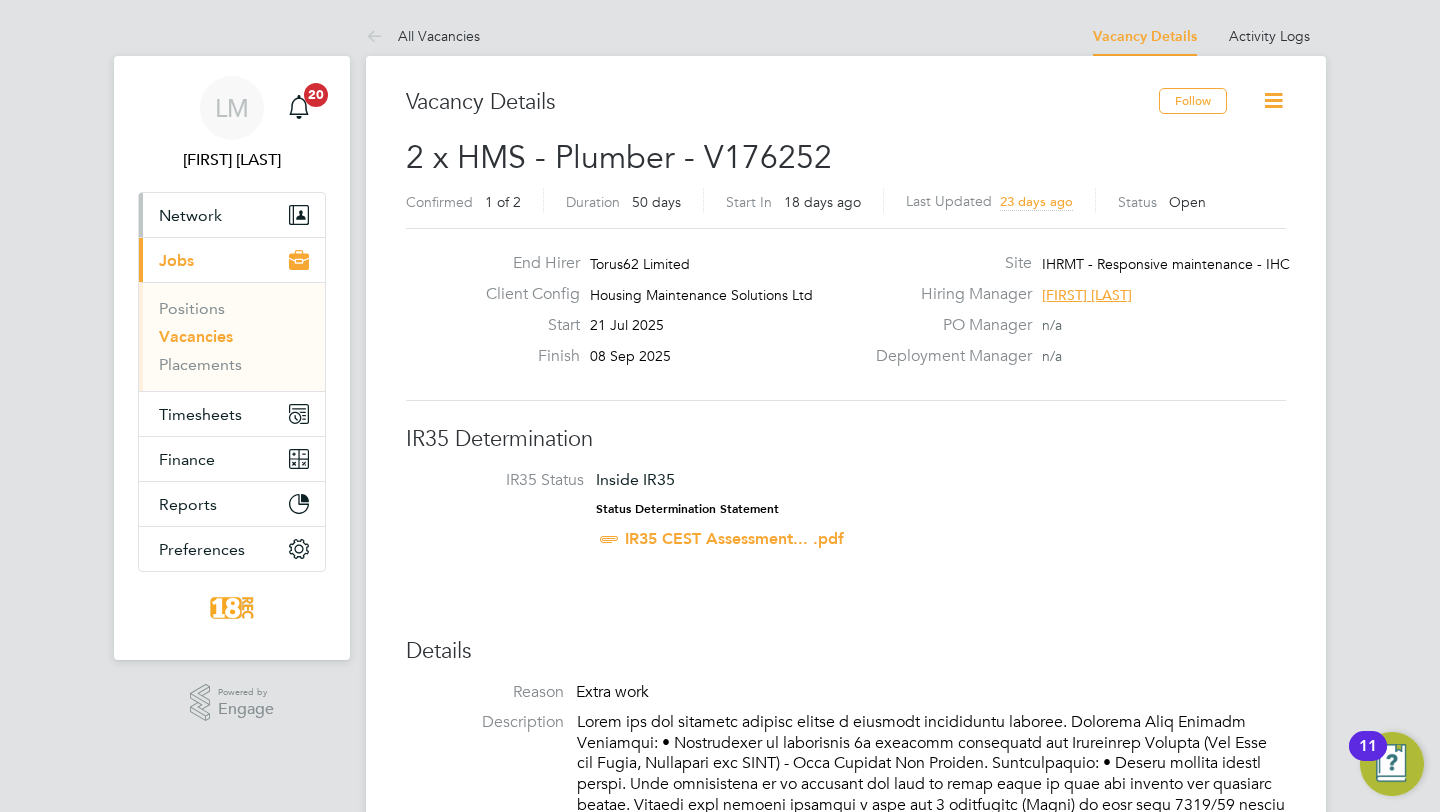 click on "Network" at bounding box center (232, 215) 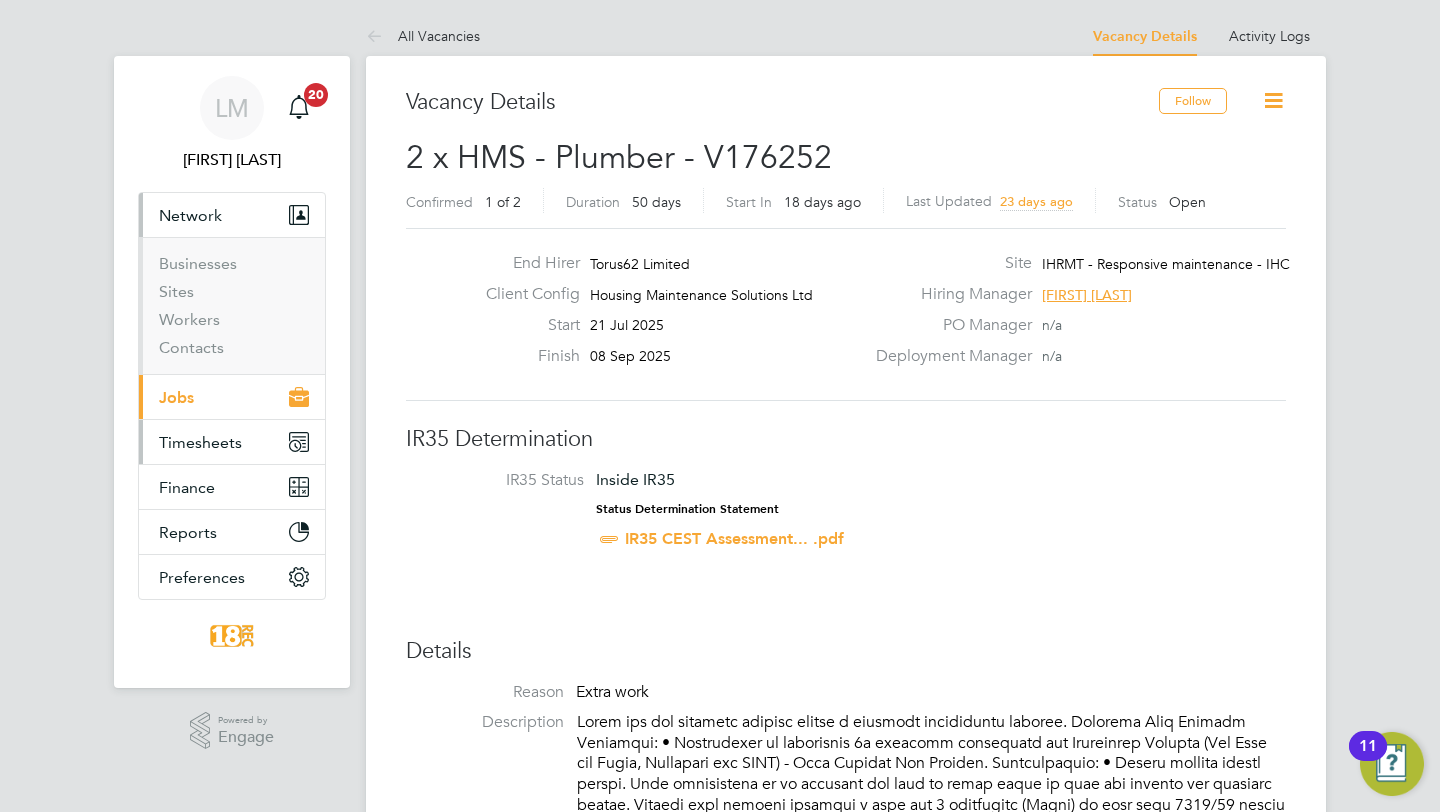 click on "Timesheets" at bounding box center [200, 442] 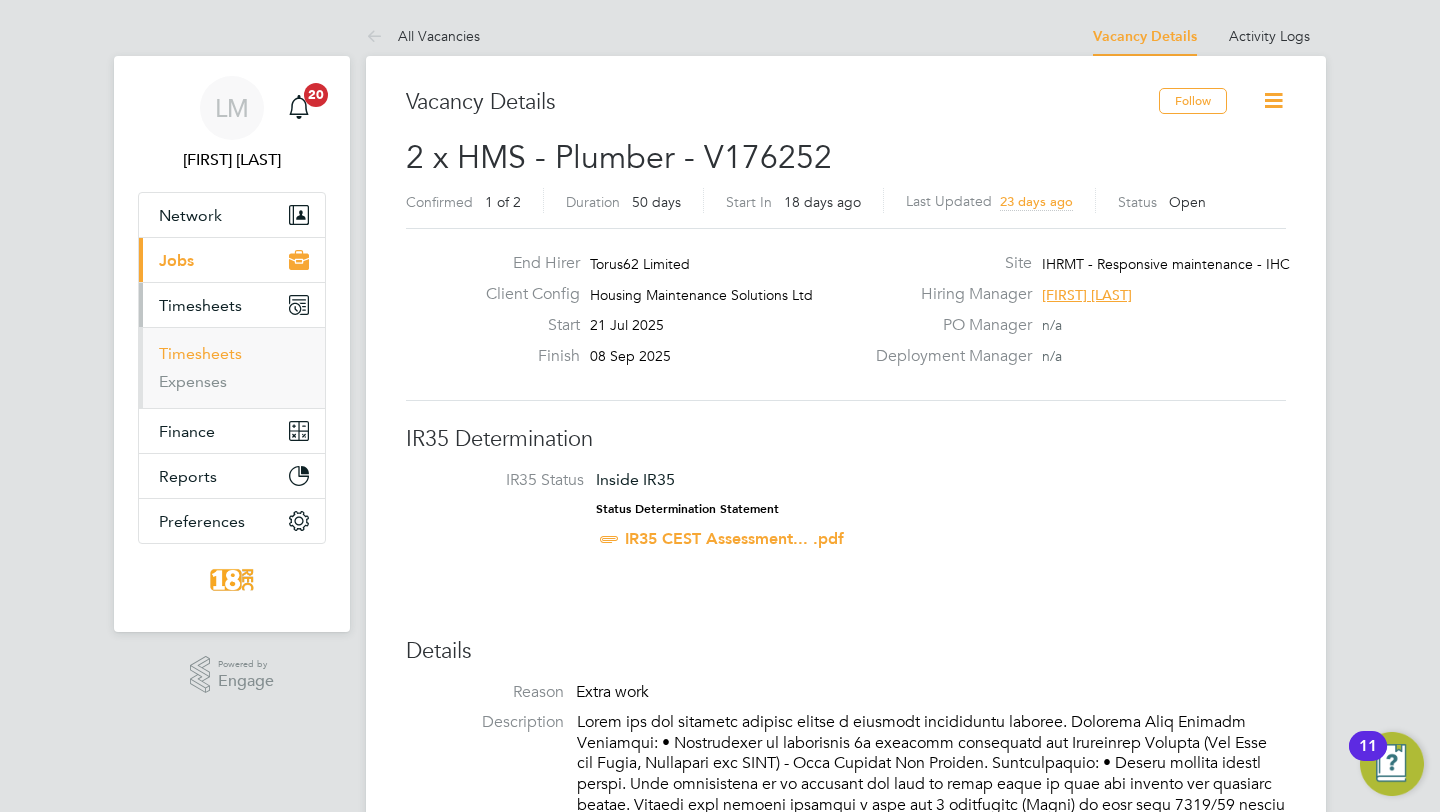 click on "Timesheets" at bounding box center [200, 353] 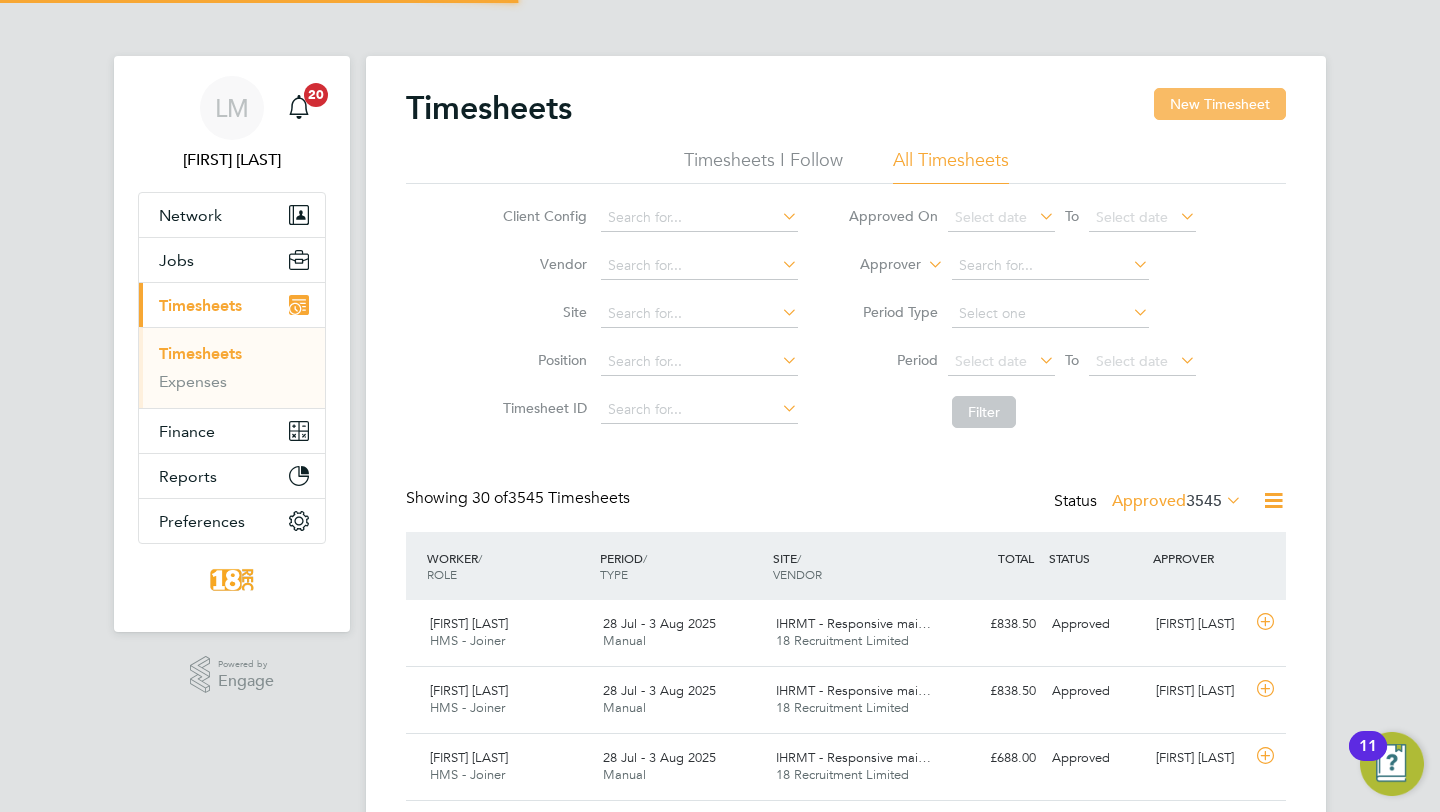 scroll, scrollTop: 10, scrollLeft: 10, axis: both 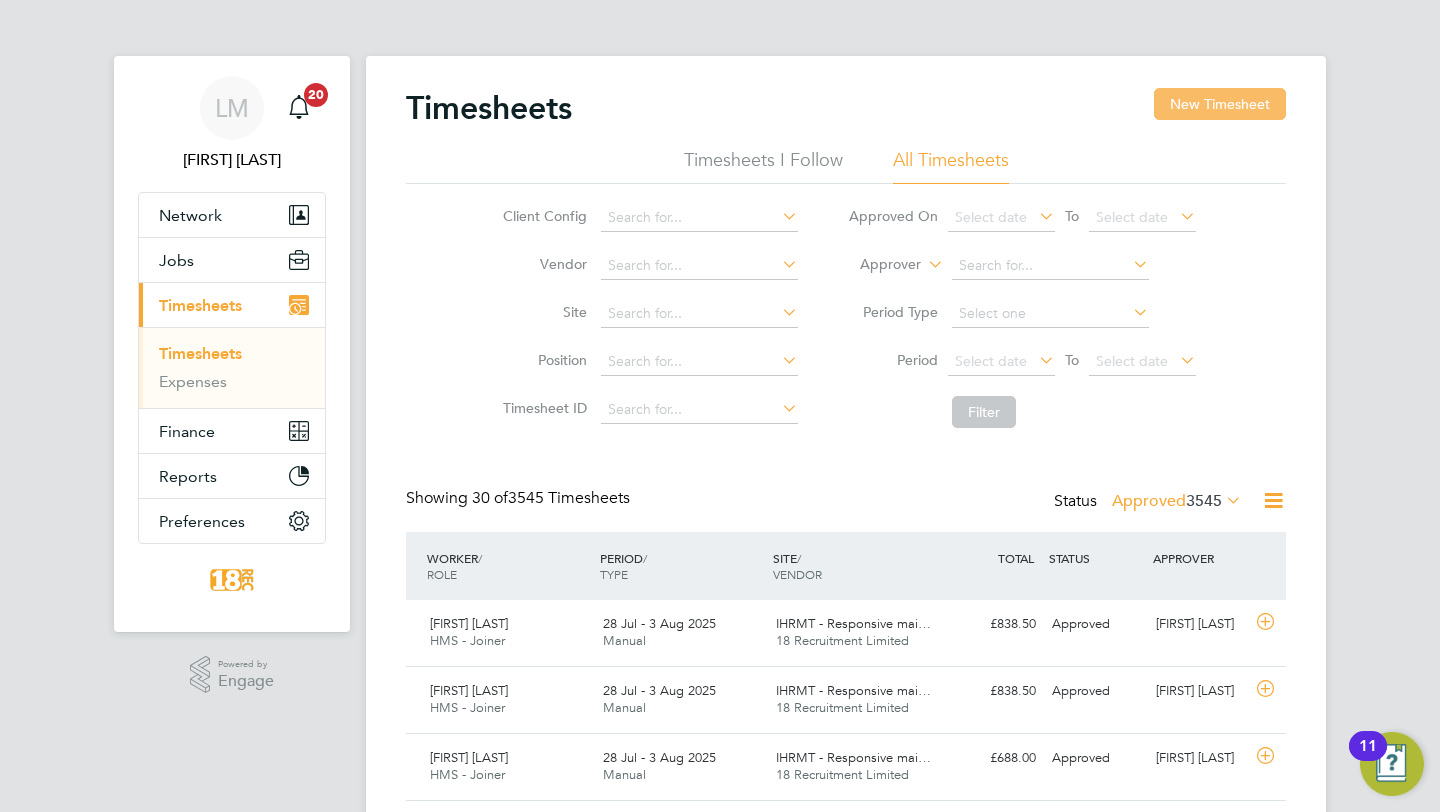 click on "New Timesheet" 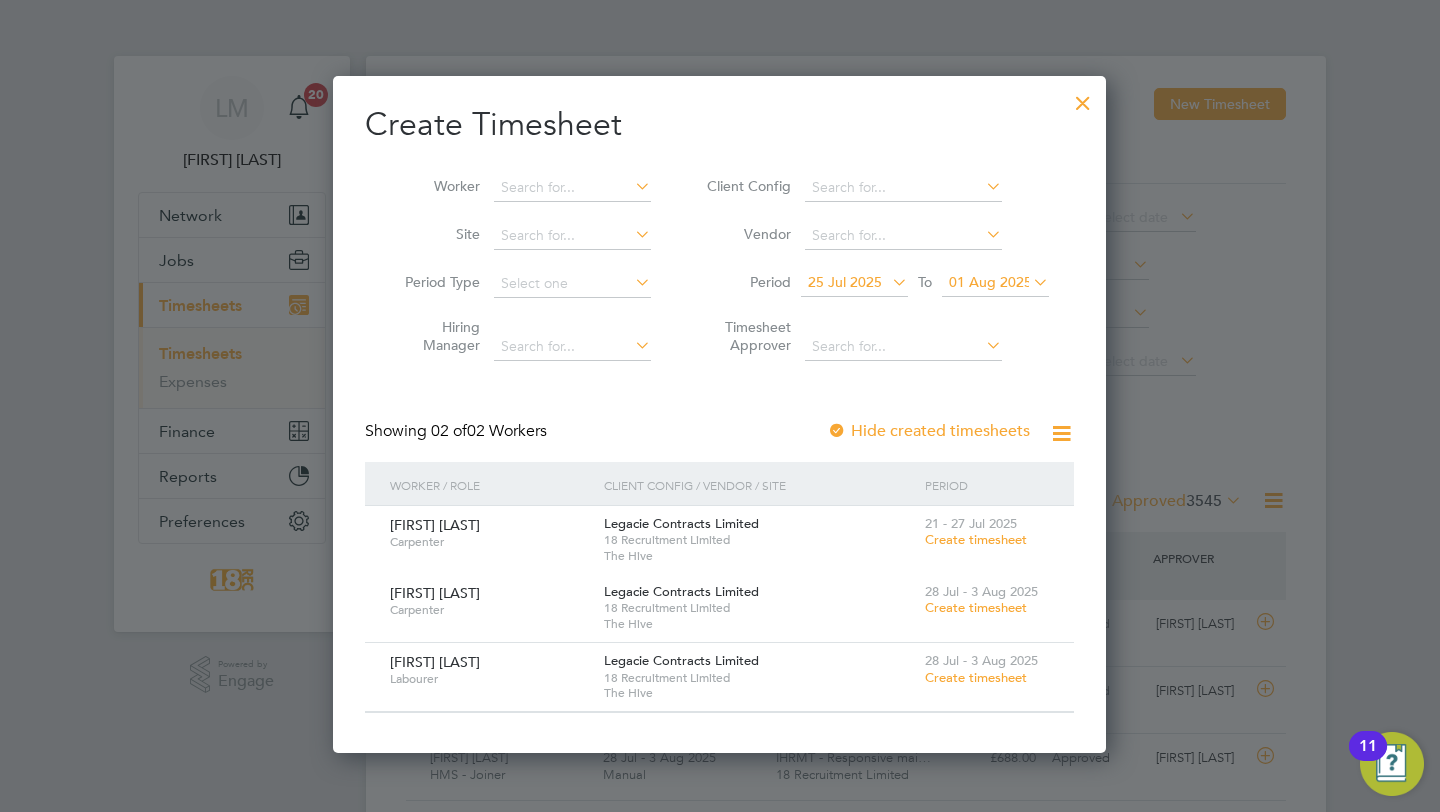 click on "25 Jul 2025" at bounding box center (845, 282) 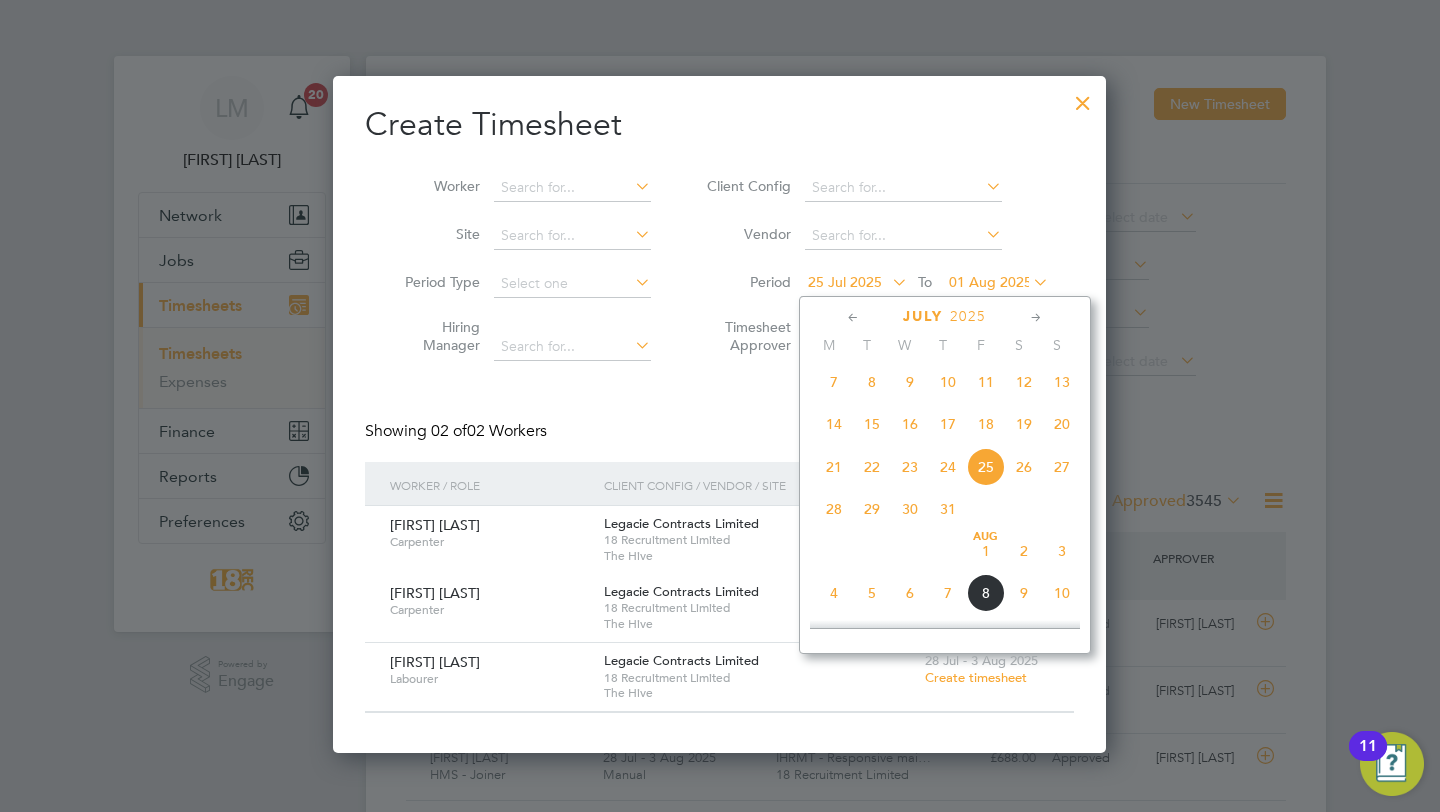 click on "28" 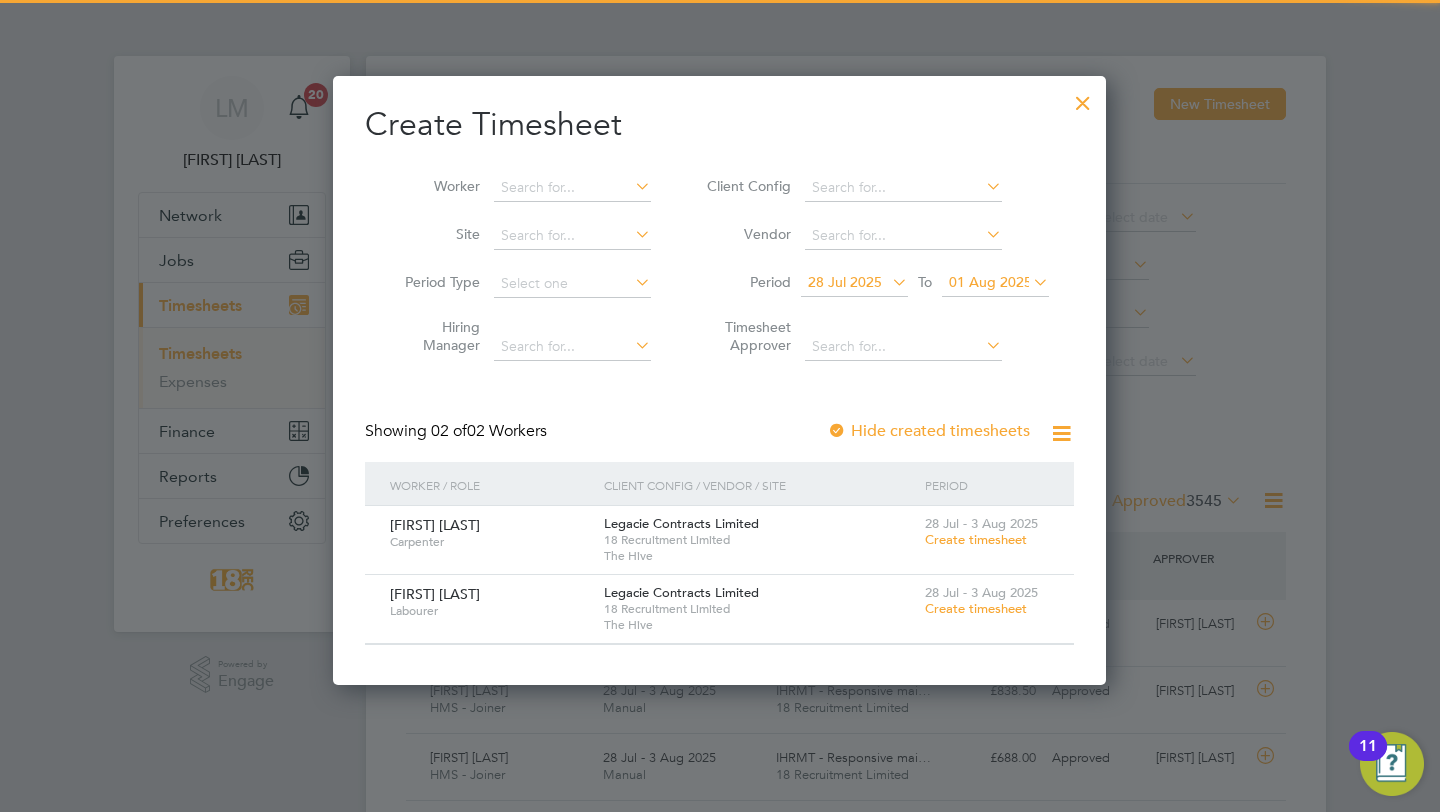 click on "01 Aug 2025" at bounding box center [990, 282] 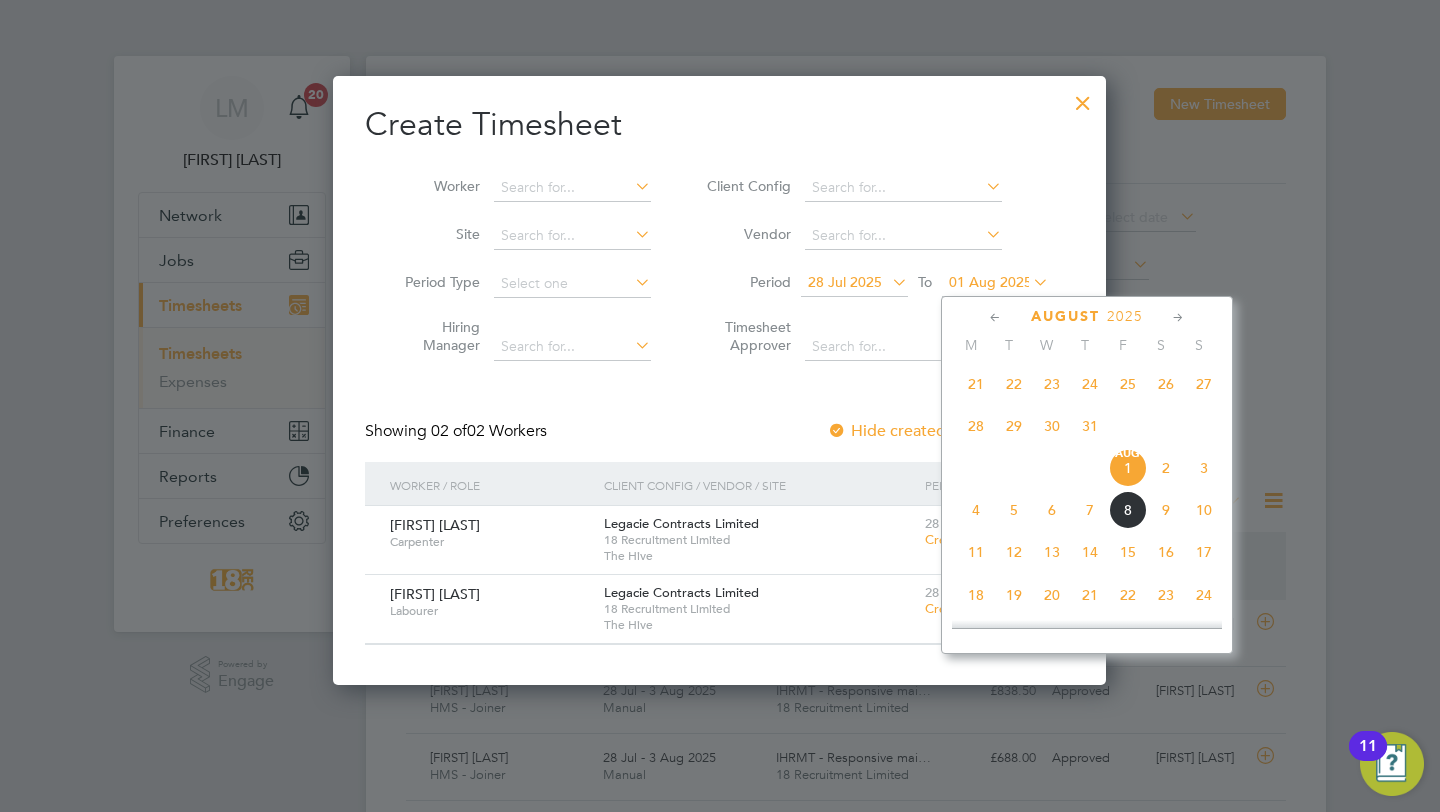 click on "10" 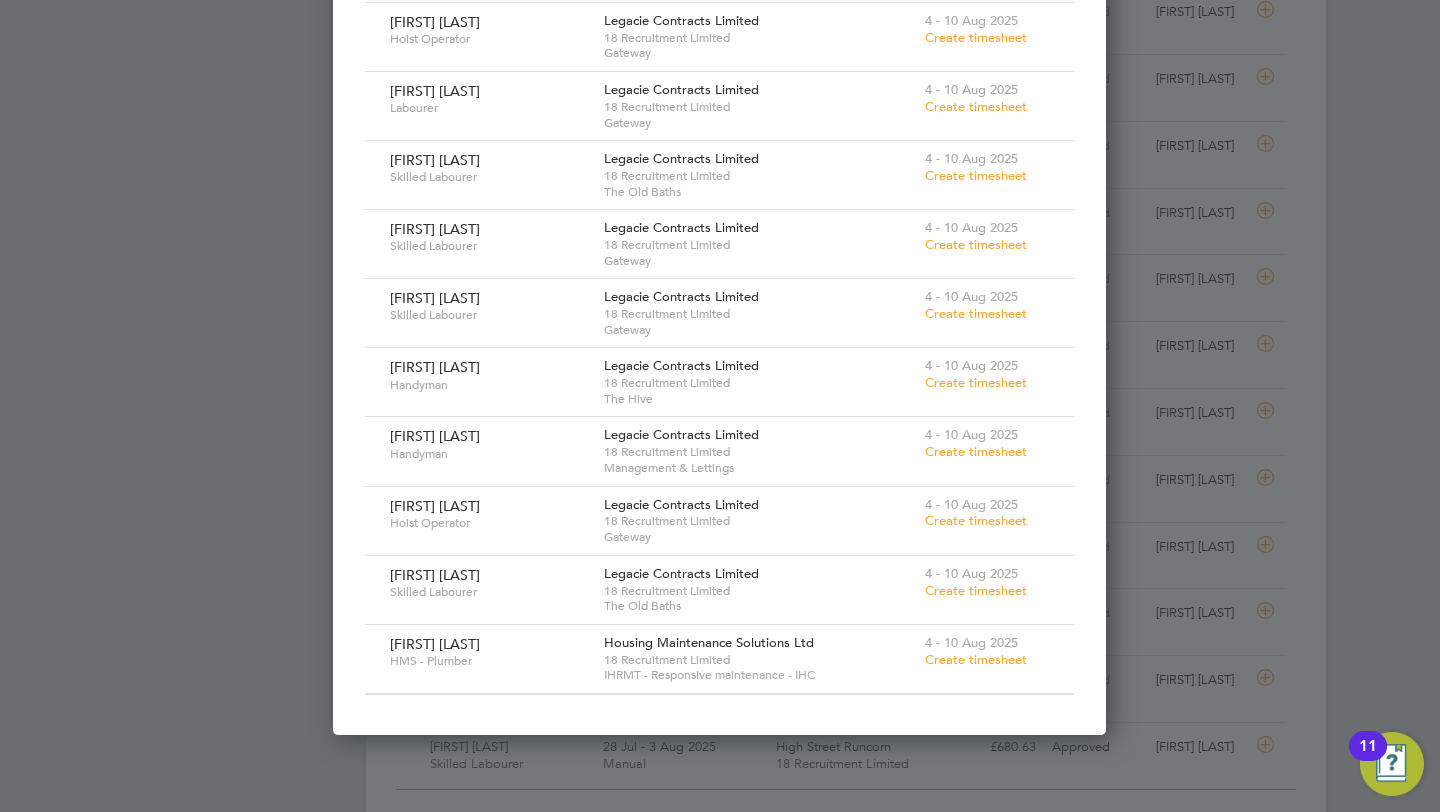 click 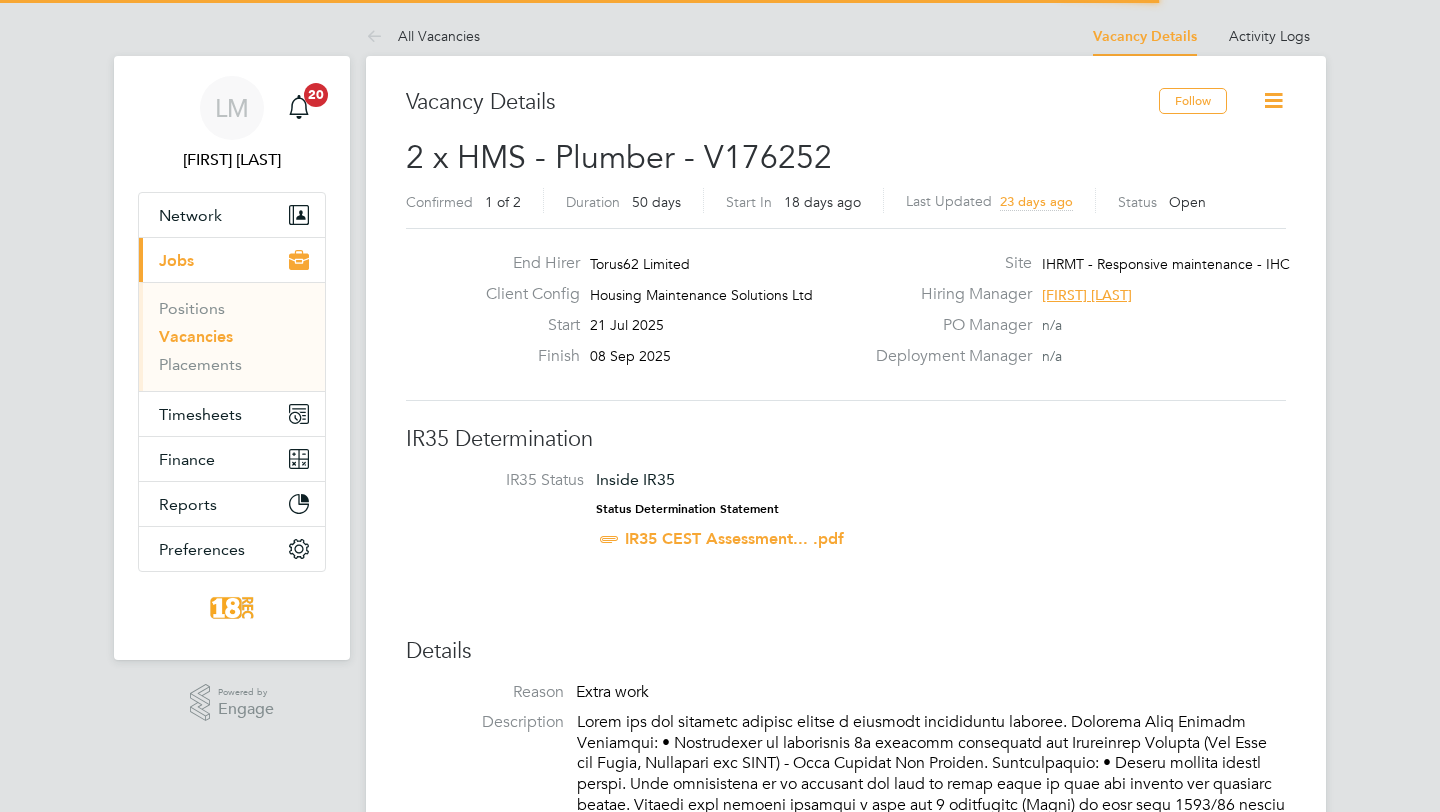 scroll, scrollTop: 396, scrollLeft: 0, axis: vertical 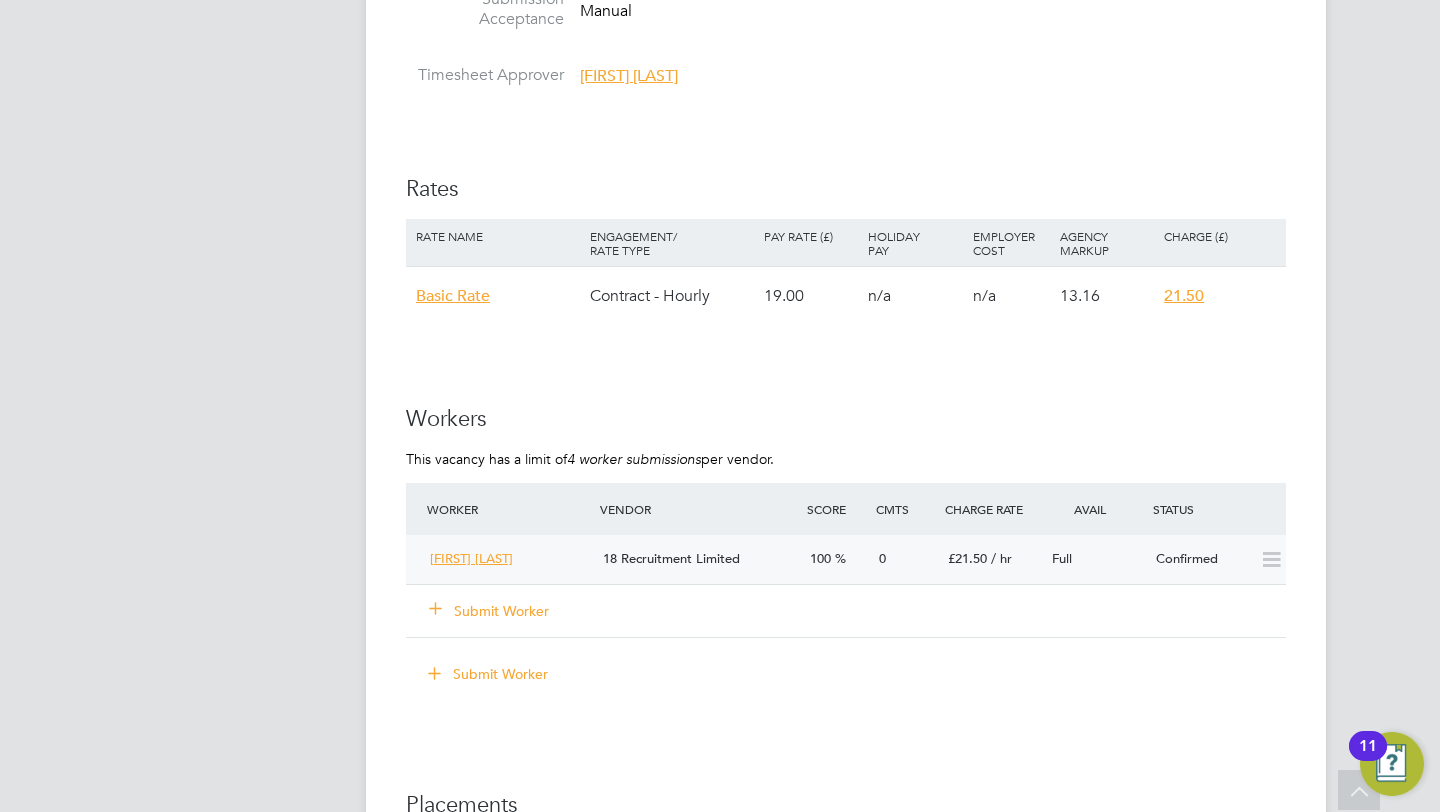 click on "18 Recruitment Limited" 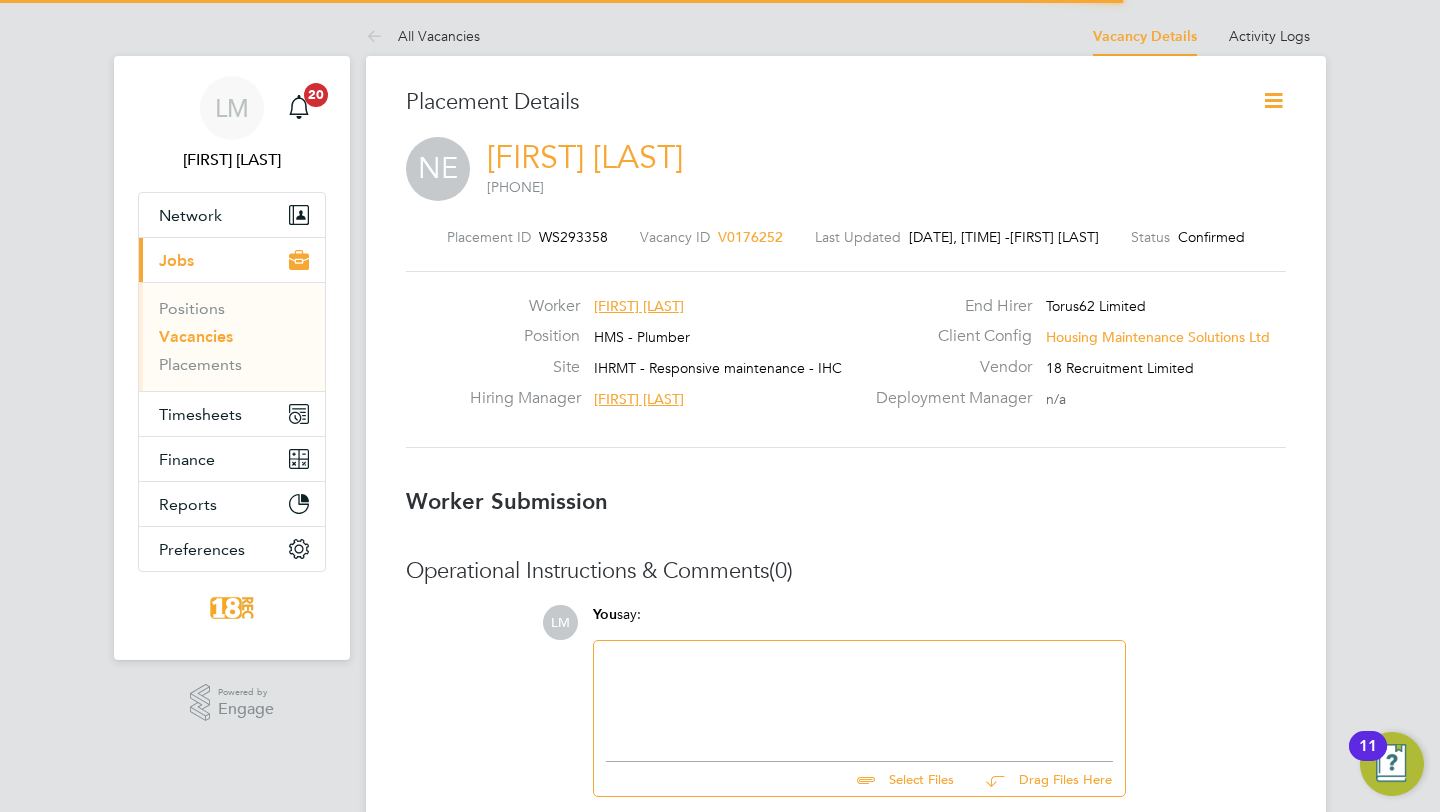scroll, scrollTop: 10, scrollLeft: 10, axis: both 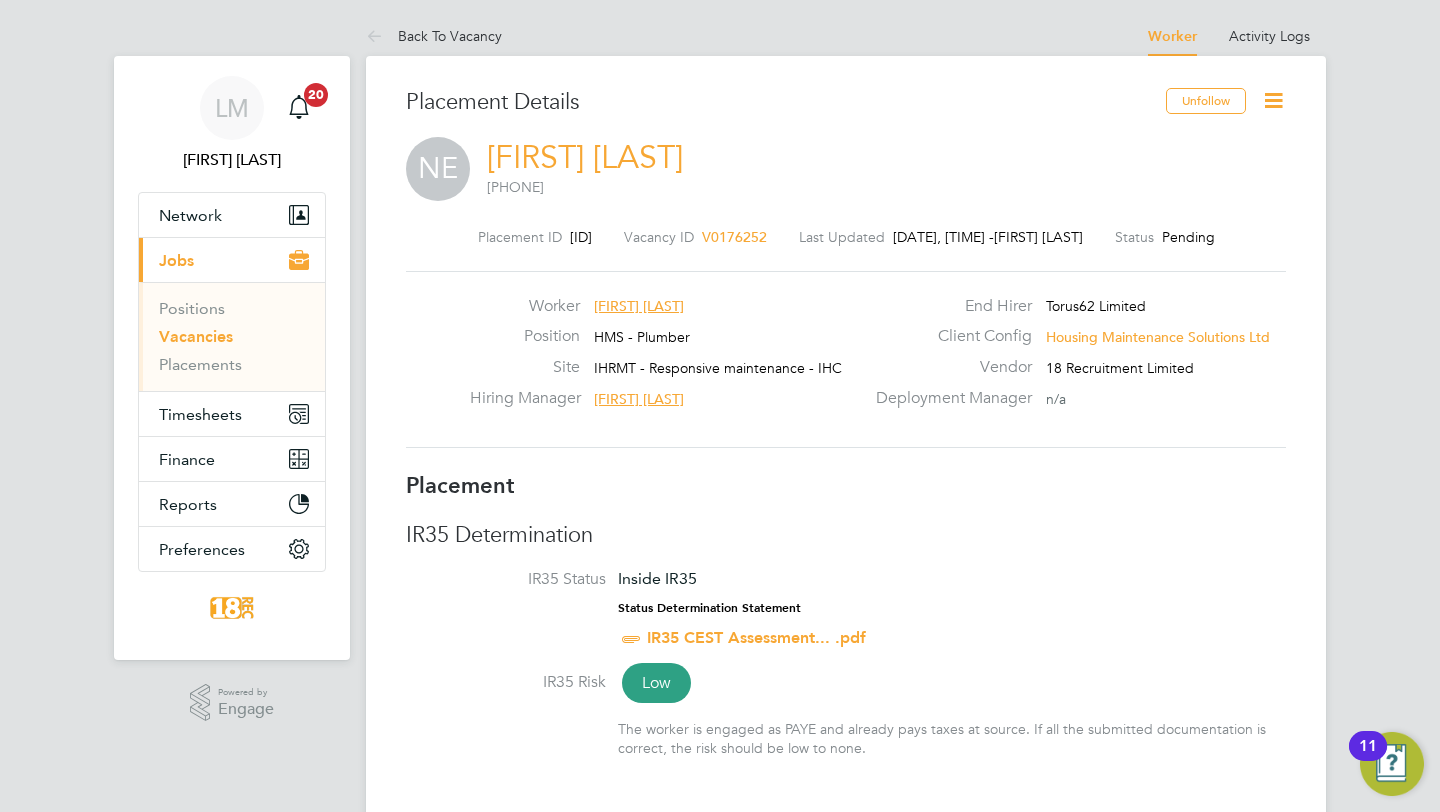 click 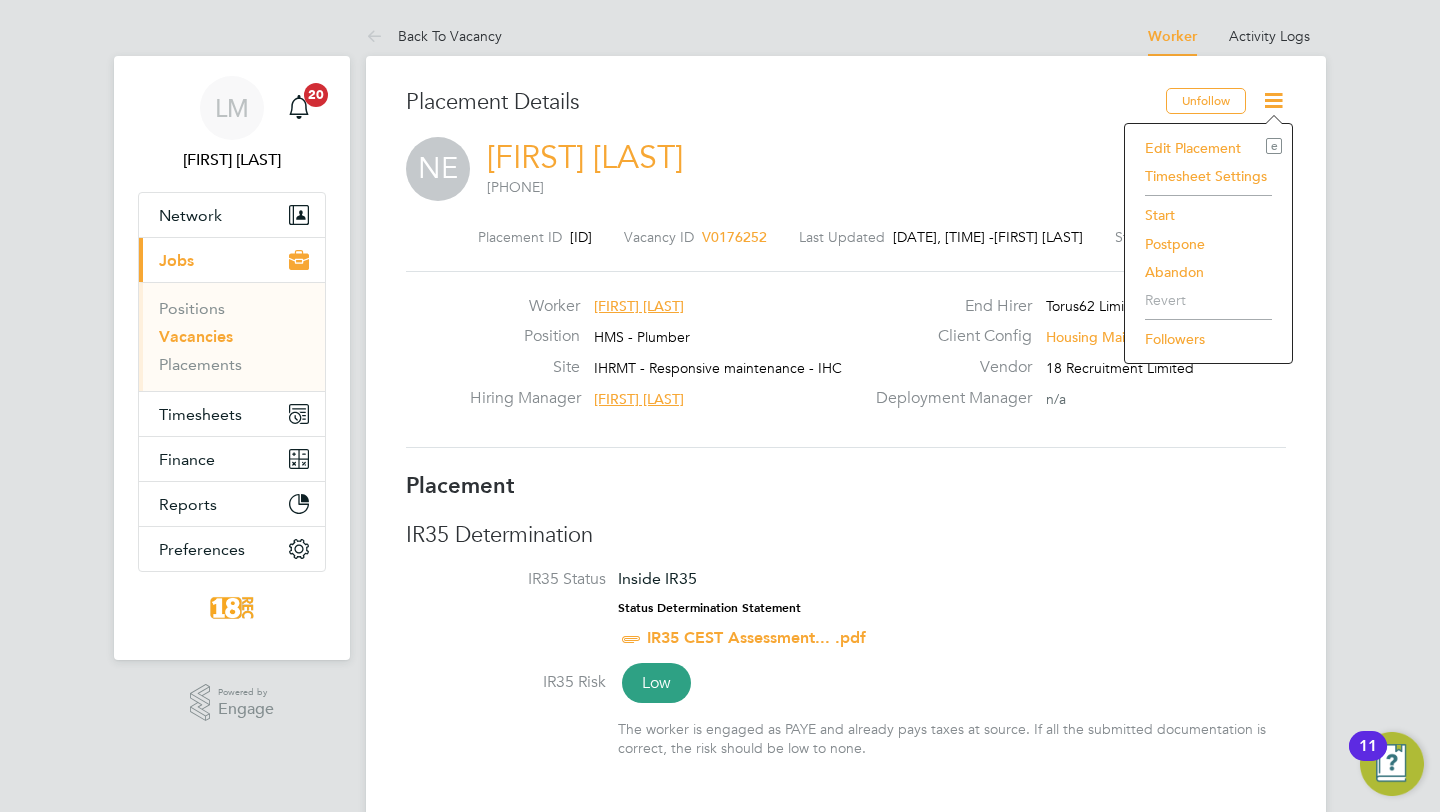 click on "Start" 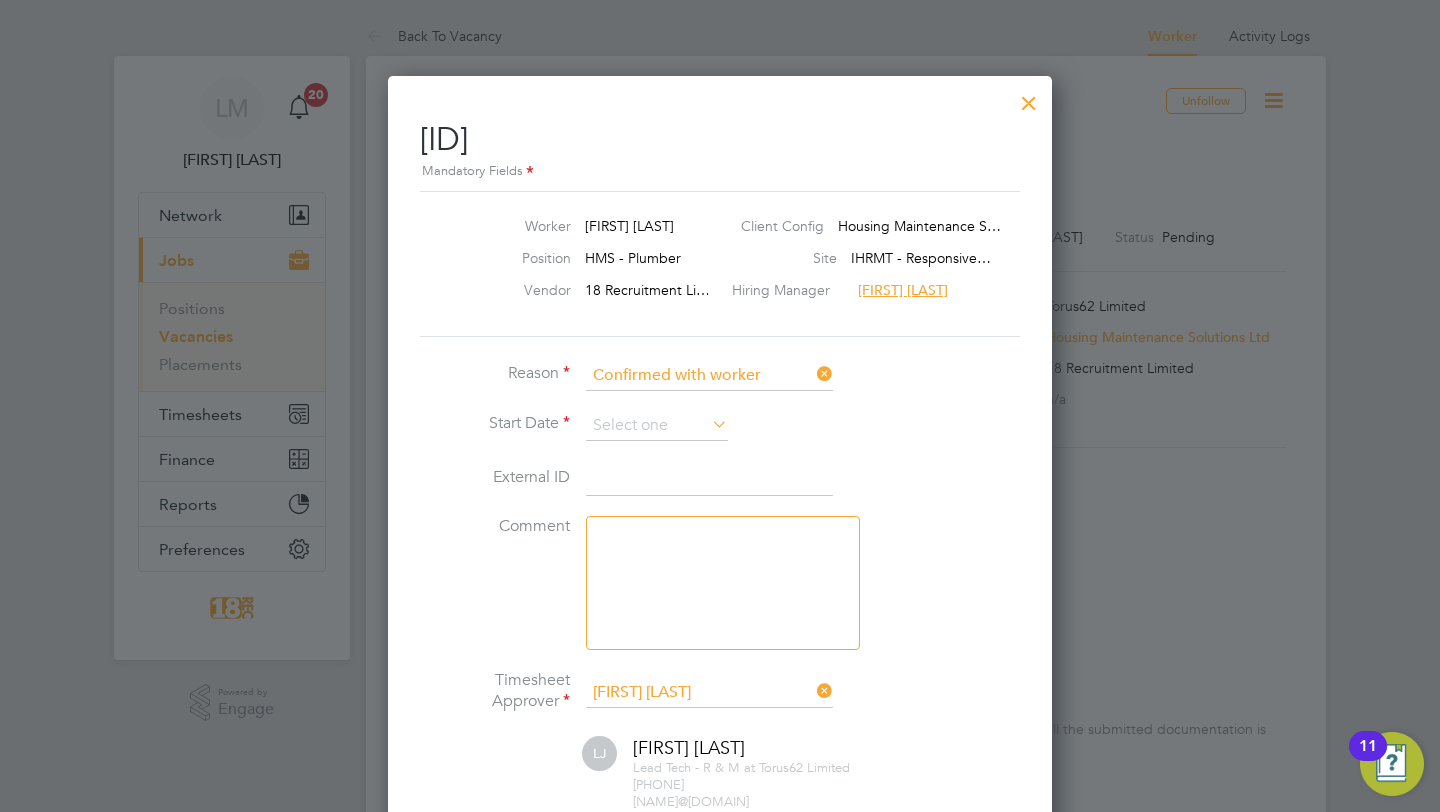 click 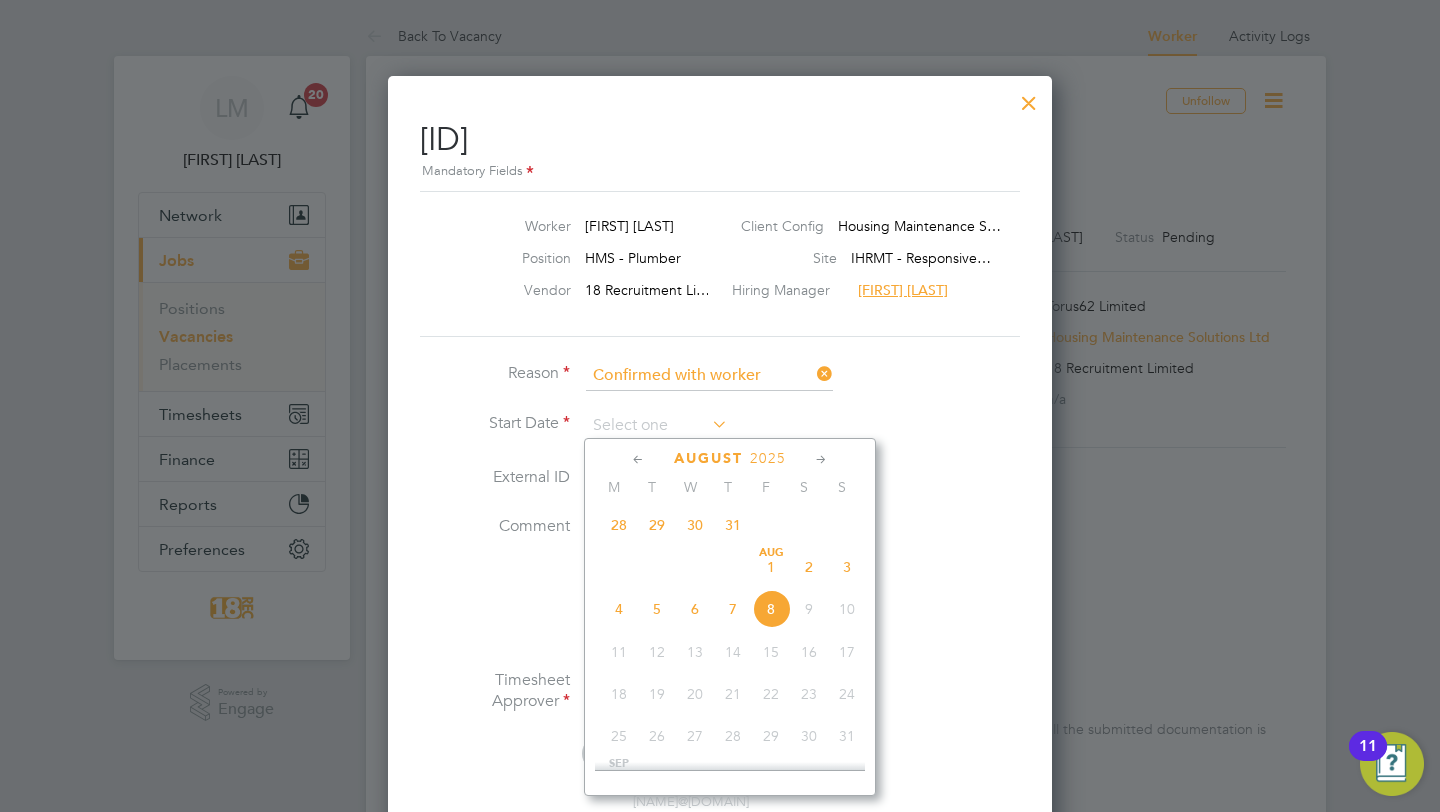 click on "6" 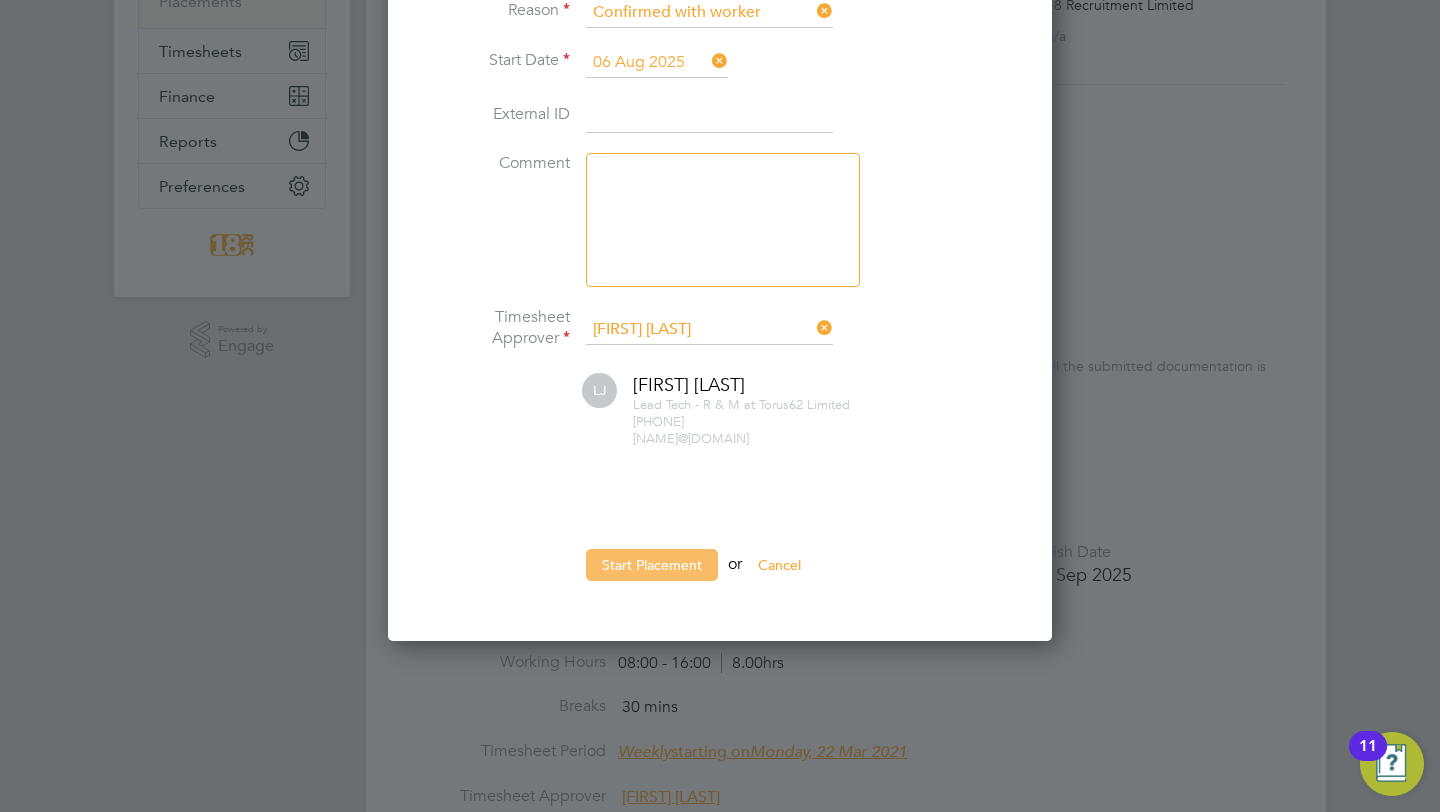 click on "Start Placement" 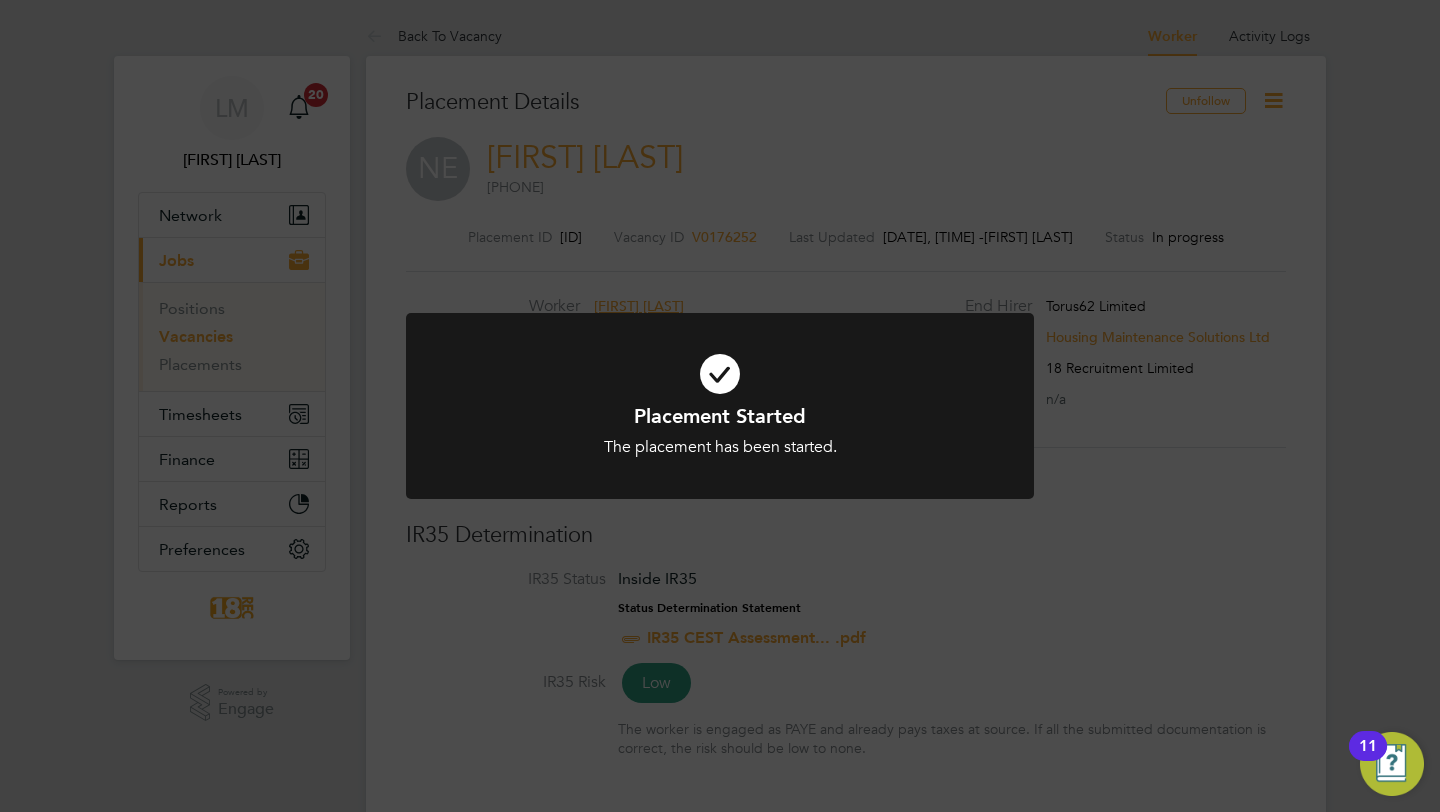 click on "Placement Started The placement has been started. Cancel Okay" 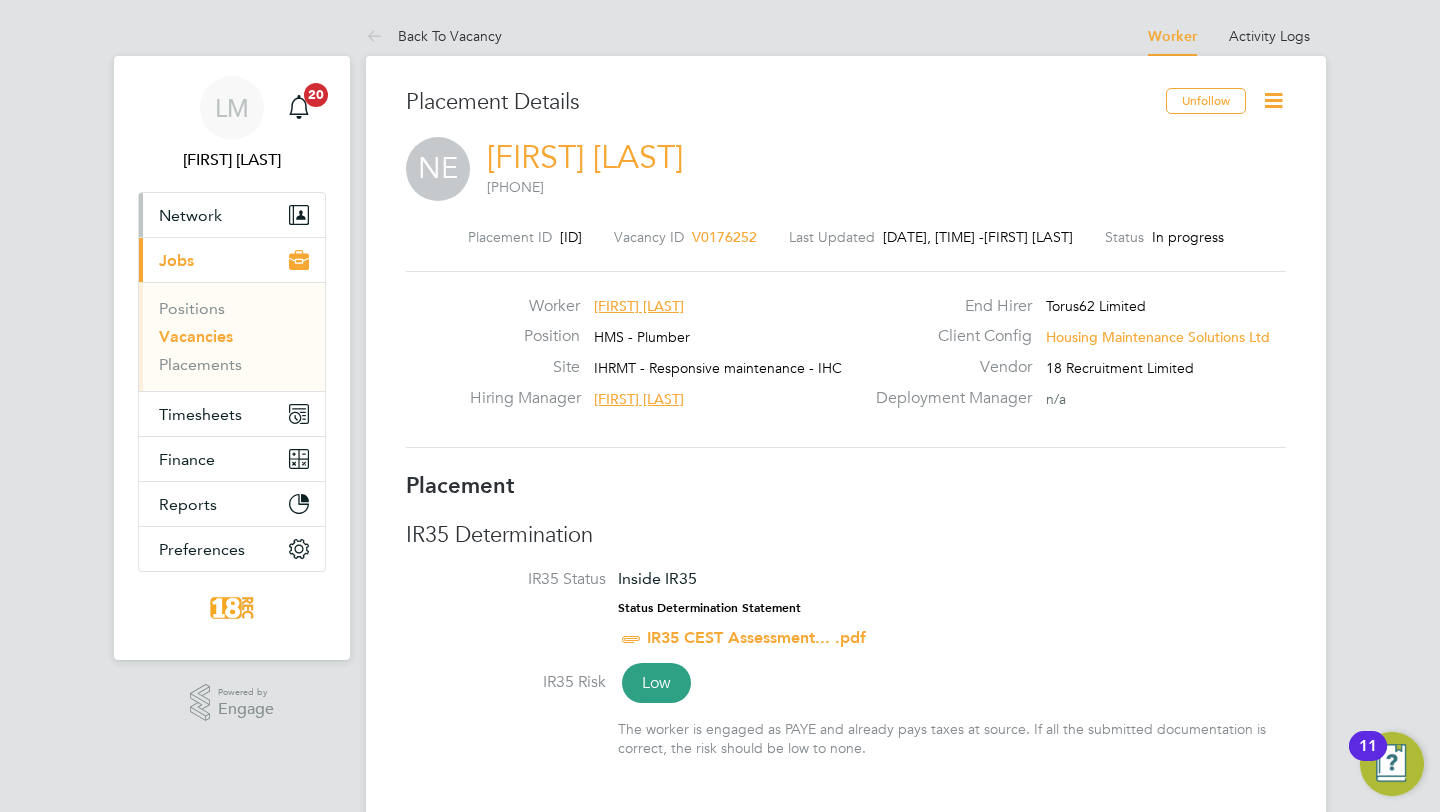 click on "Network" at bounding box center (190, 215) 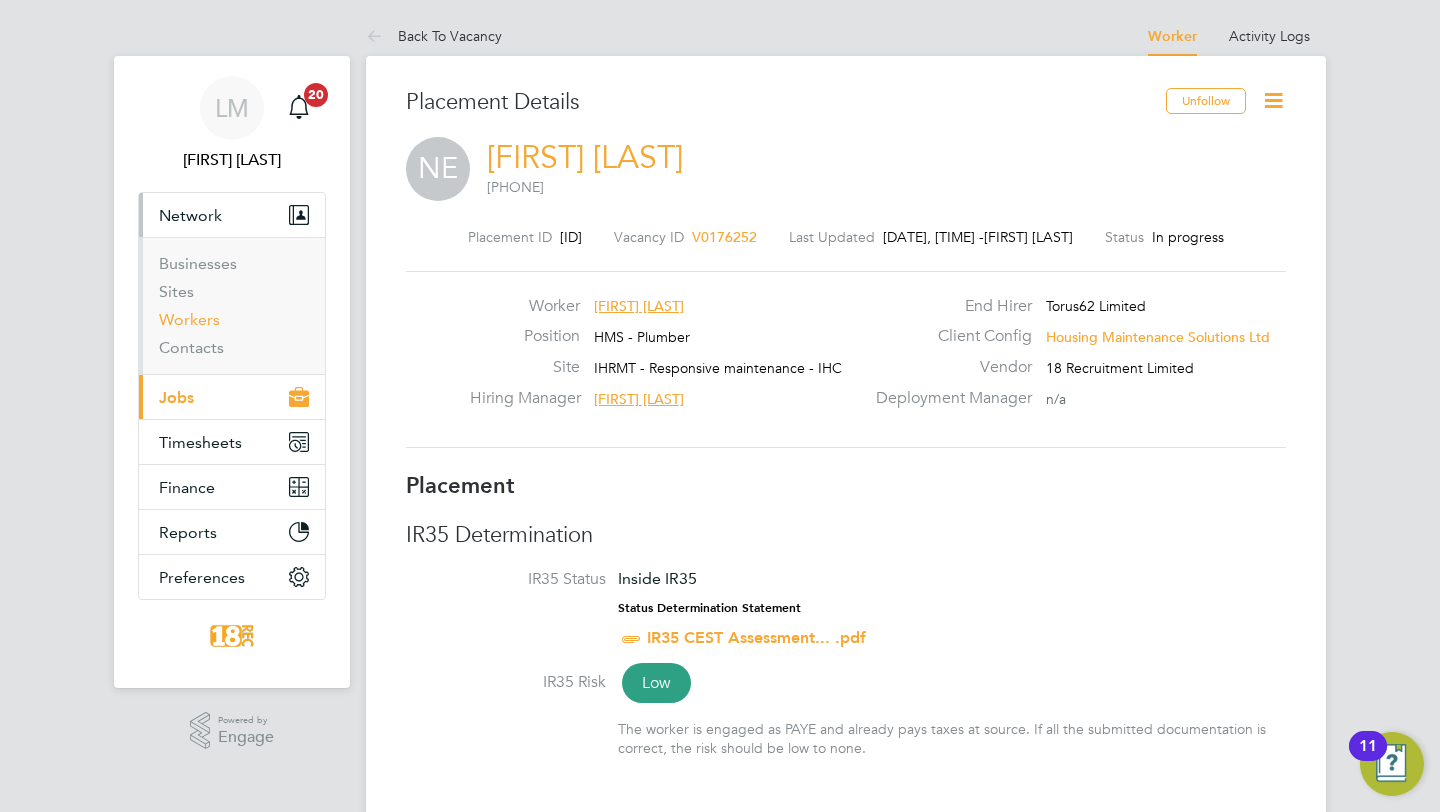 click on "Workers" at bounding box center (189, 319) 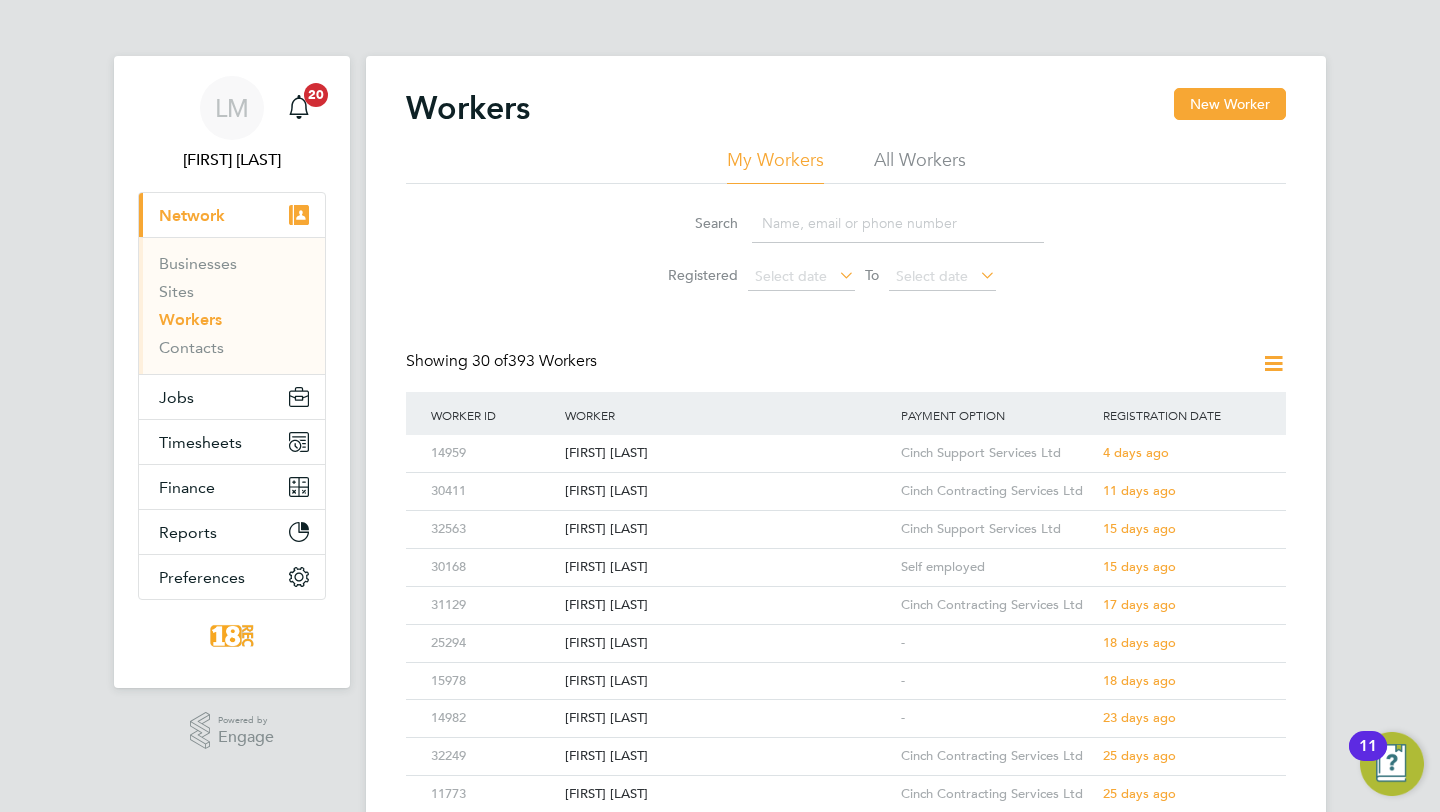 click on "All Workers" 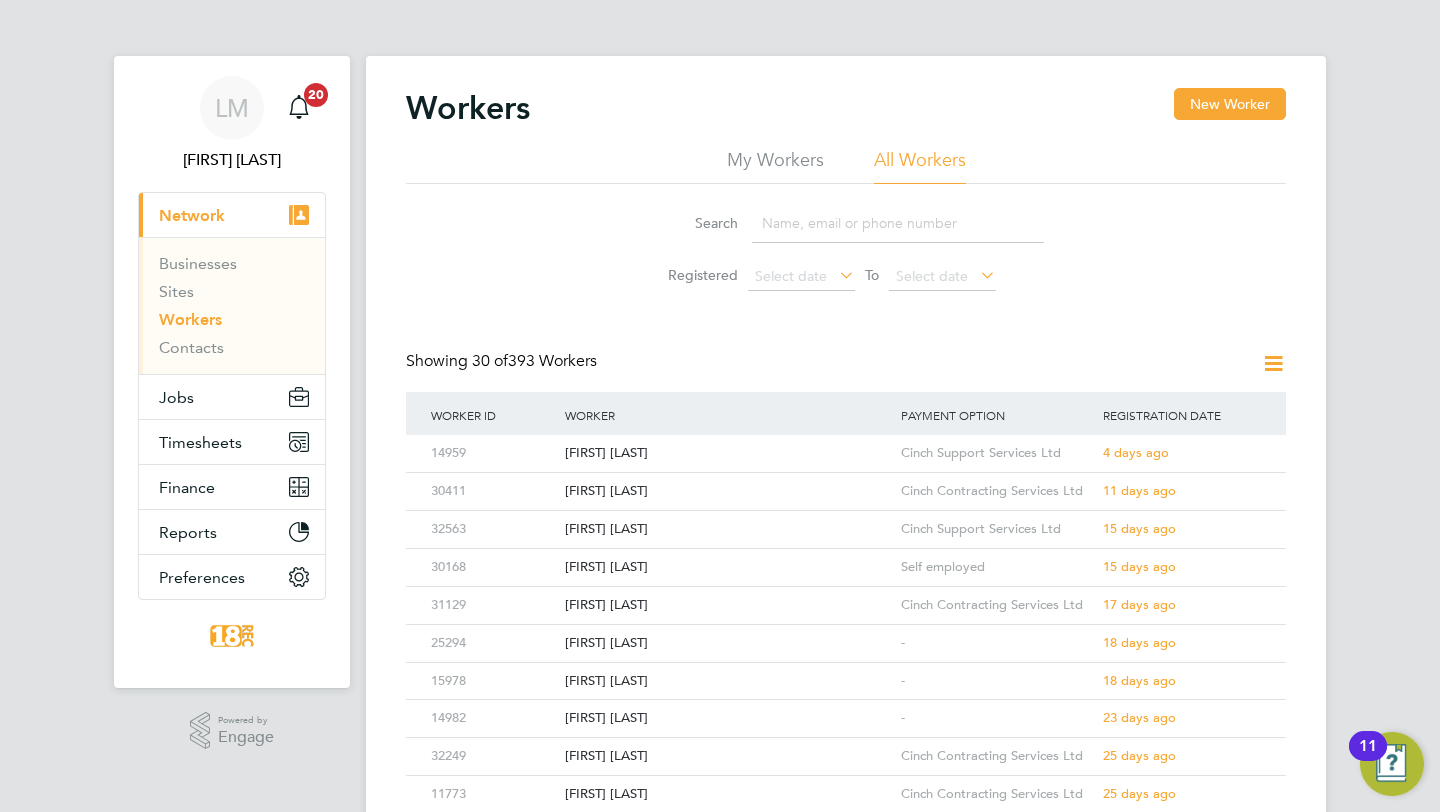 click 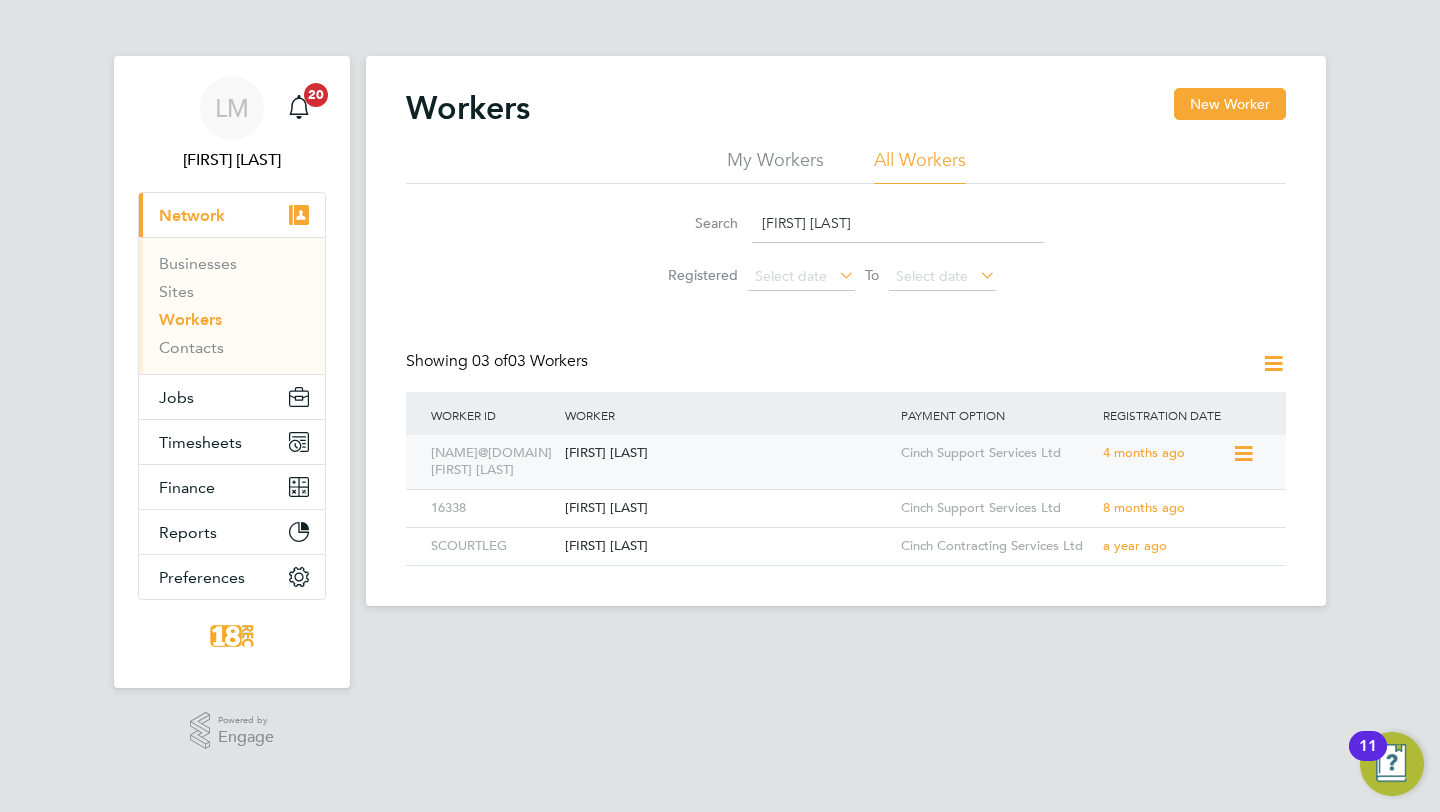 type on "stuart st" 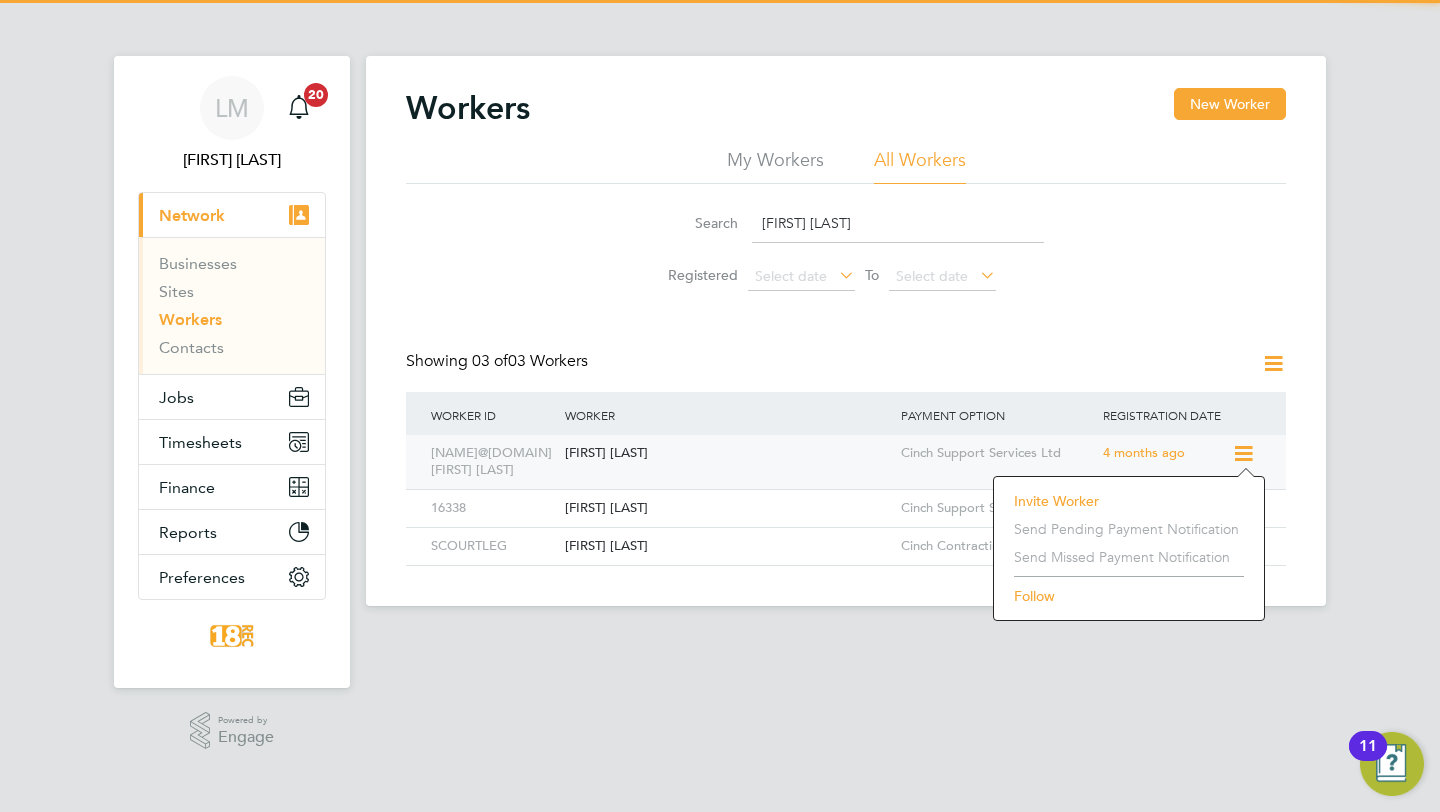 click 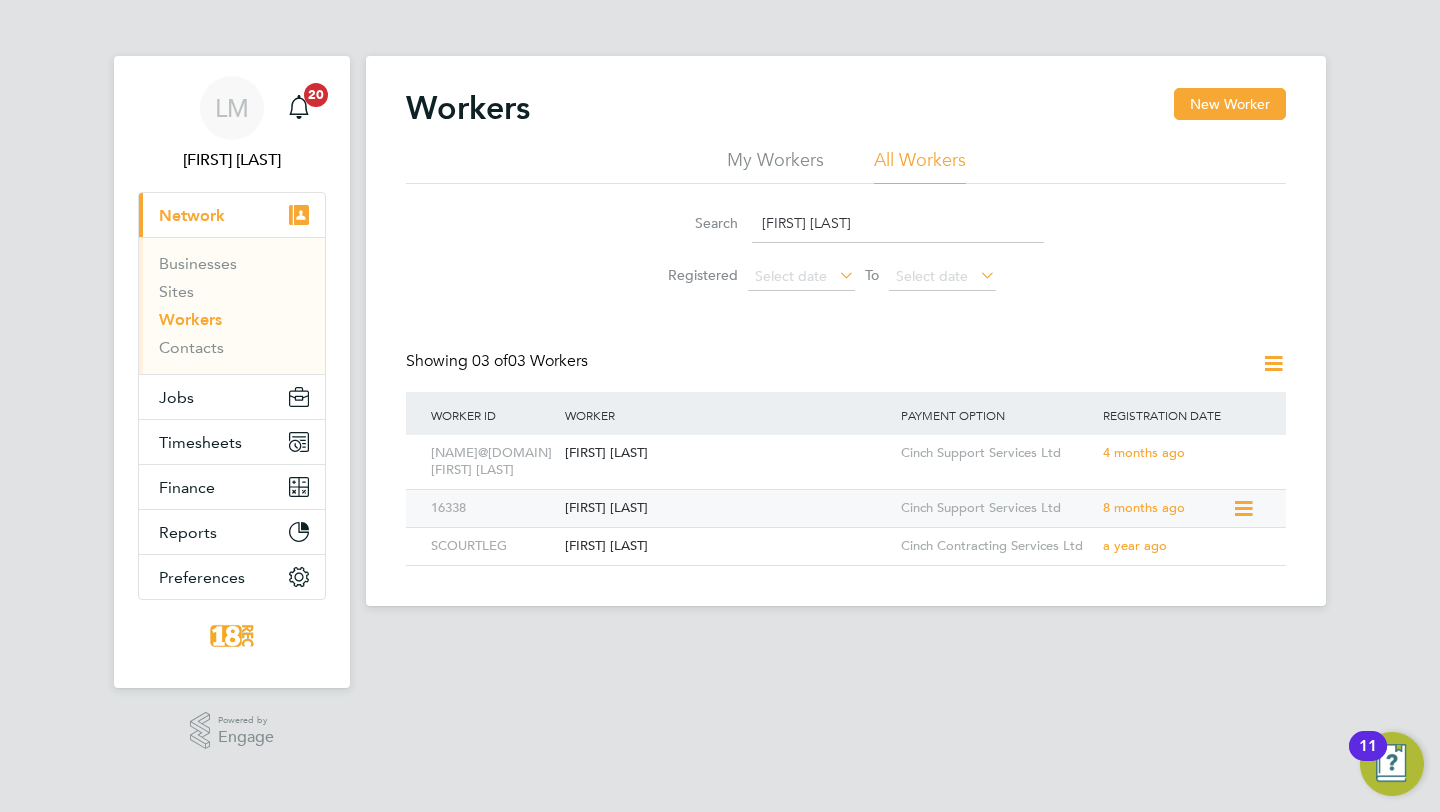 click 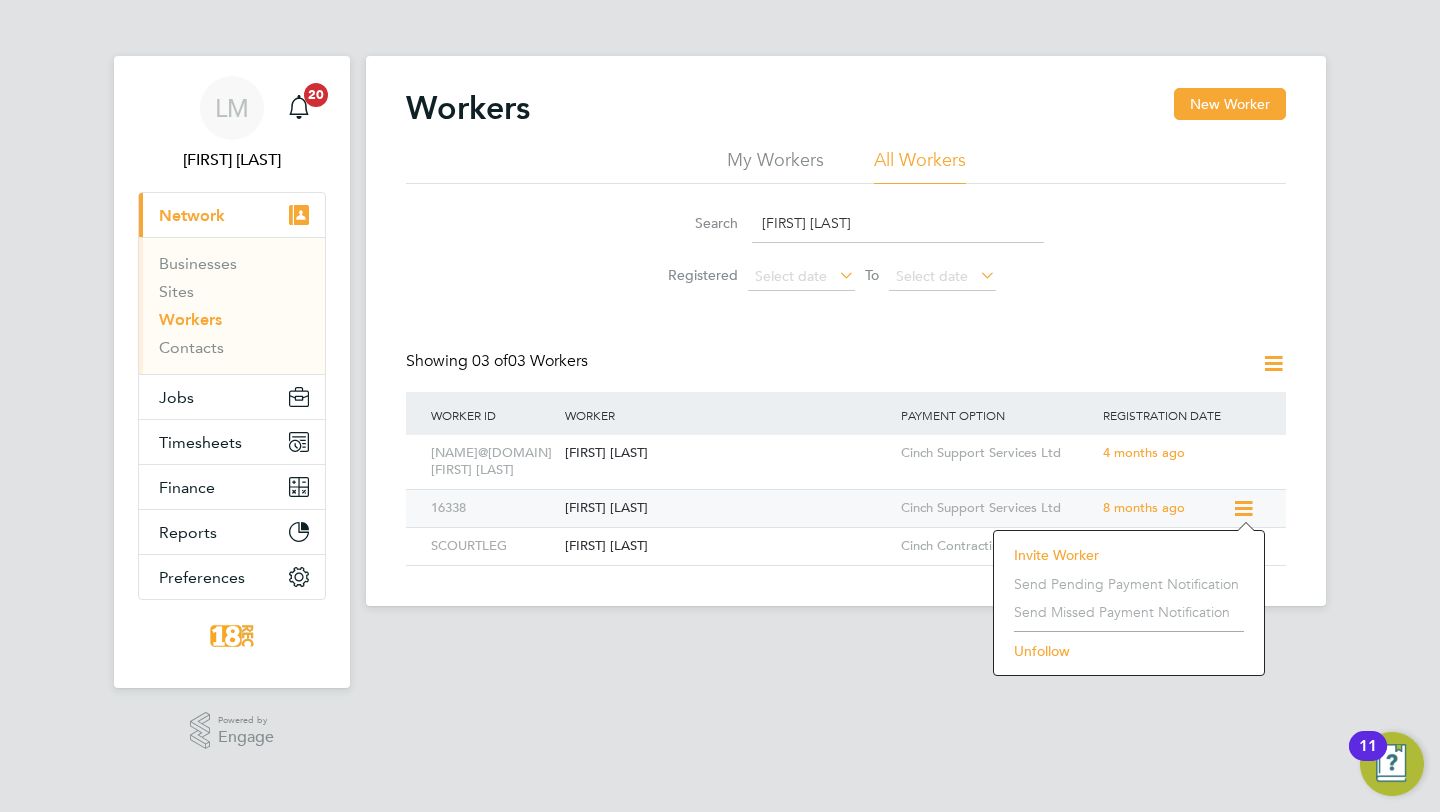 click 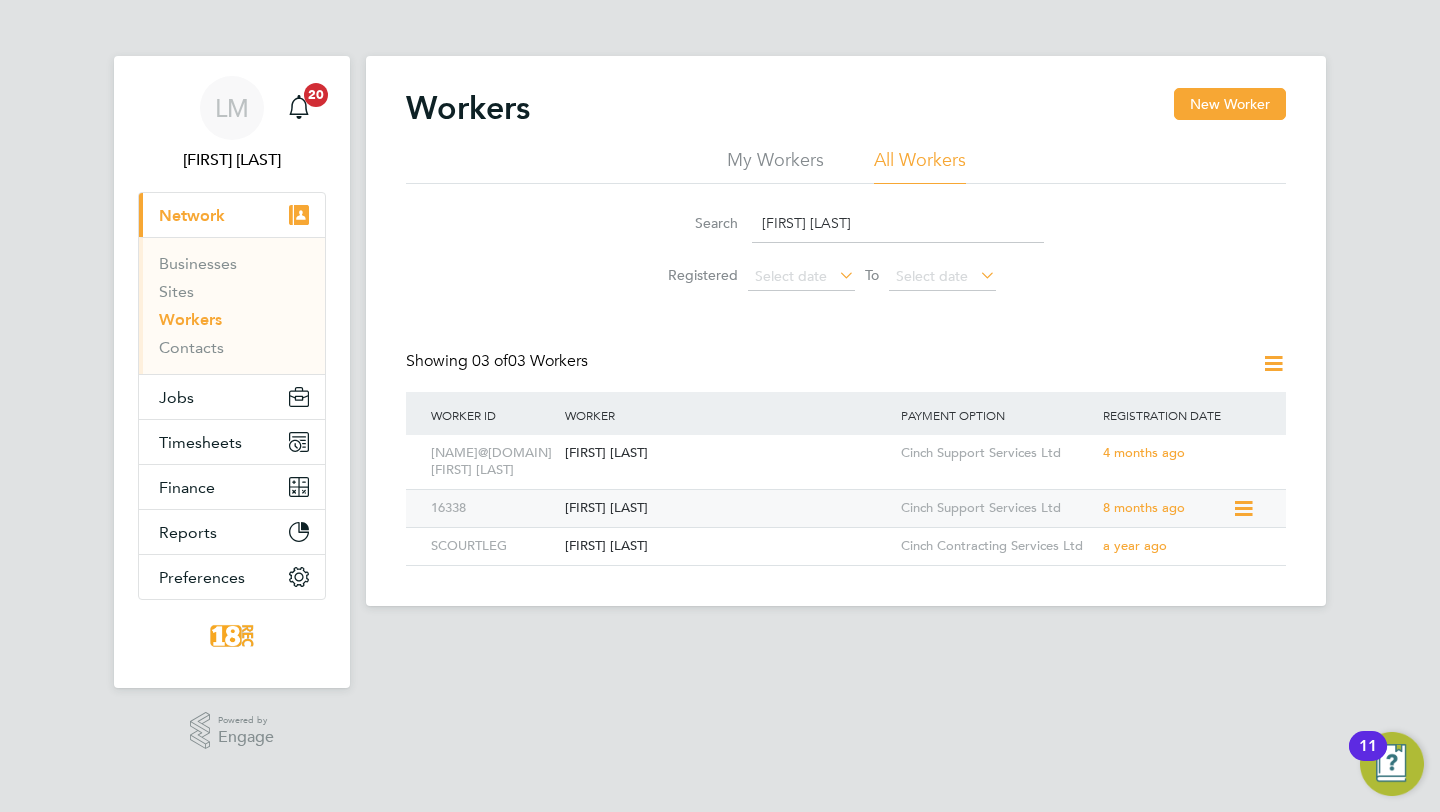 click on "16338" 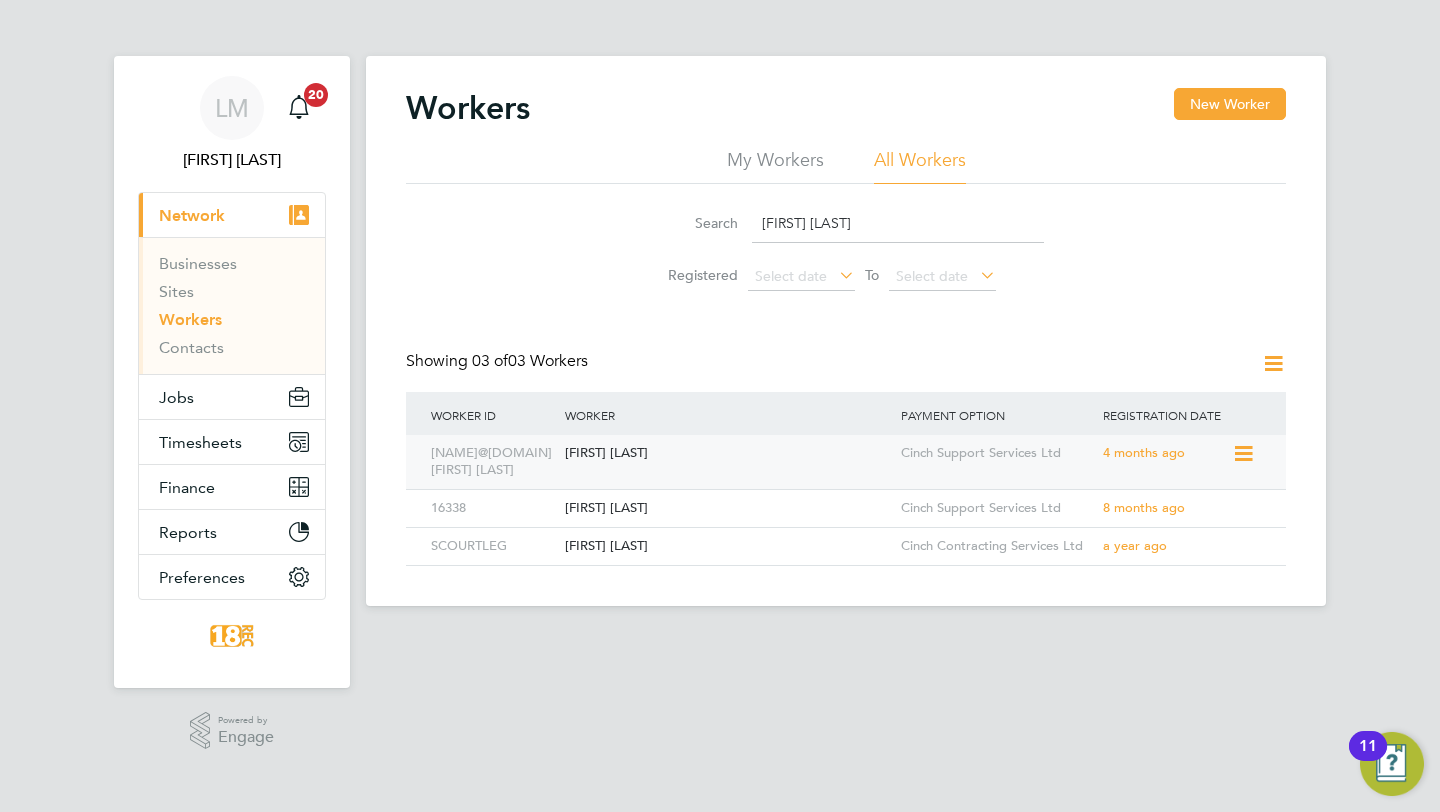click on "stanton.stuart@hotmail.co.uk Stuart Stanton Cinch Support Services Ltd 4 months ago" 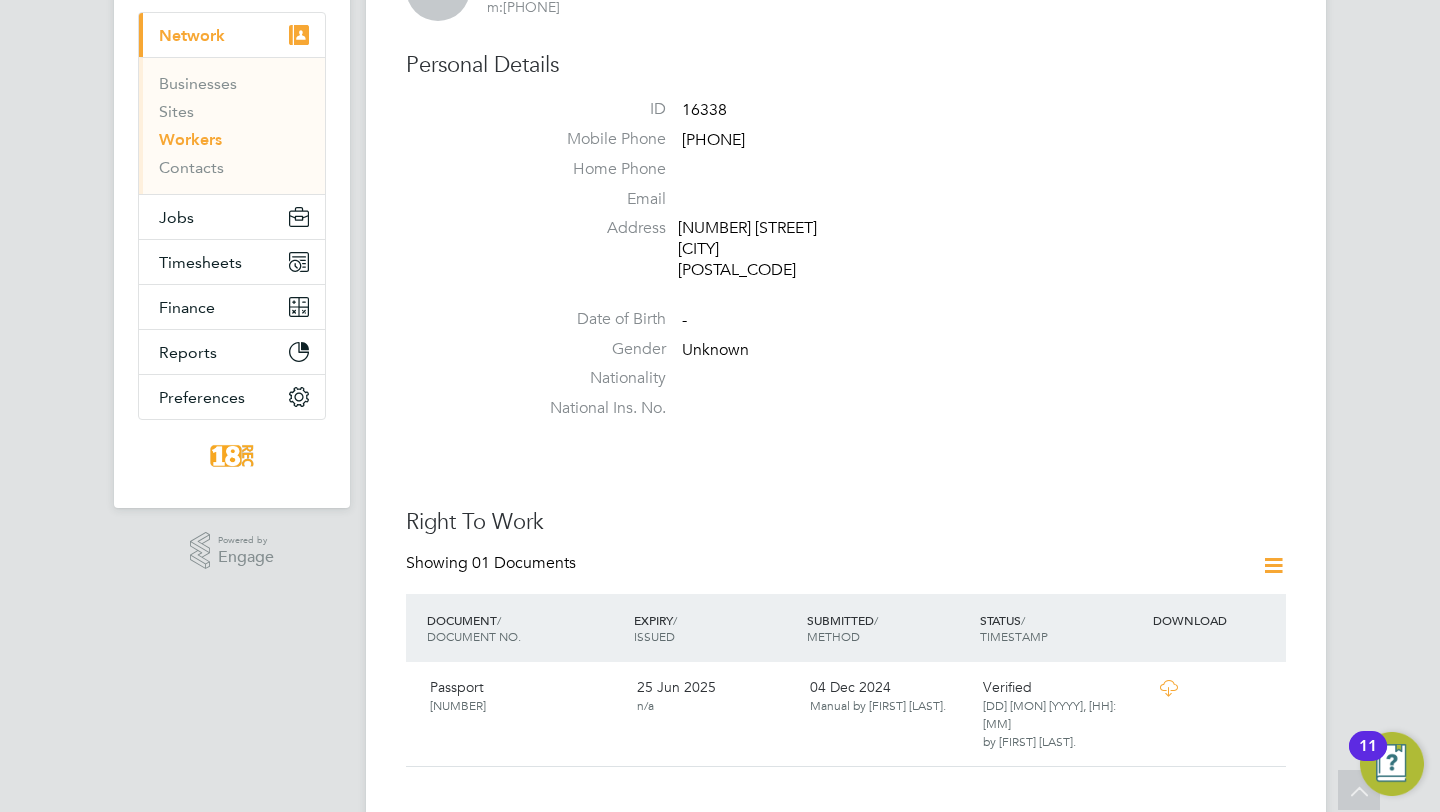 scroll, scrollTop: 0, scrollLeft: 0, axis: both 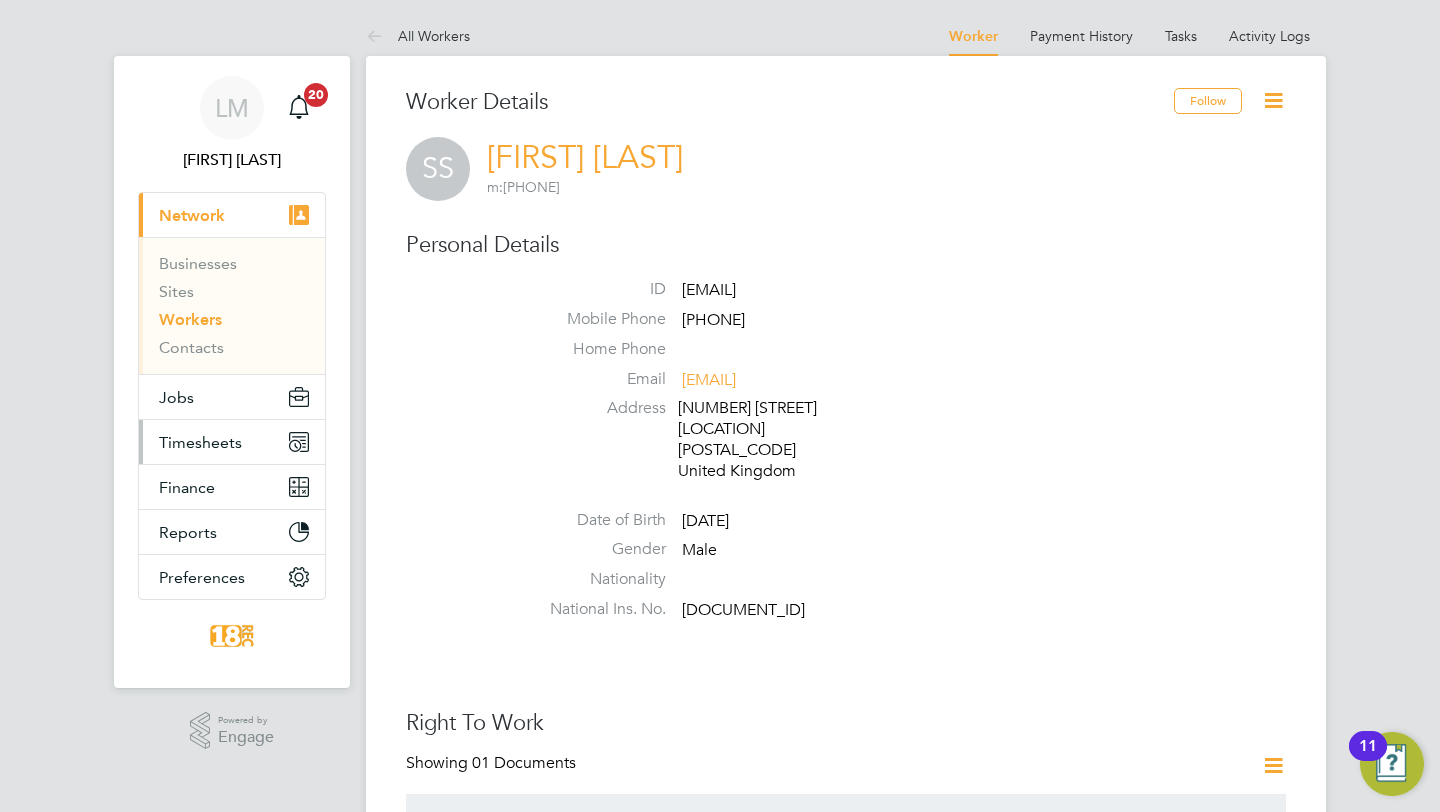 click on "Timesheets" at bounding box center (232, 442) 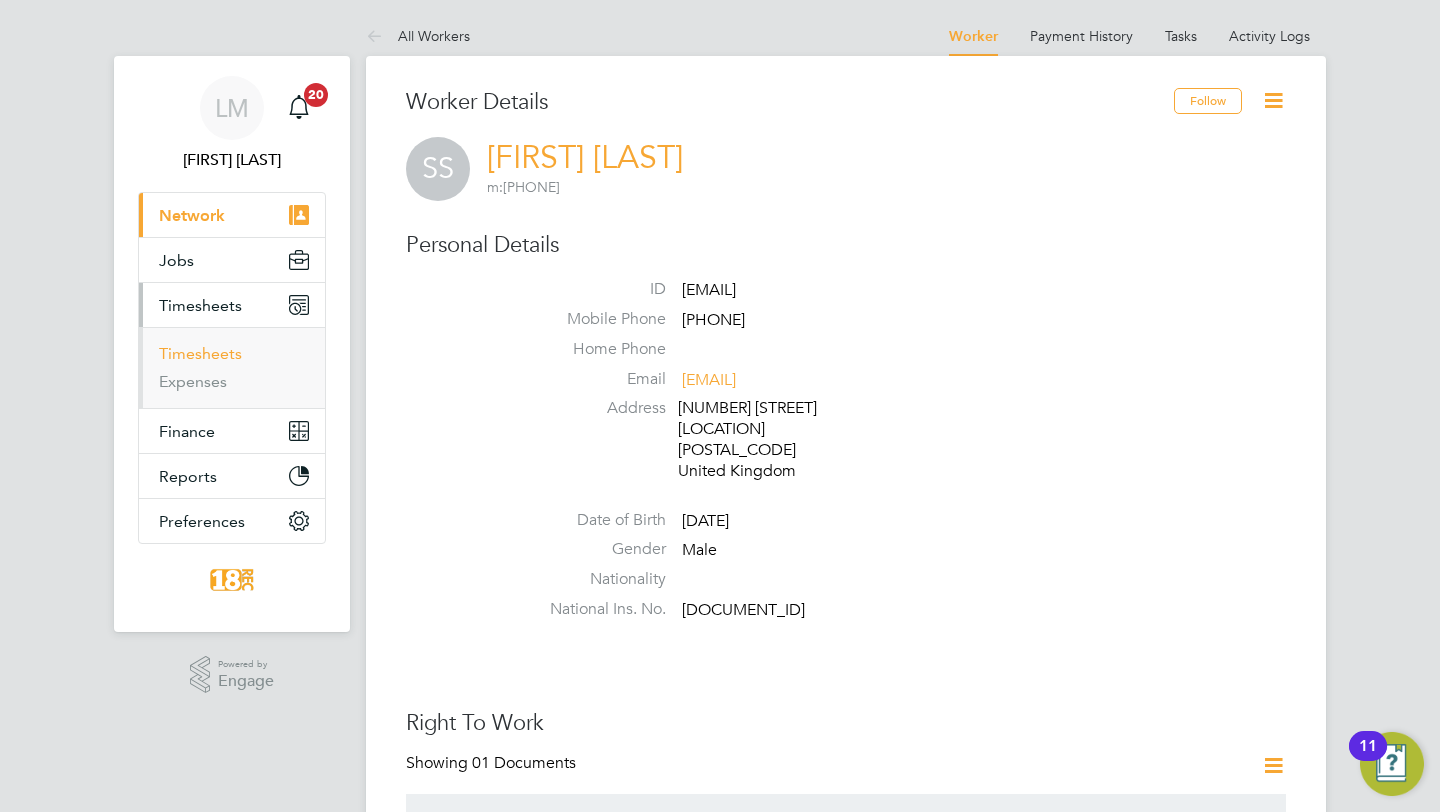 click on "Timesheets" at bounding box center (200, 353) 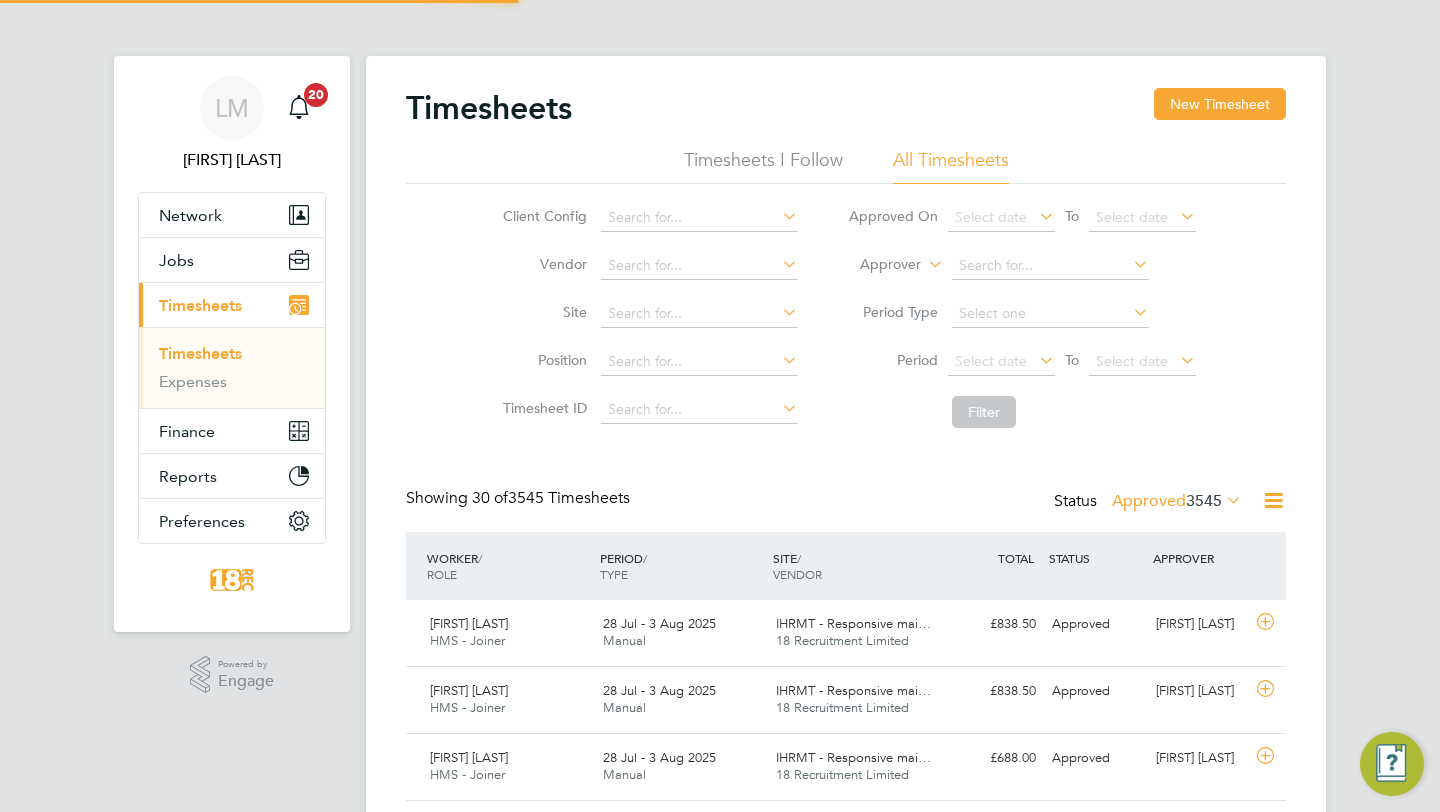 scroll, scrollTop: 10, scrollLeft: 10, axis: both 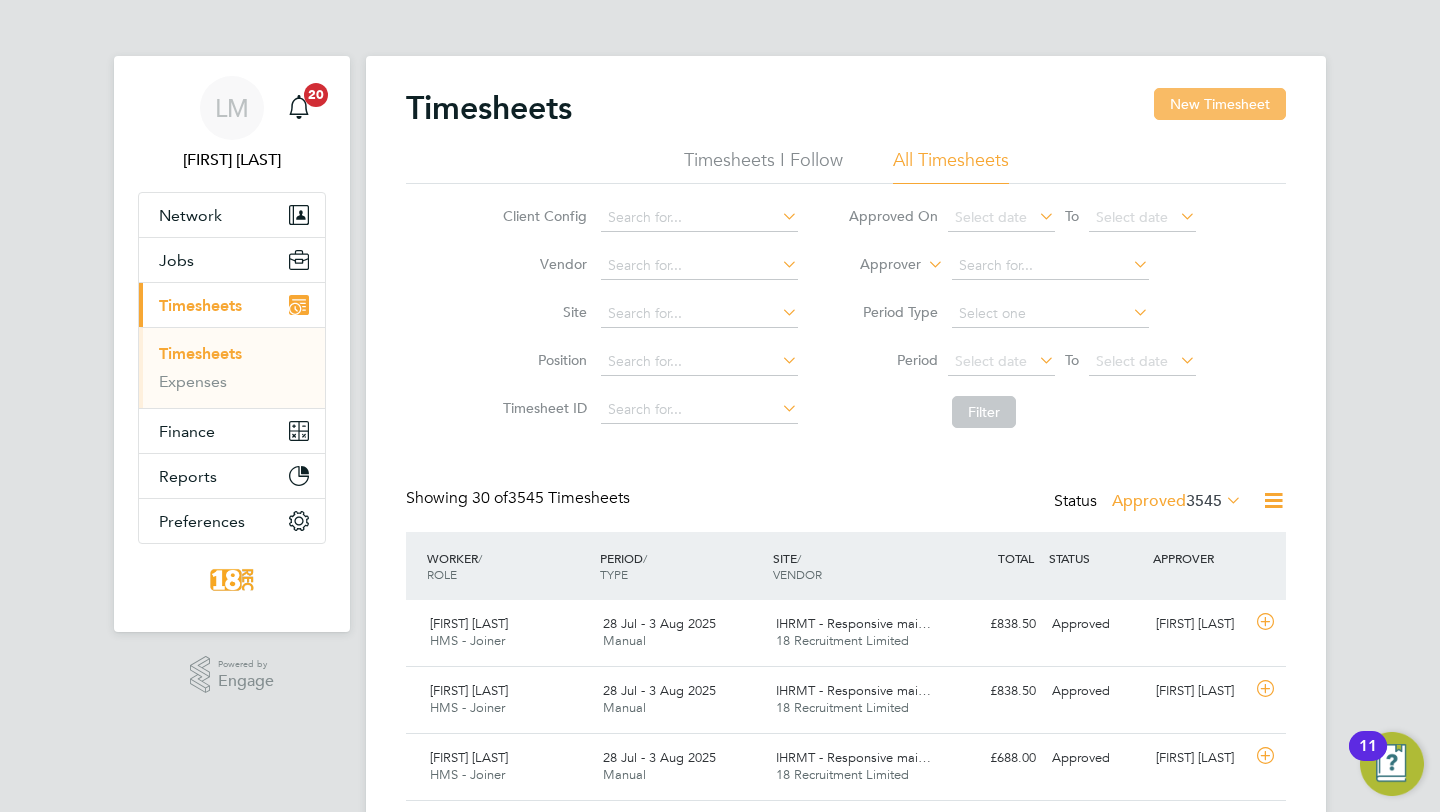 click on "New Timesheet" 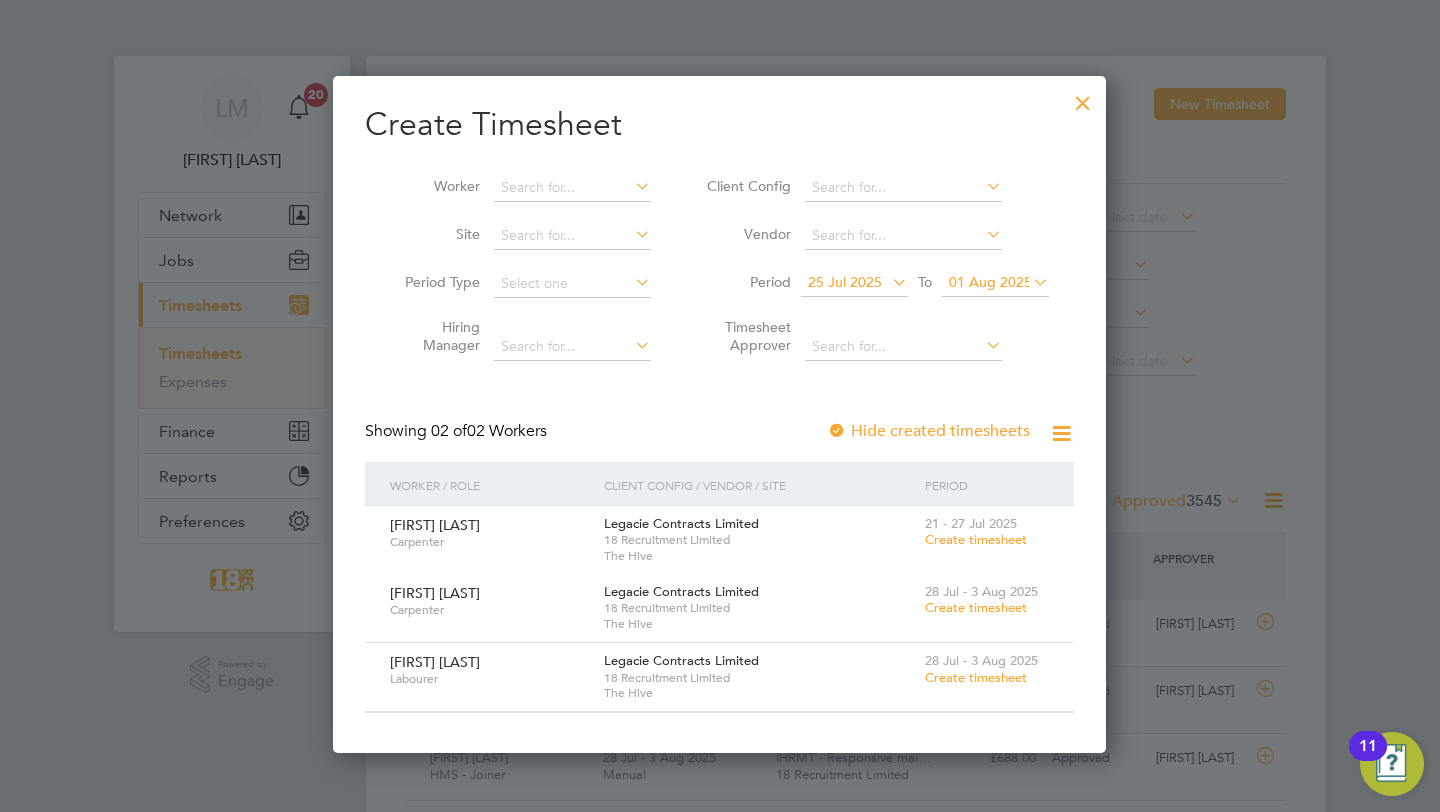 click on "25 Jul 2025" at bounding box center (845, 282) 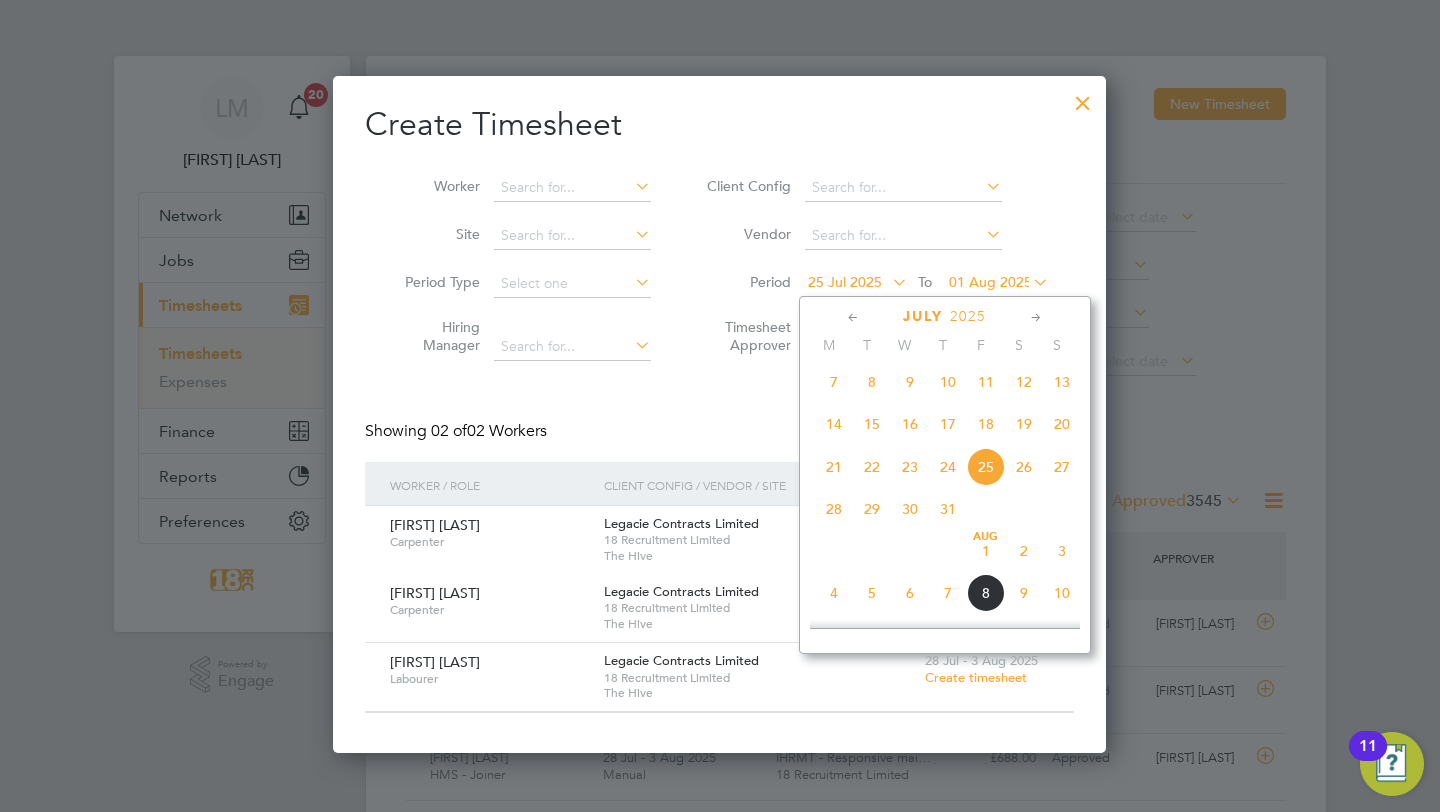 click on "28" 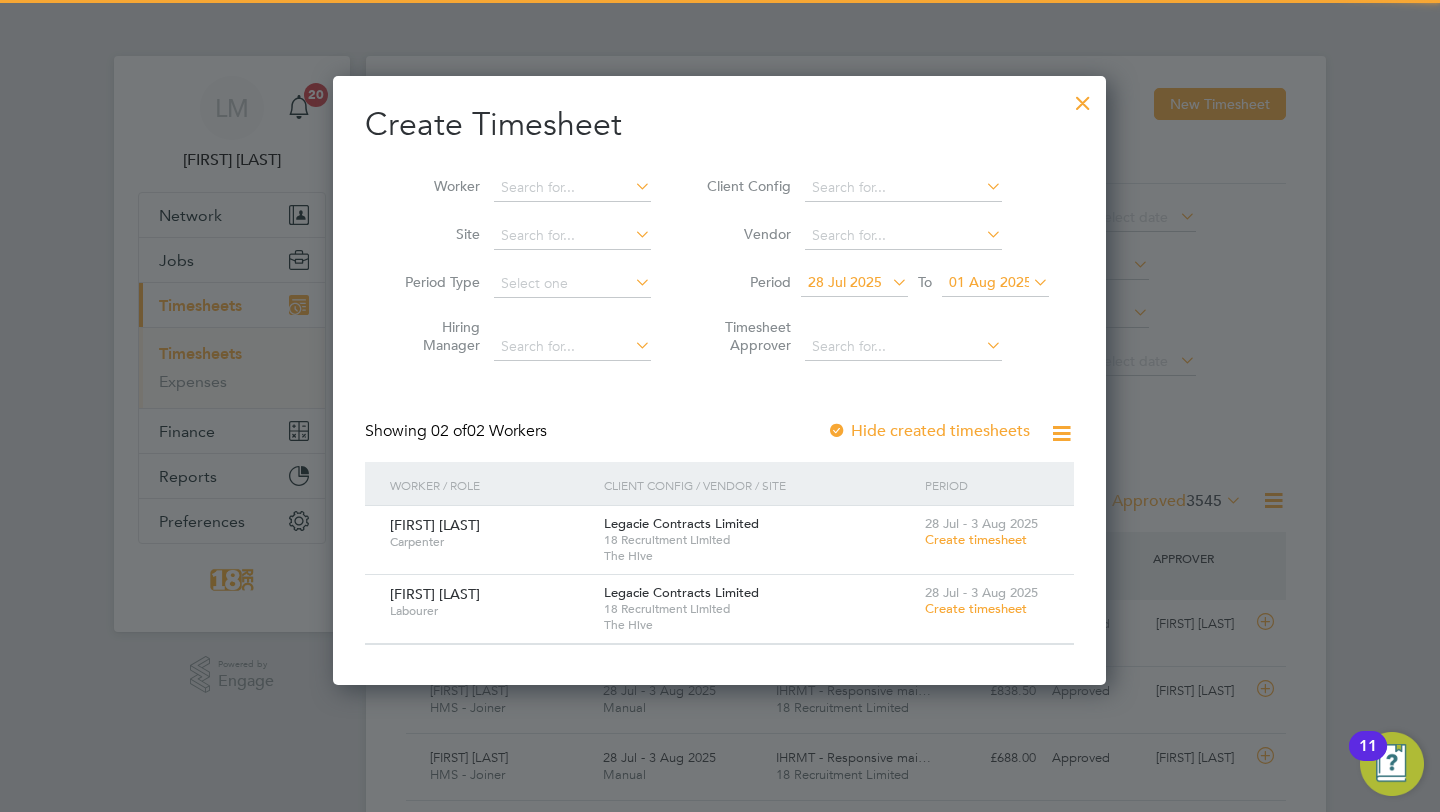 click on "01 Aug 2025" at bounding box center (990, 282) 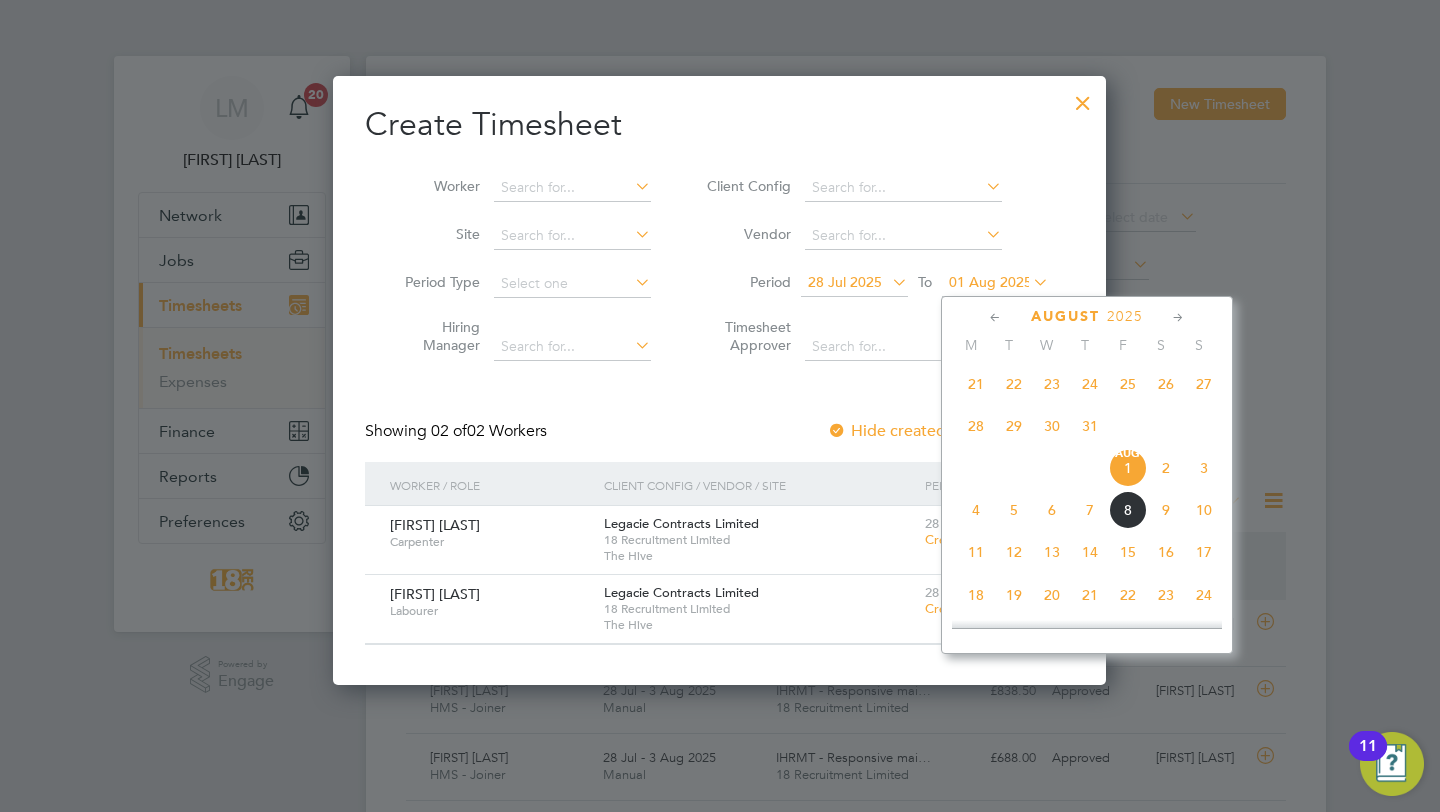 click on "10" 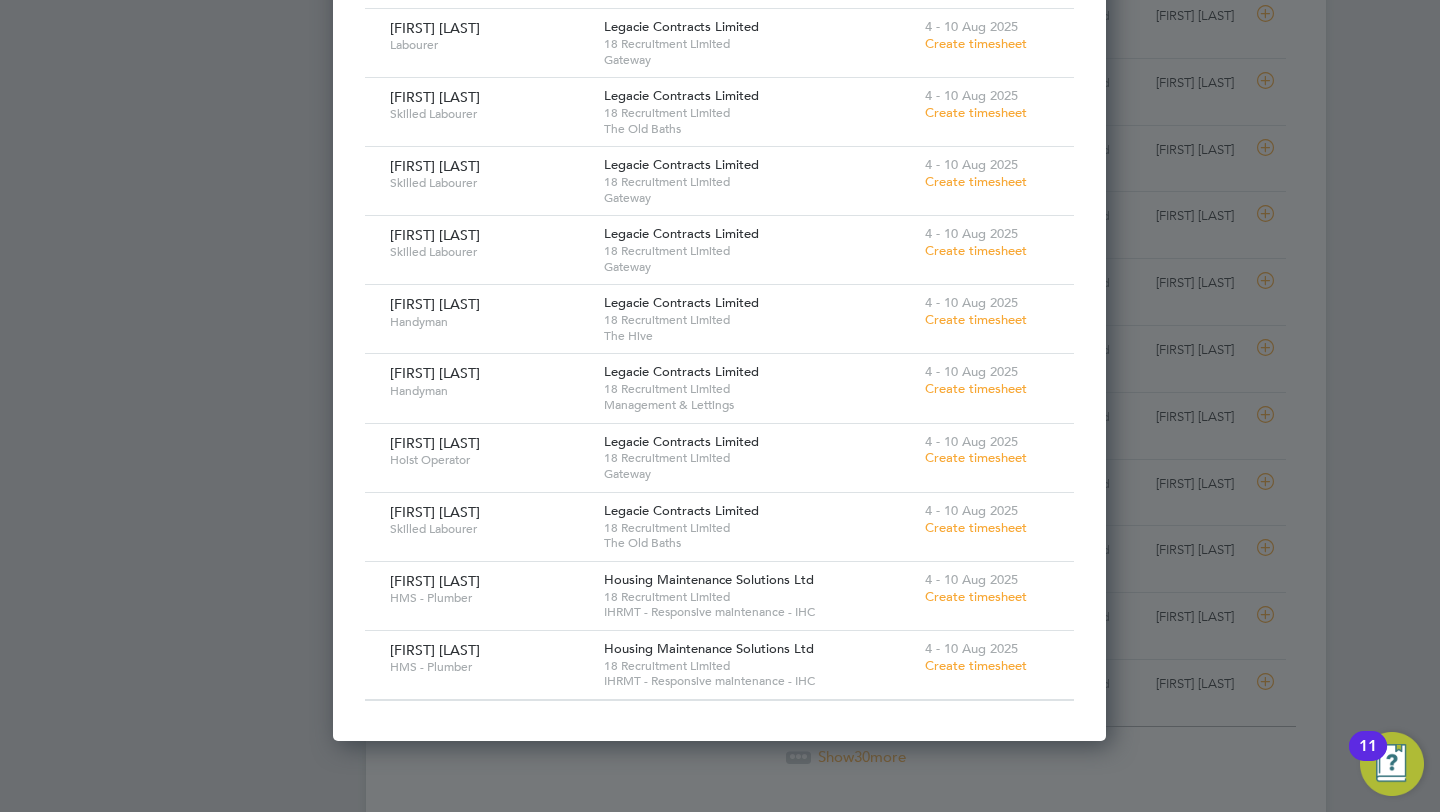 click 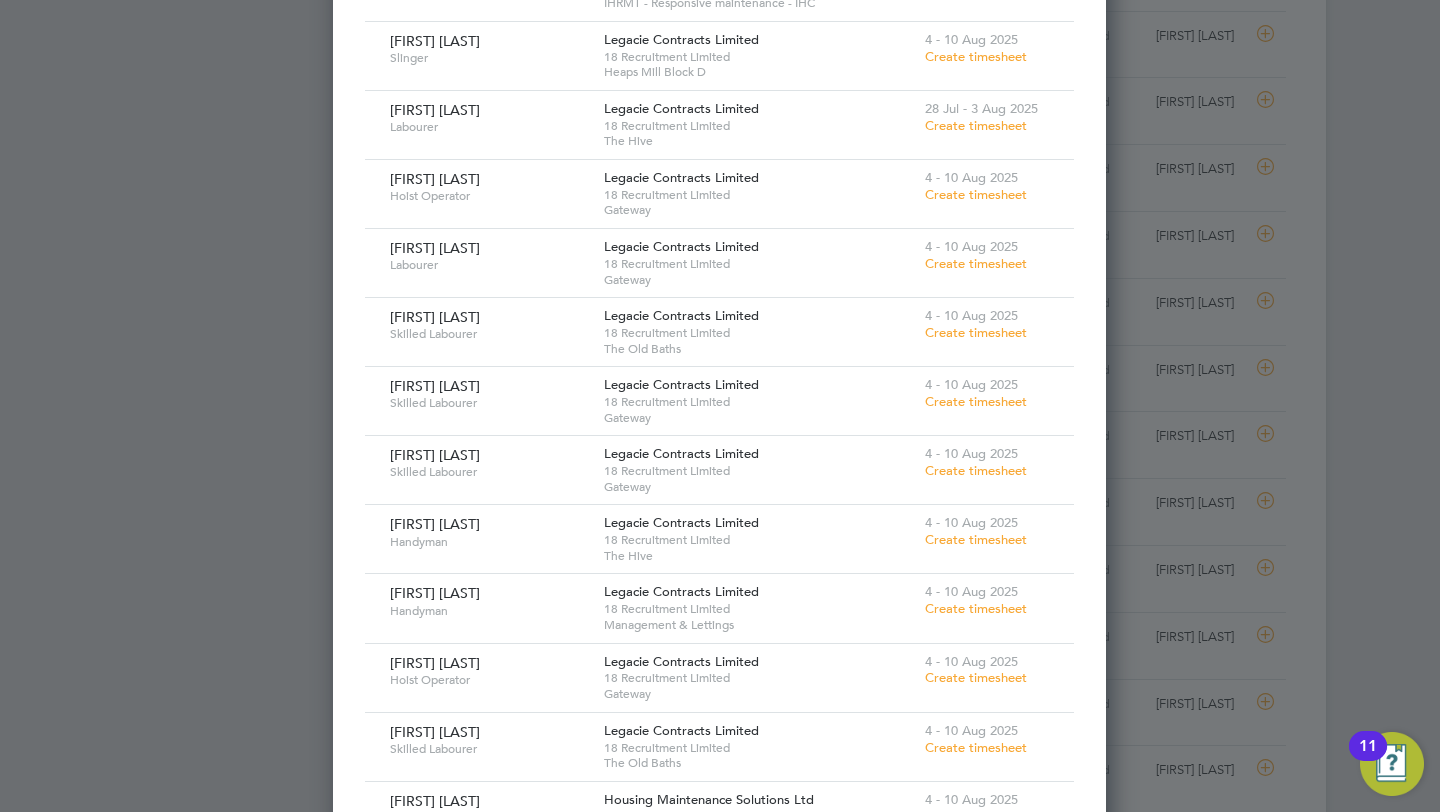scroll, scrollTop: 1651, scrollLeft: 0, axis: vertical 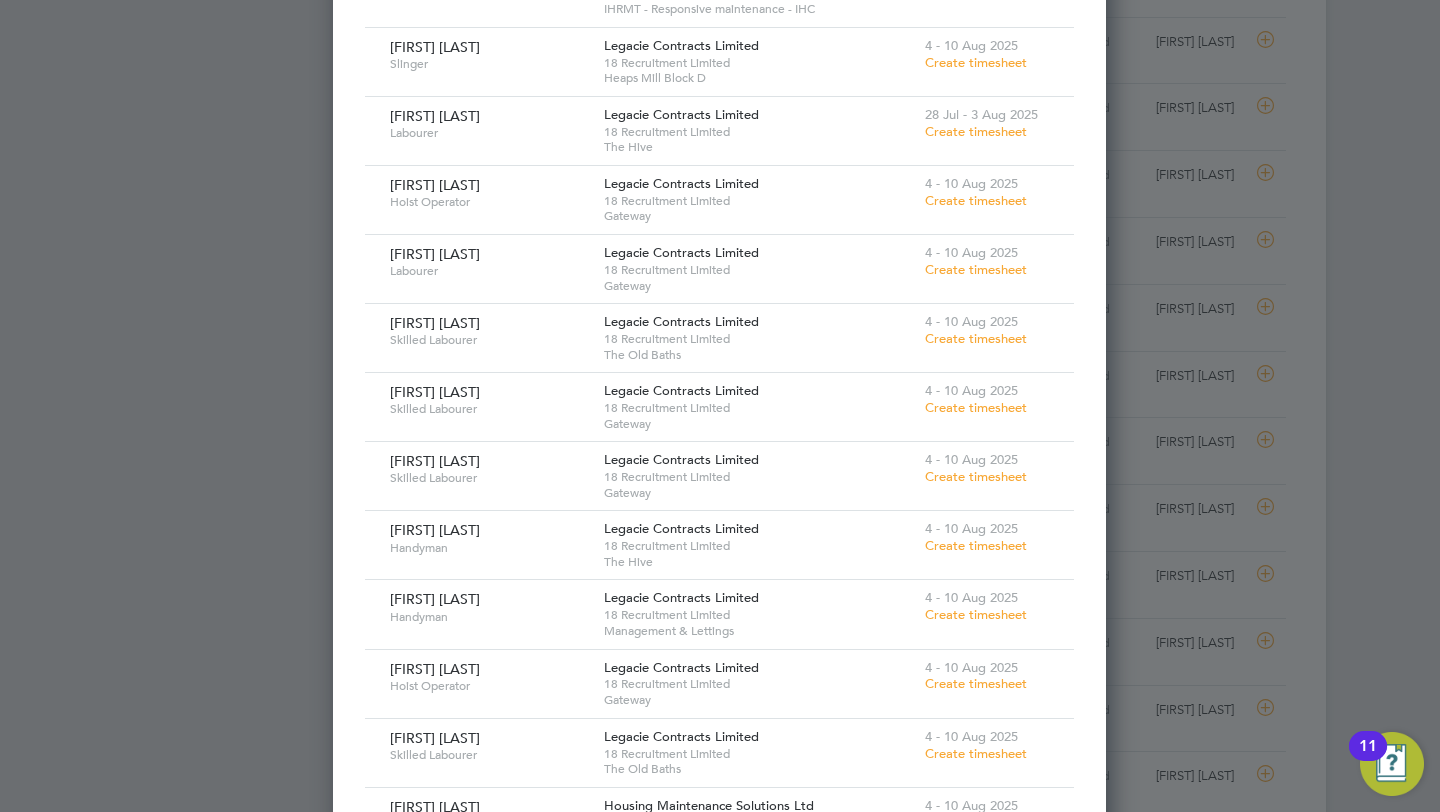 click 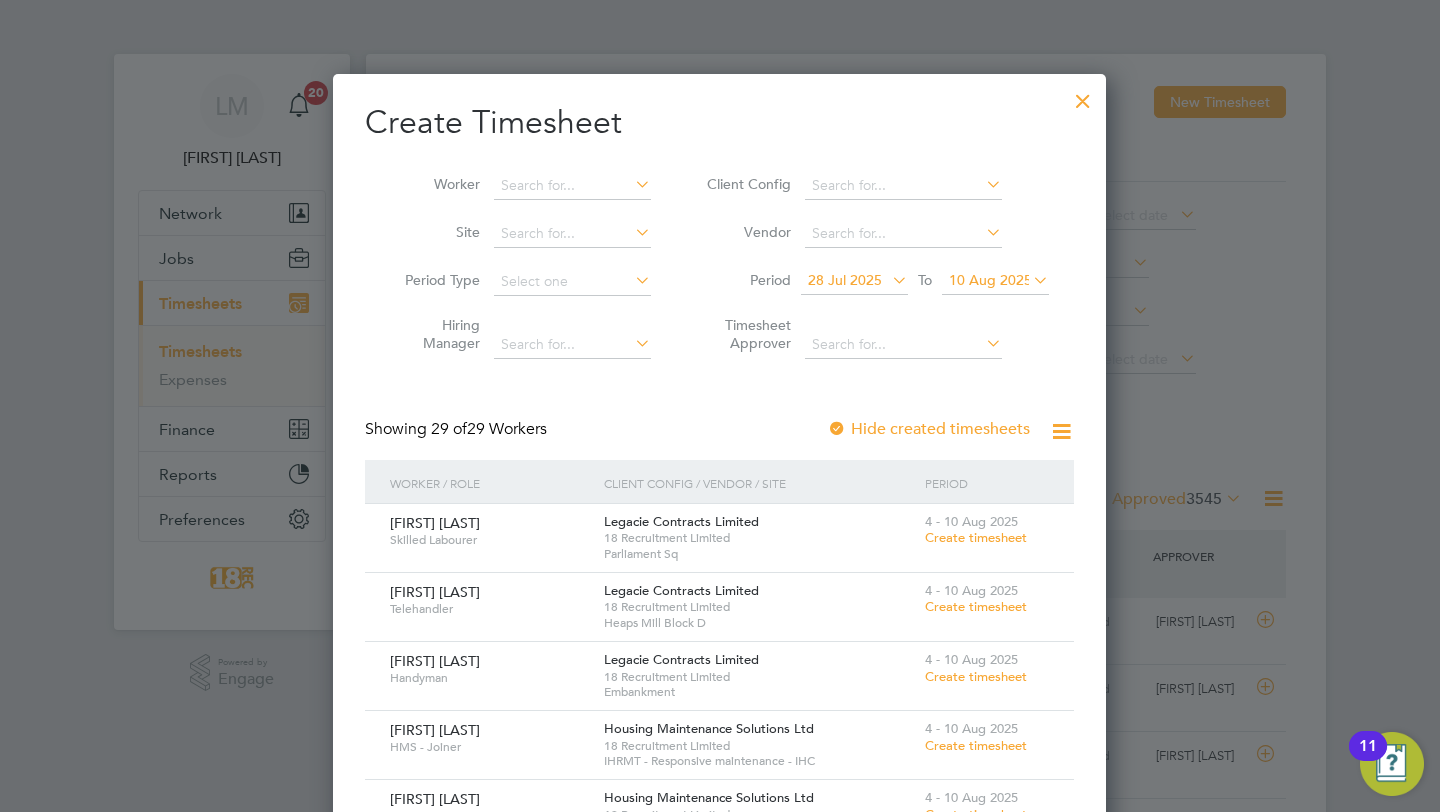 scroll, scrollTop: 0, scrollLeft: 0, axis: both 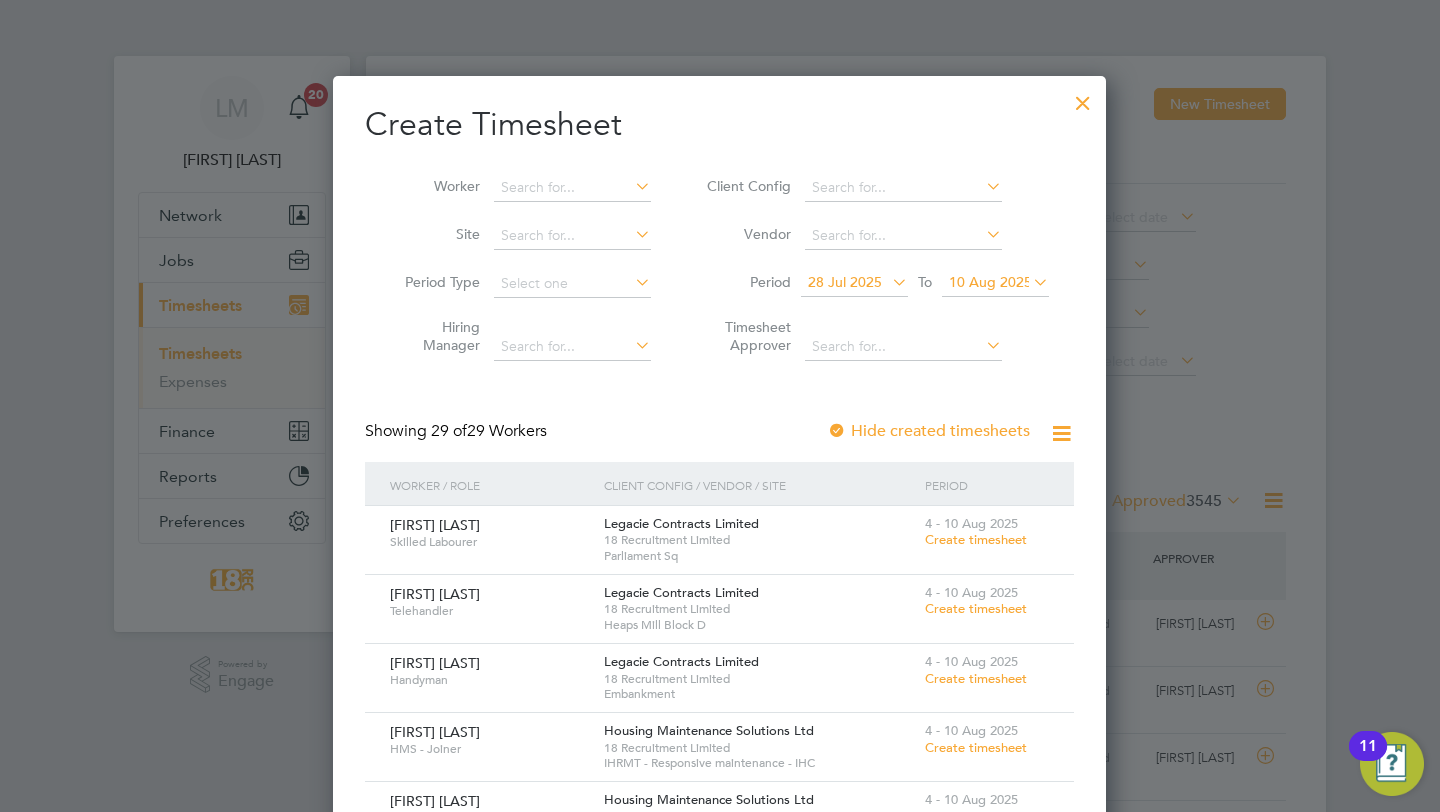 click at bounding box center (1083, 98) 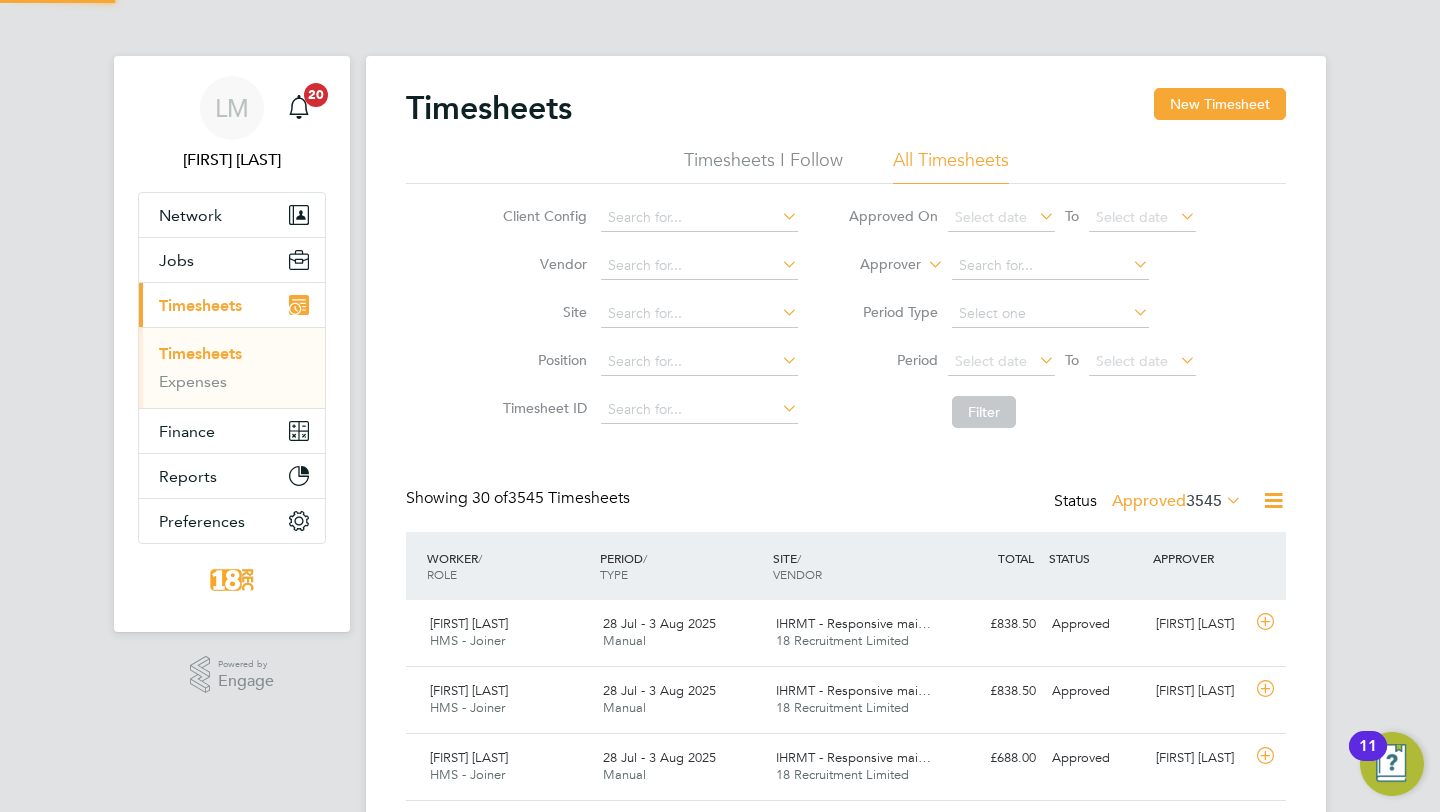 scroll, scrollTop: 10, scrollLeft: 10, axis: both 